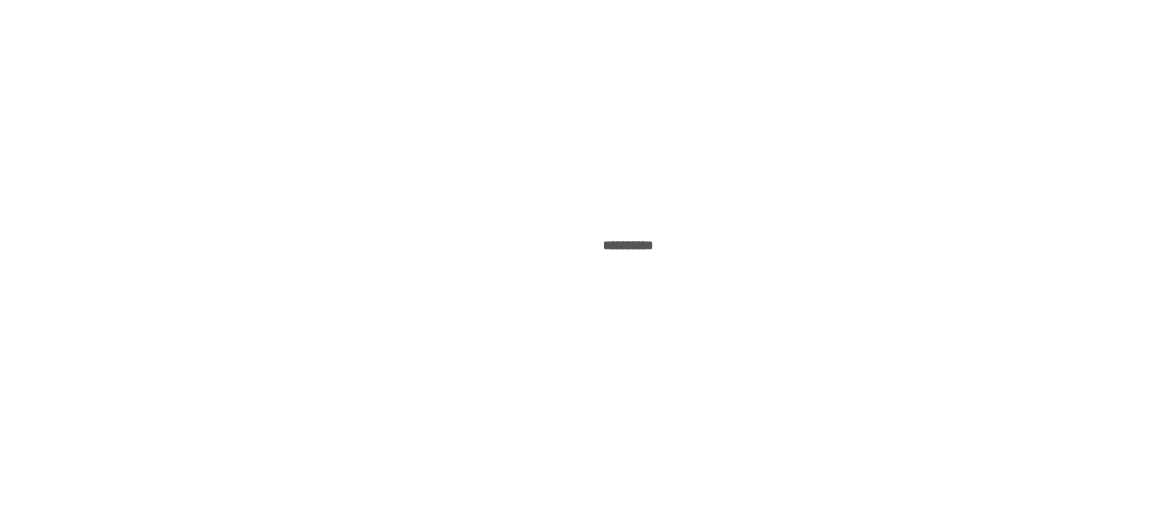 scroll, scrollTop: 0, scrollLeft: 0, axis: both 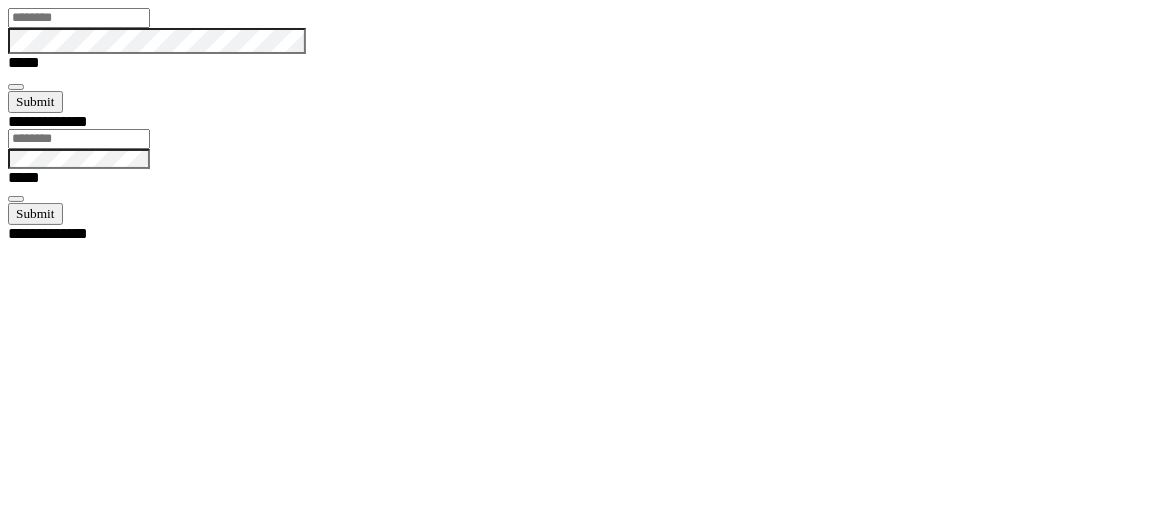 type on "********" 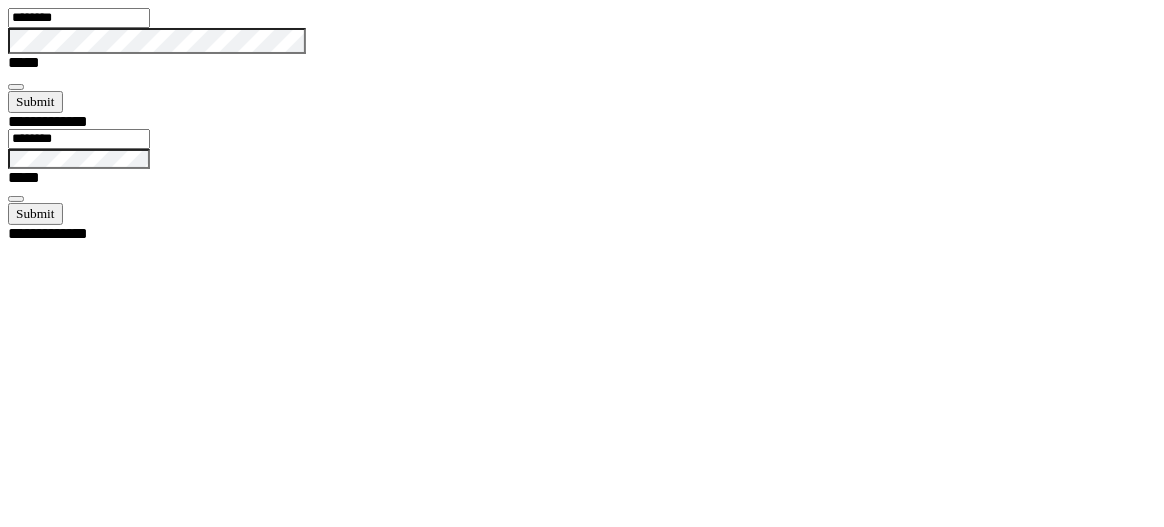 click at bounding box center (16, 87) 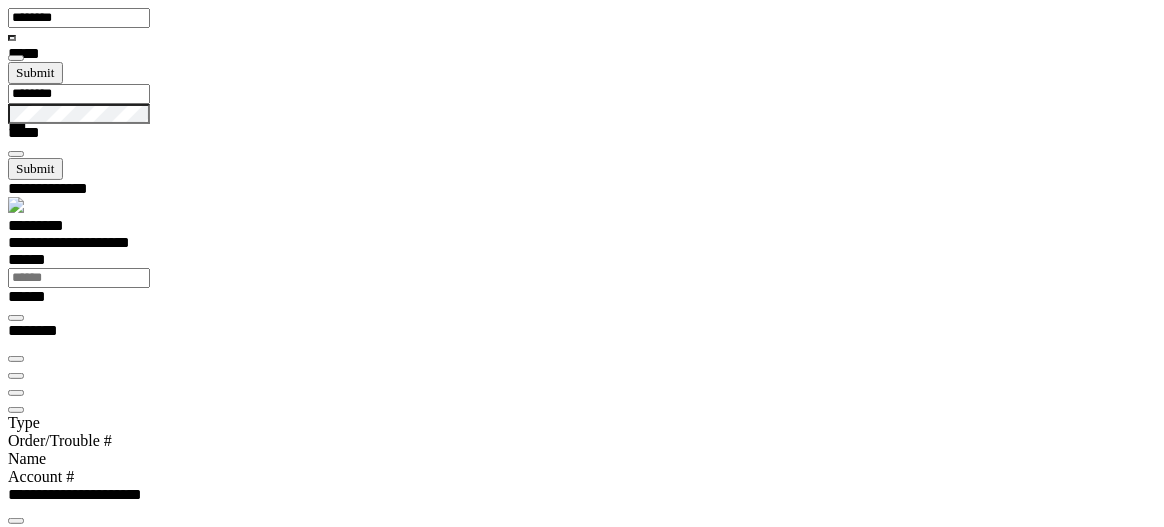 scroll, scrollTop: 99755, scrollLeft: 99506, axis: both 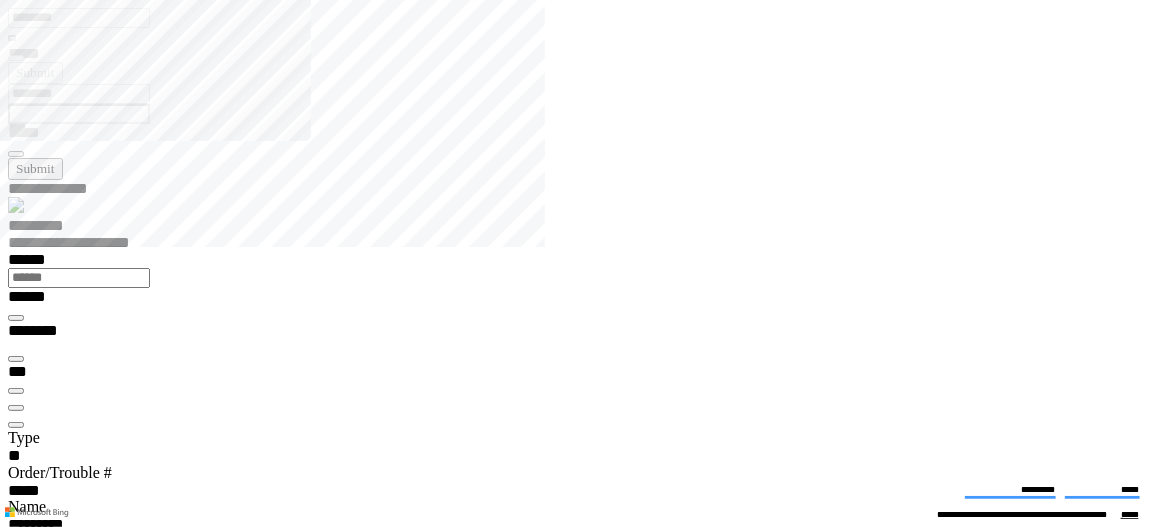 type on "*******" 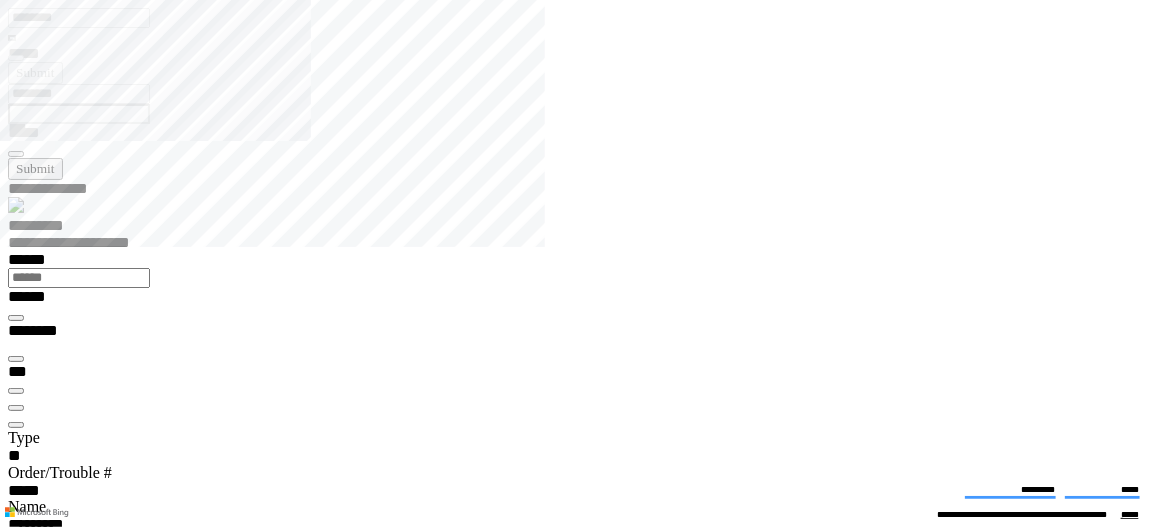 click at bounding box center (16, 3857) 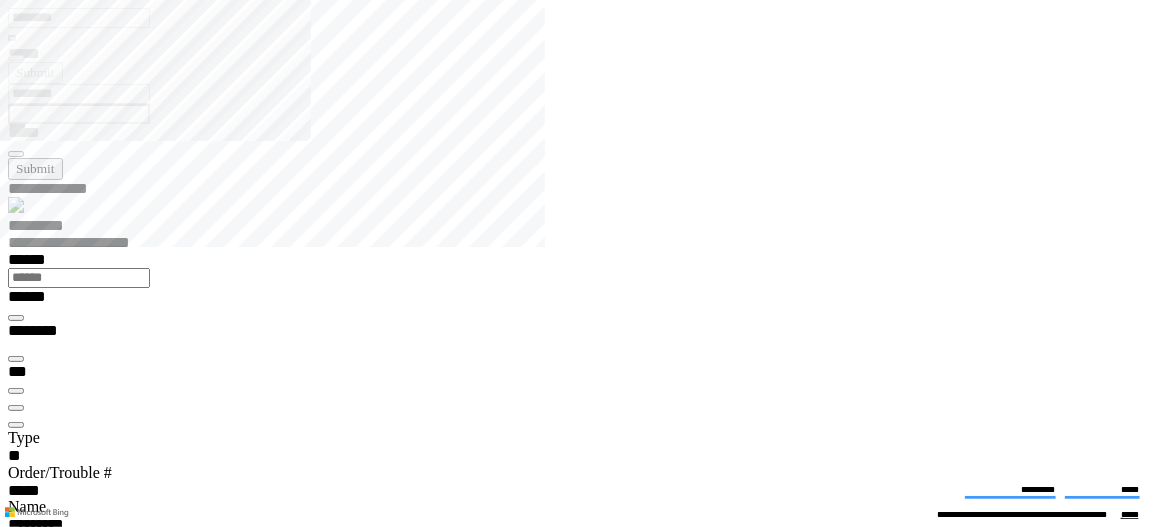 click on "Class" at bounding box center (79, 11618) 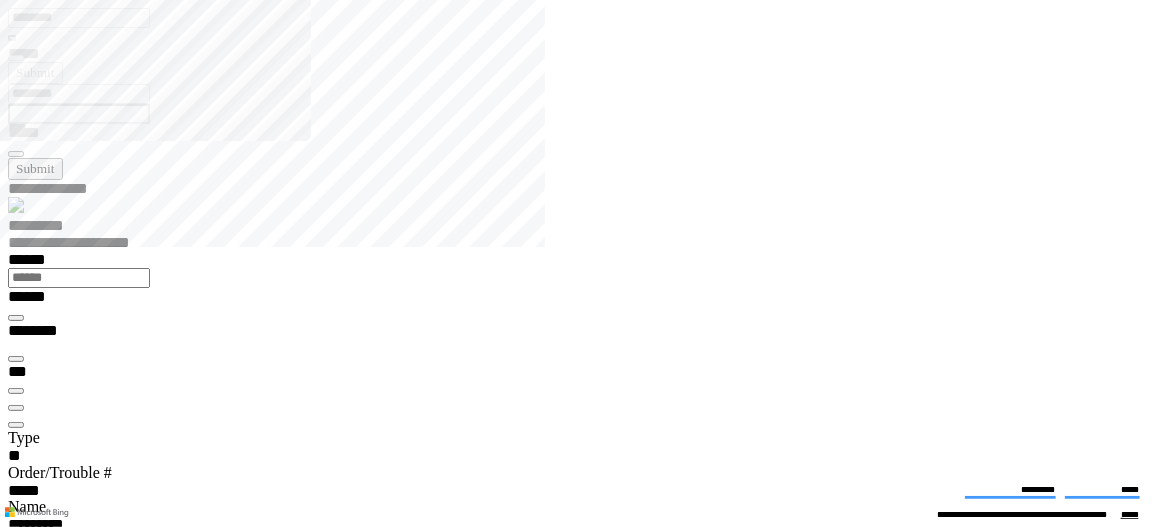 click on "Action" at bounding box center (79, 12086) 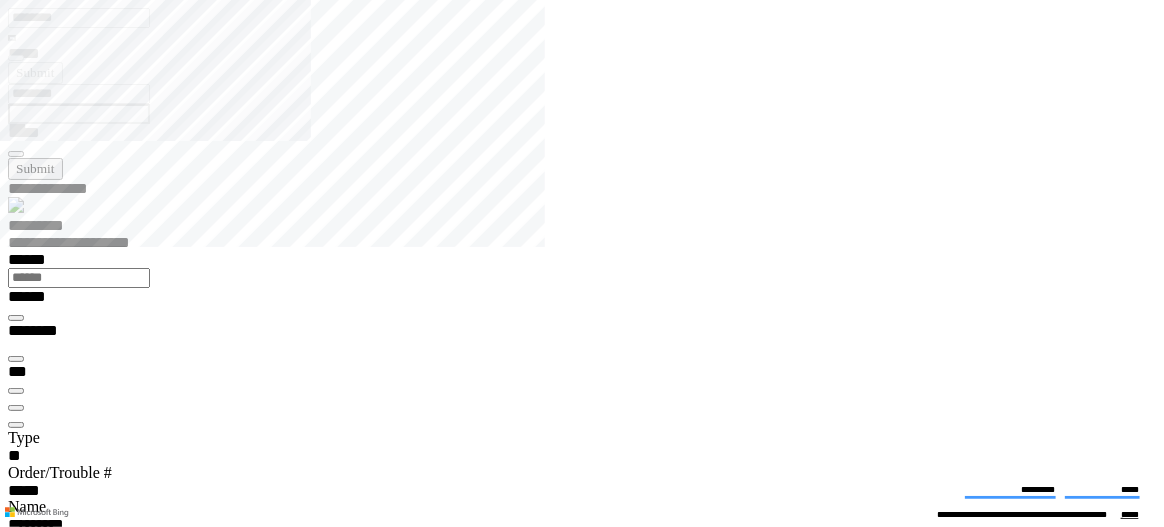 type on "**********" 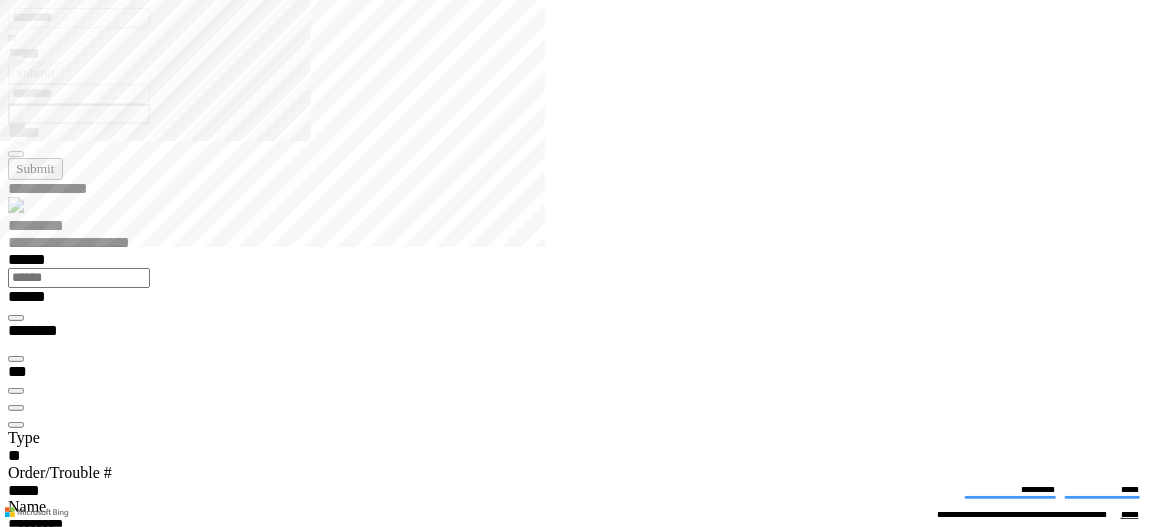 click on "**********" at bounding box center (590, 11476) 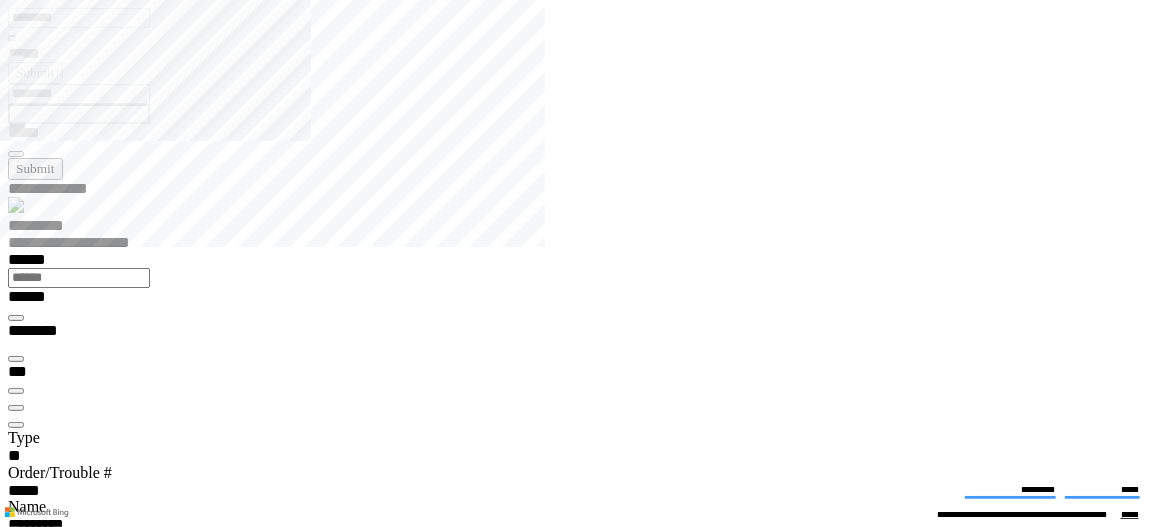 click on "Fault" at bounding box center (79, 11993) 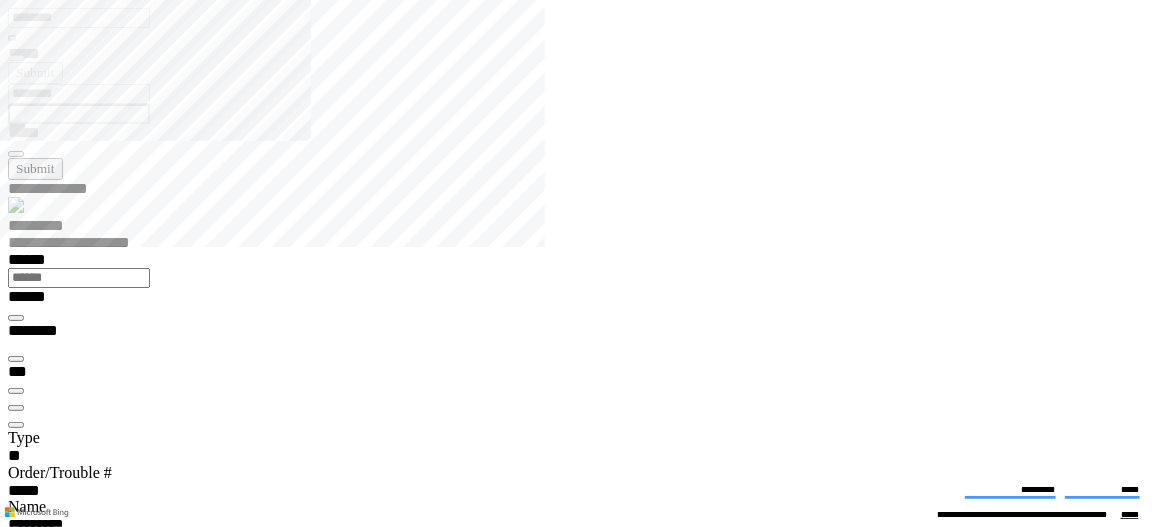 type on "**********" 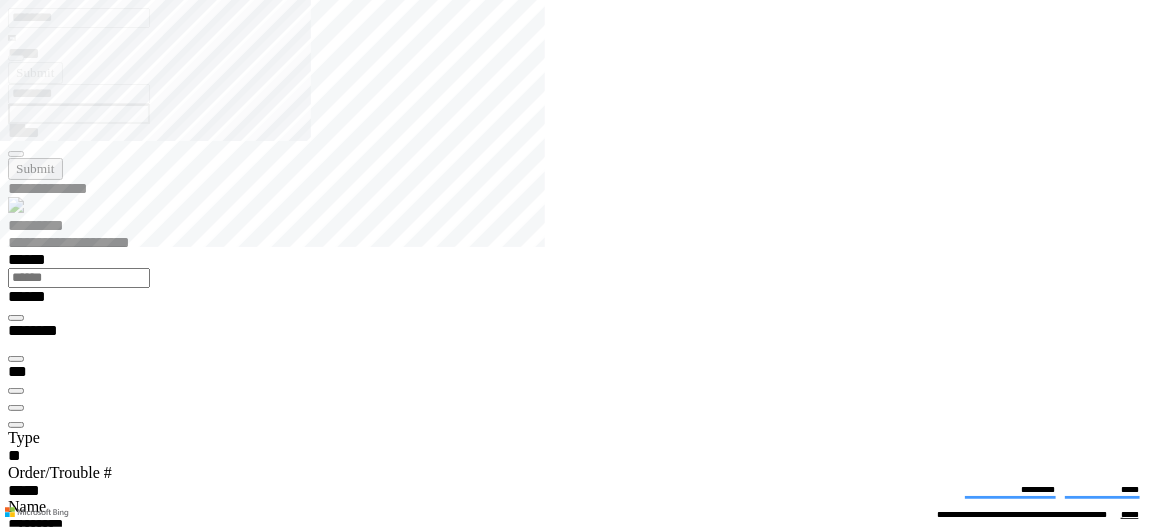 click on "Usage" at bounding box center [79, 11899] 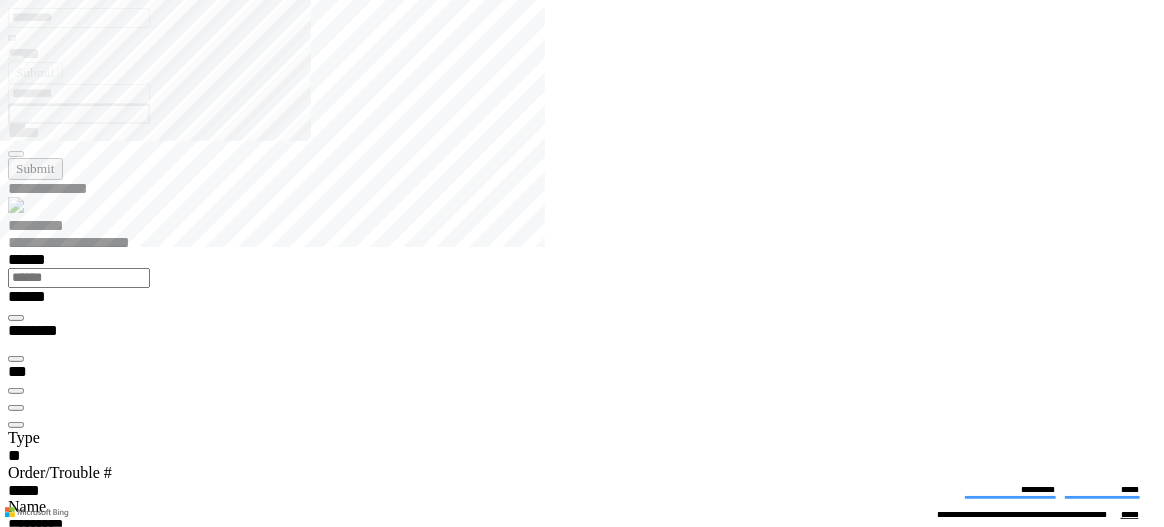 click on "**********" at bounding box center [79, 11993] 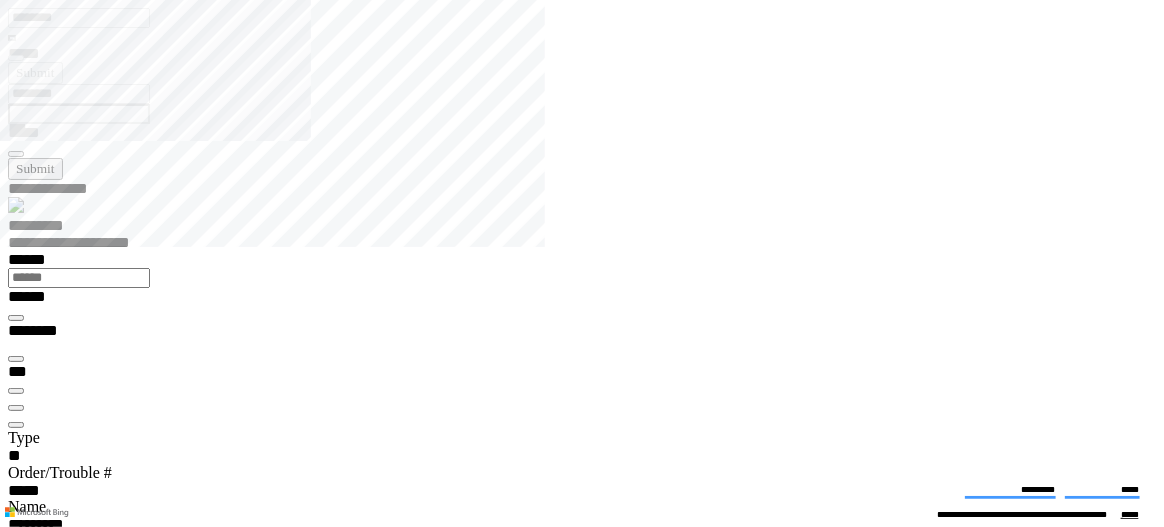 click on "Tech Note" at bounding box center (85, 12187) 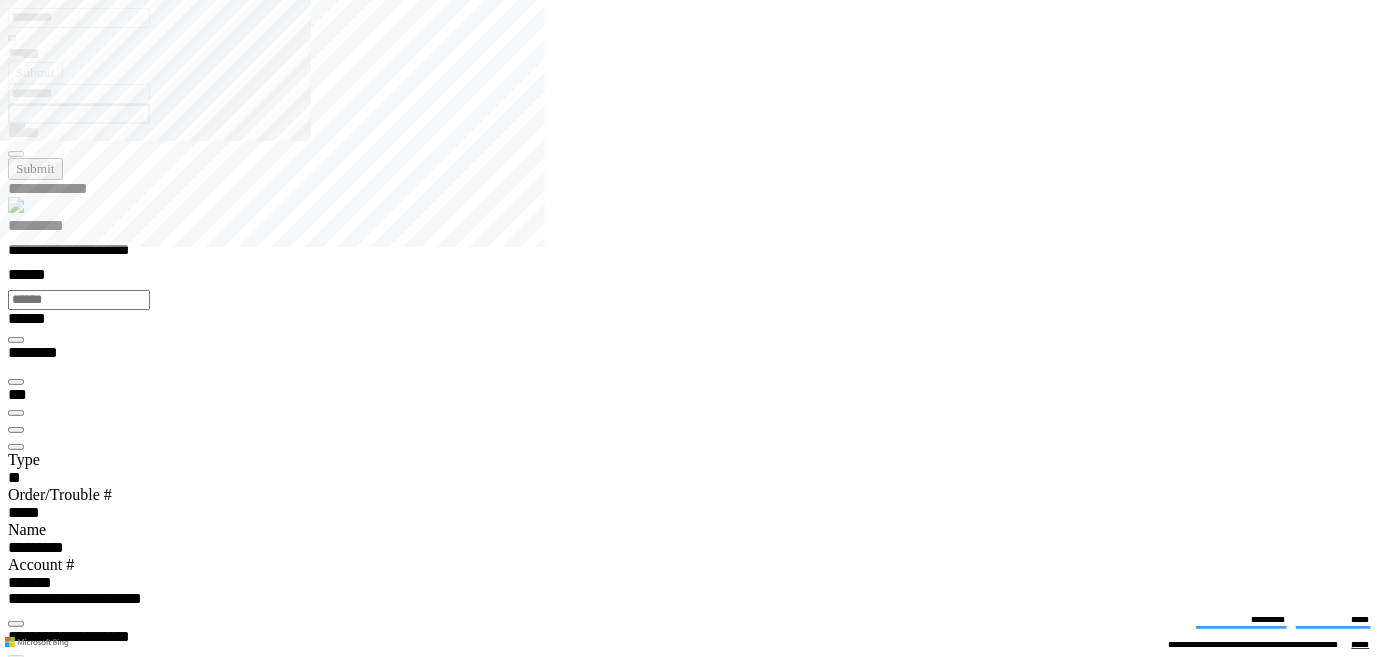 type on "**********" 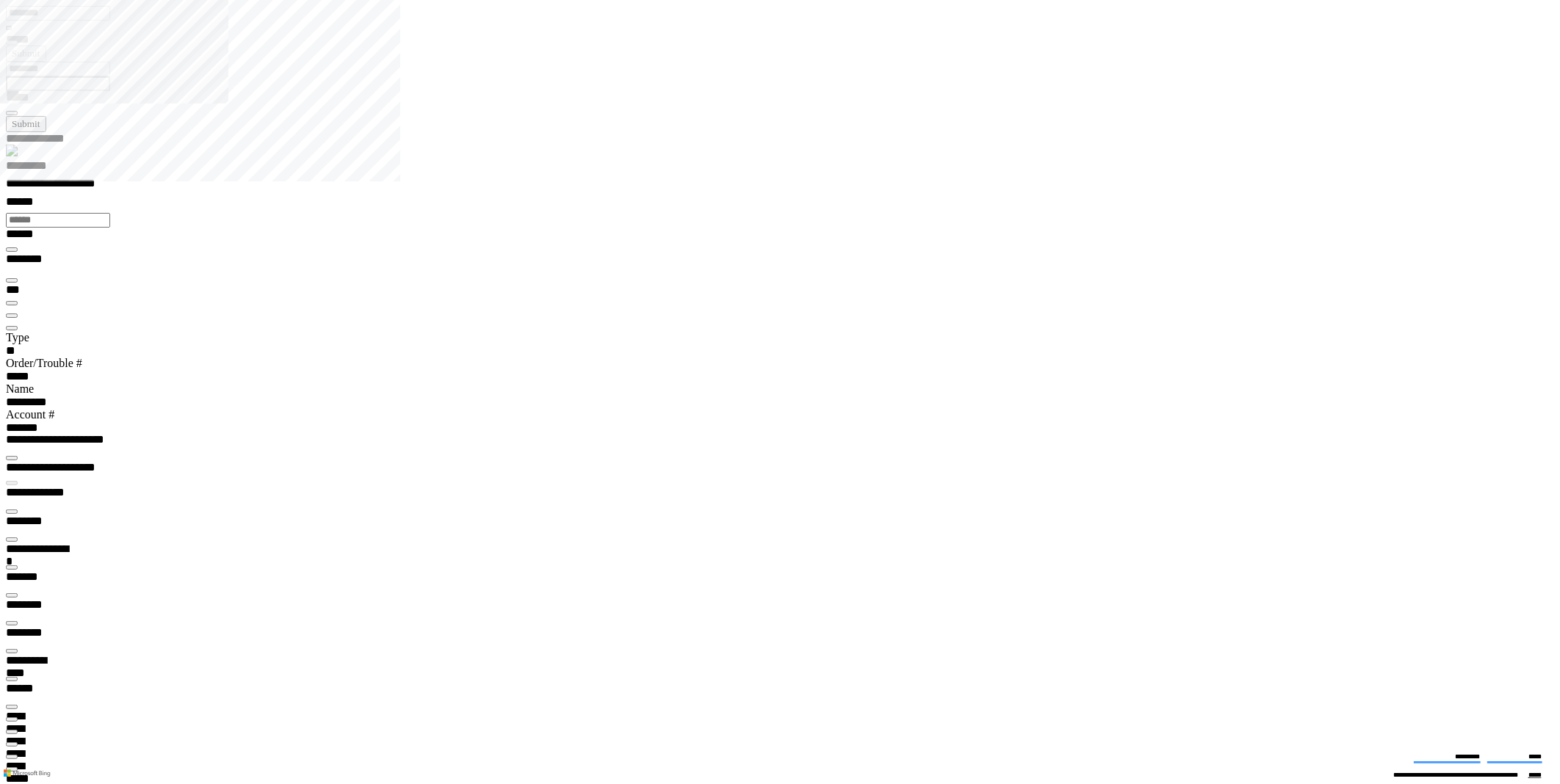scroll, scrollTop: 72700, scrollLeft: 73299, axis: both 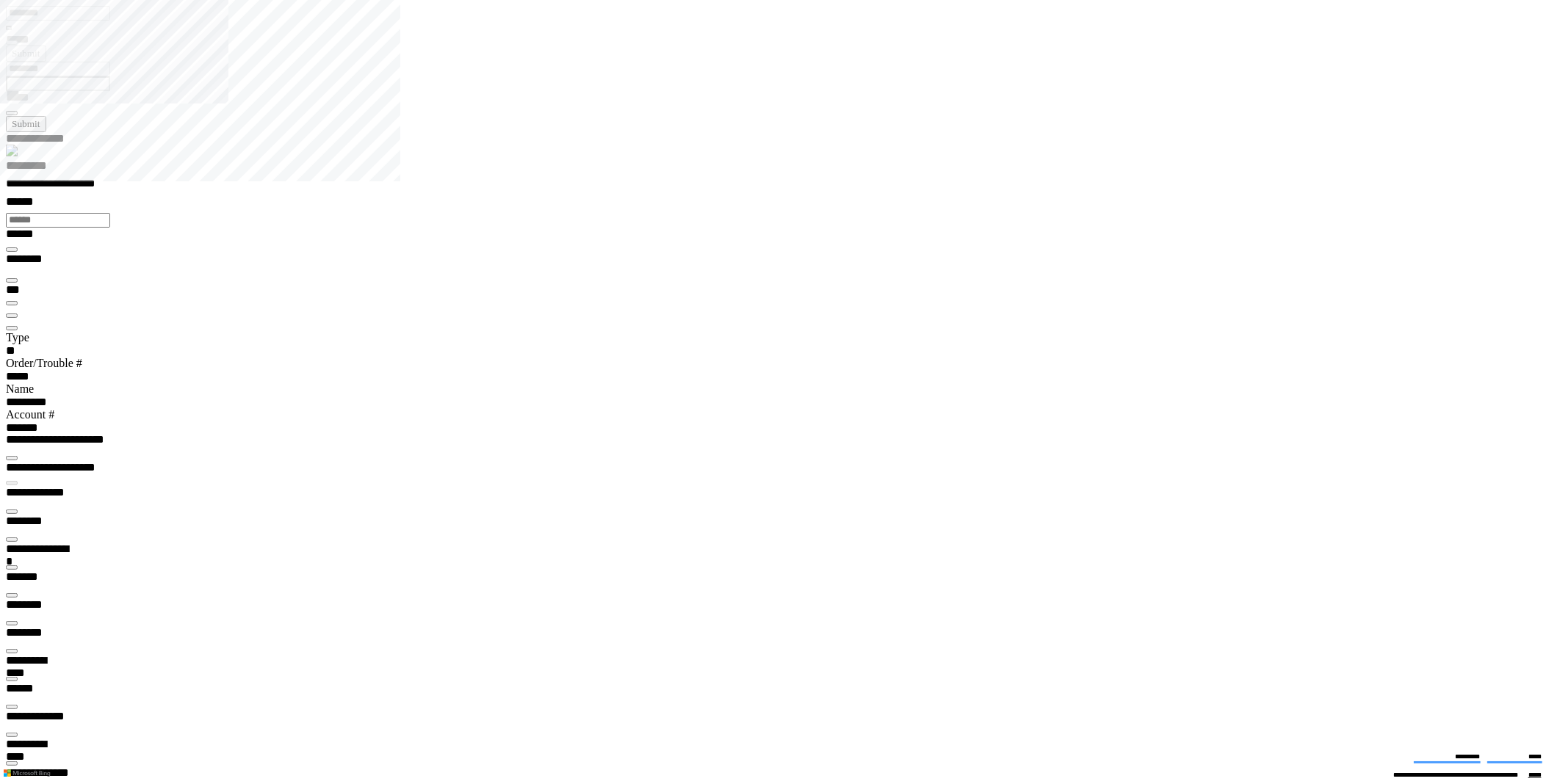 click on "*********" at bounding box center [42, 168] 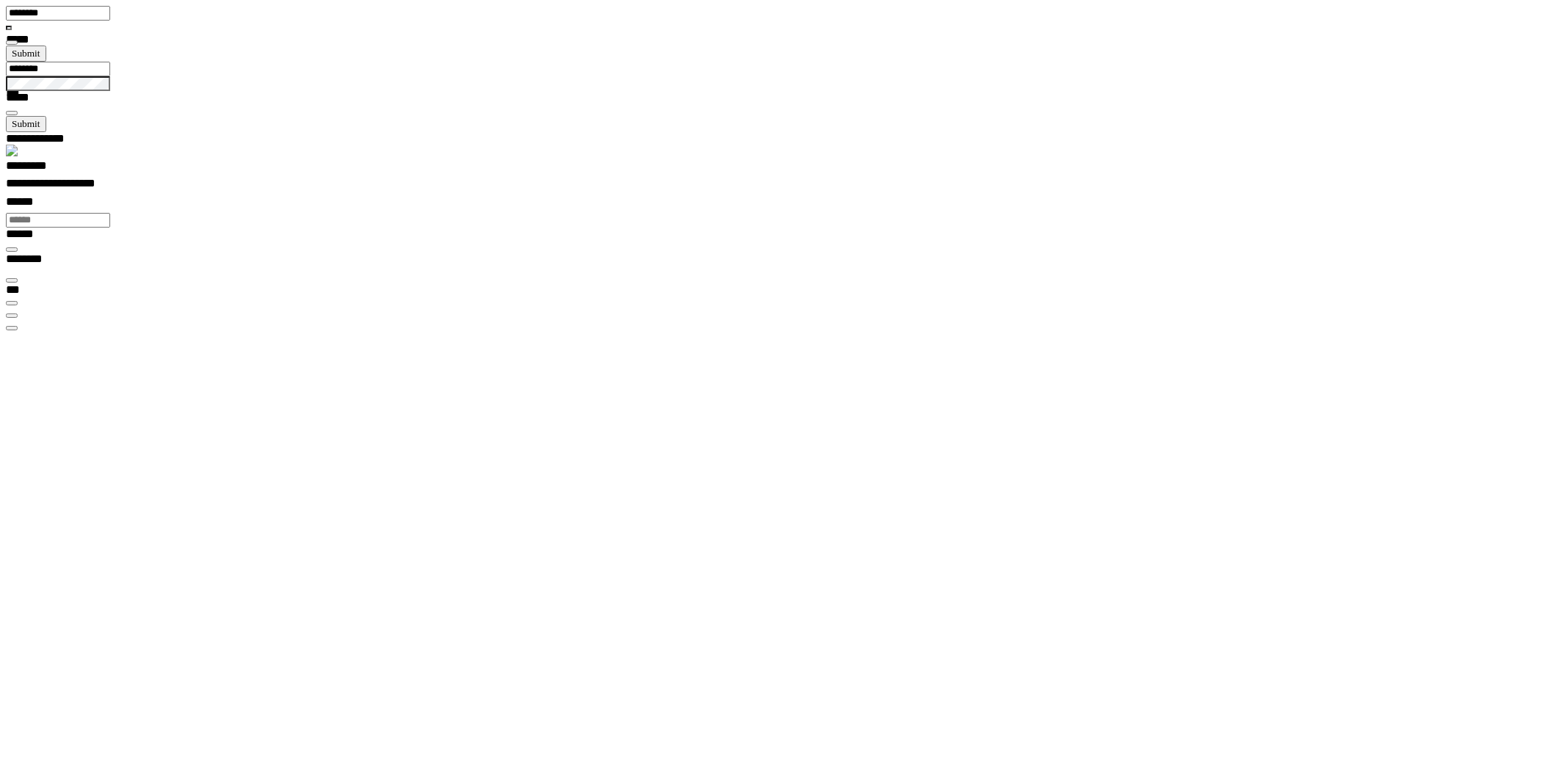 scroll, scrollTop: 73385, scrollLeft: 73175, axis: both 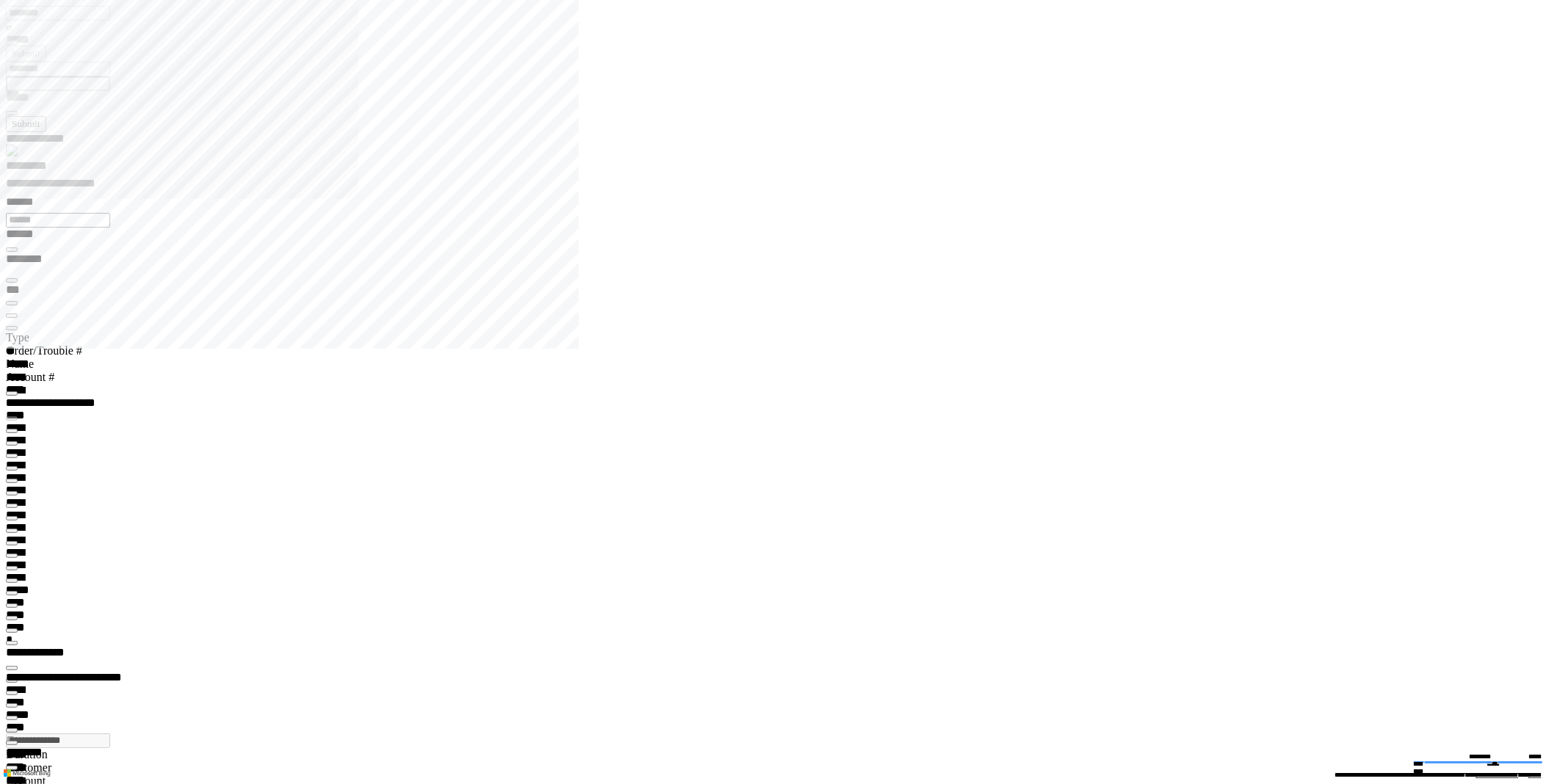 click at bounding box center (12, 7419) 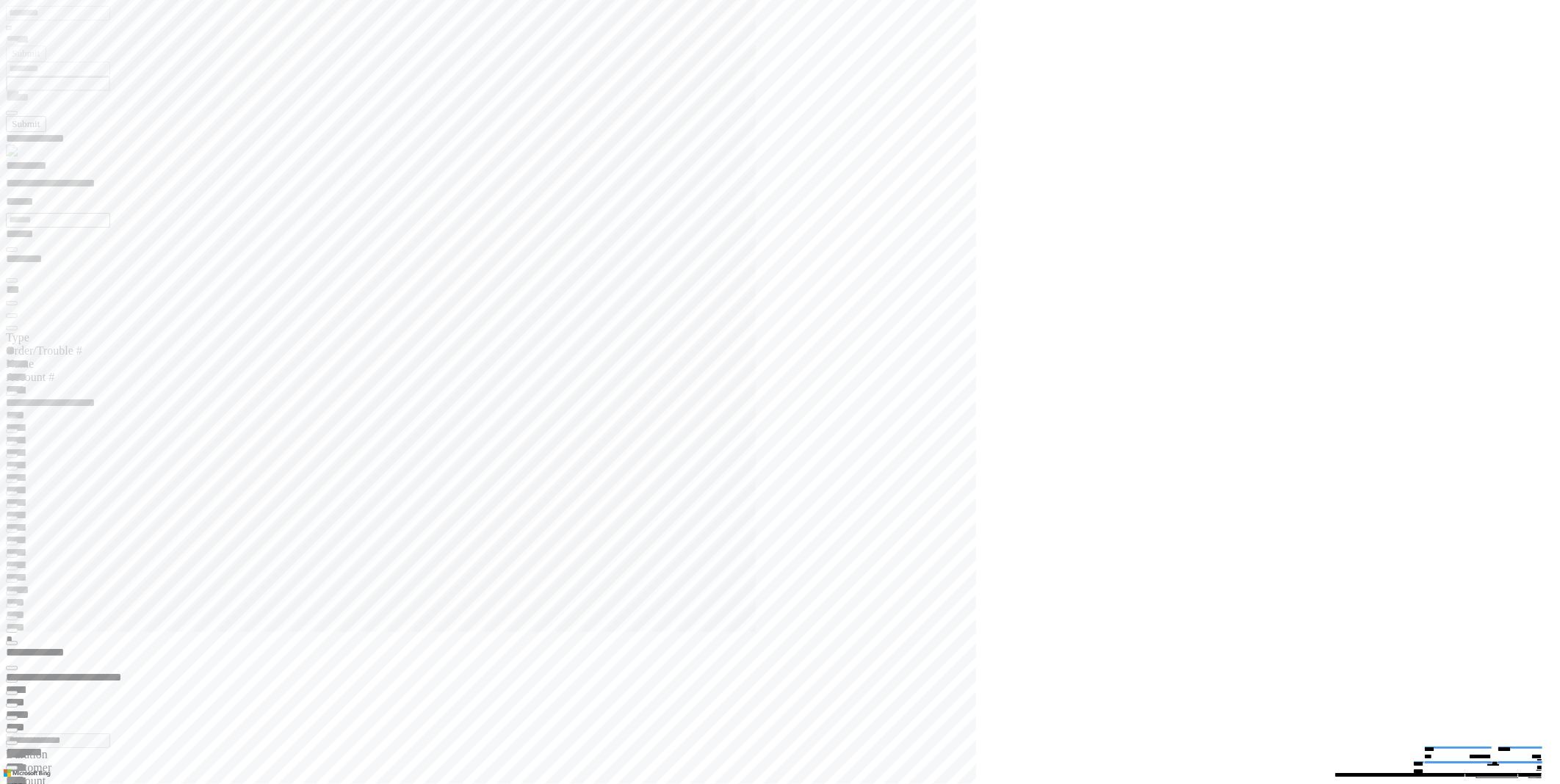 click at bounding box center (12, 7447) 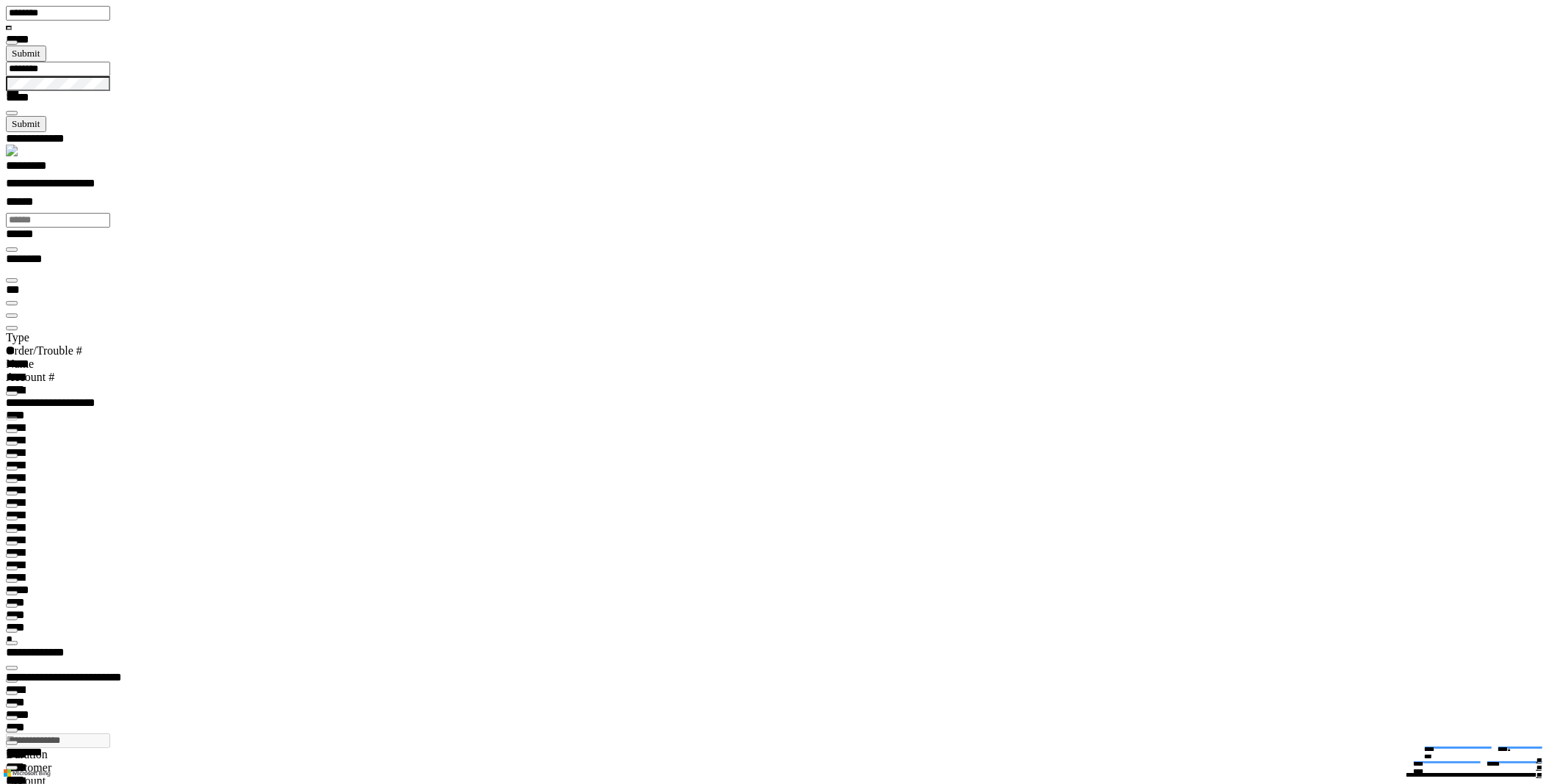 click on "**********" at bounding box center (46, 12166) 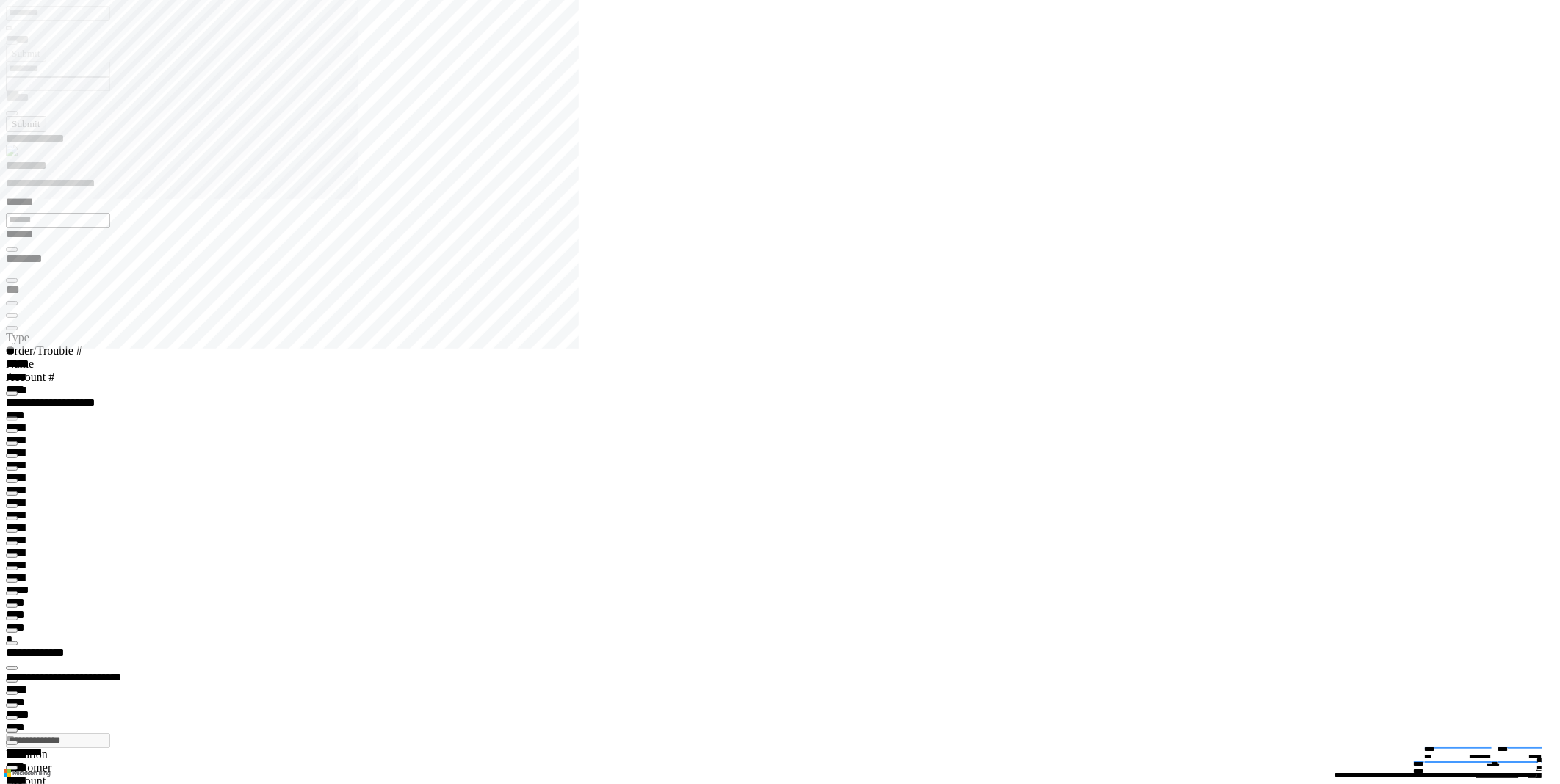 click at bounding box center (12, 9194) 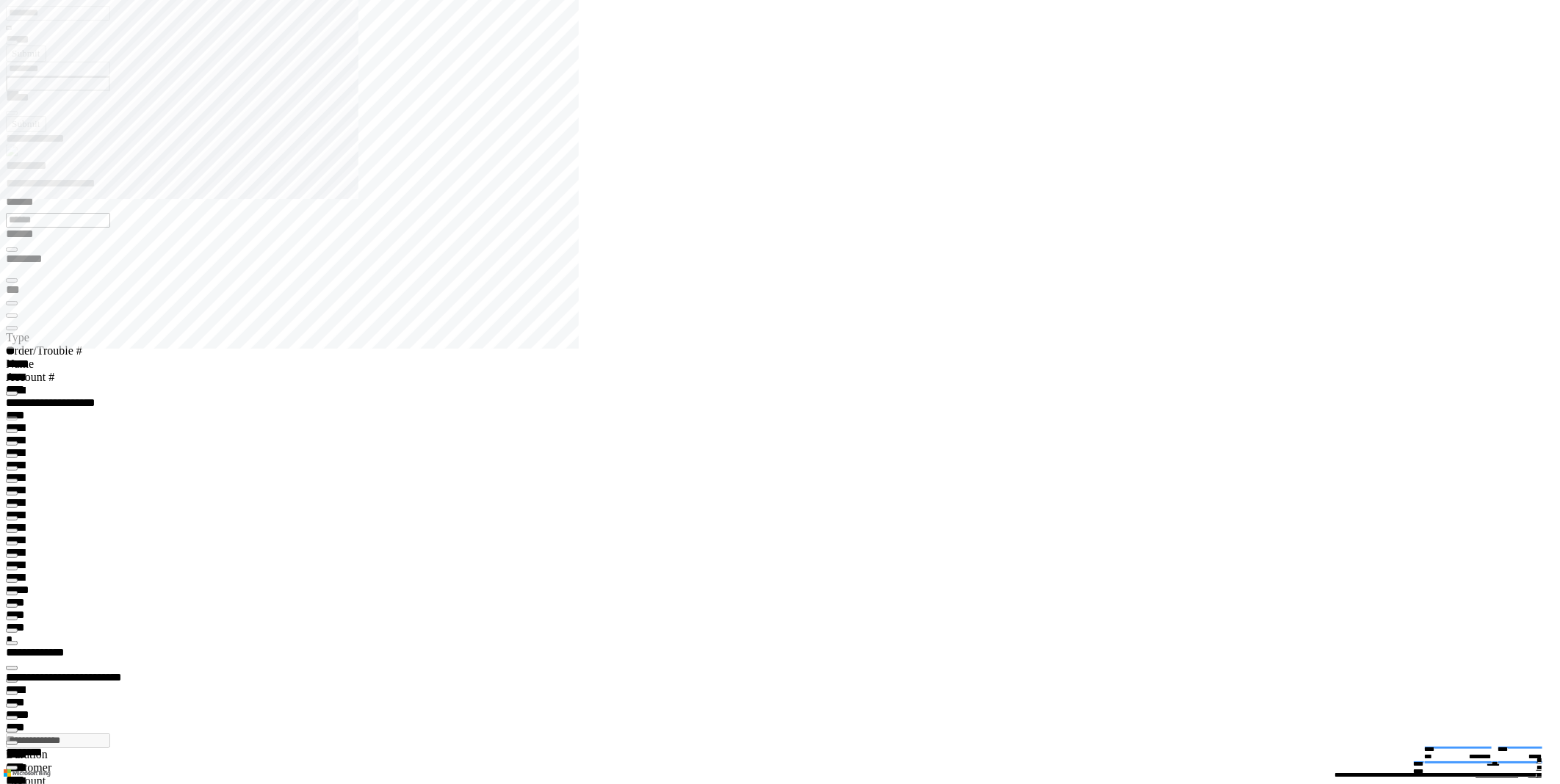 click at bounding box center (12, 7447) 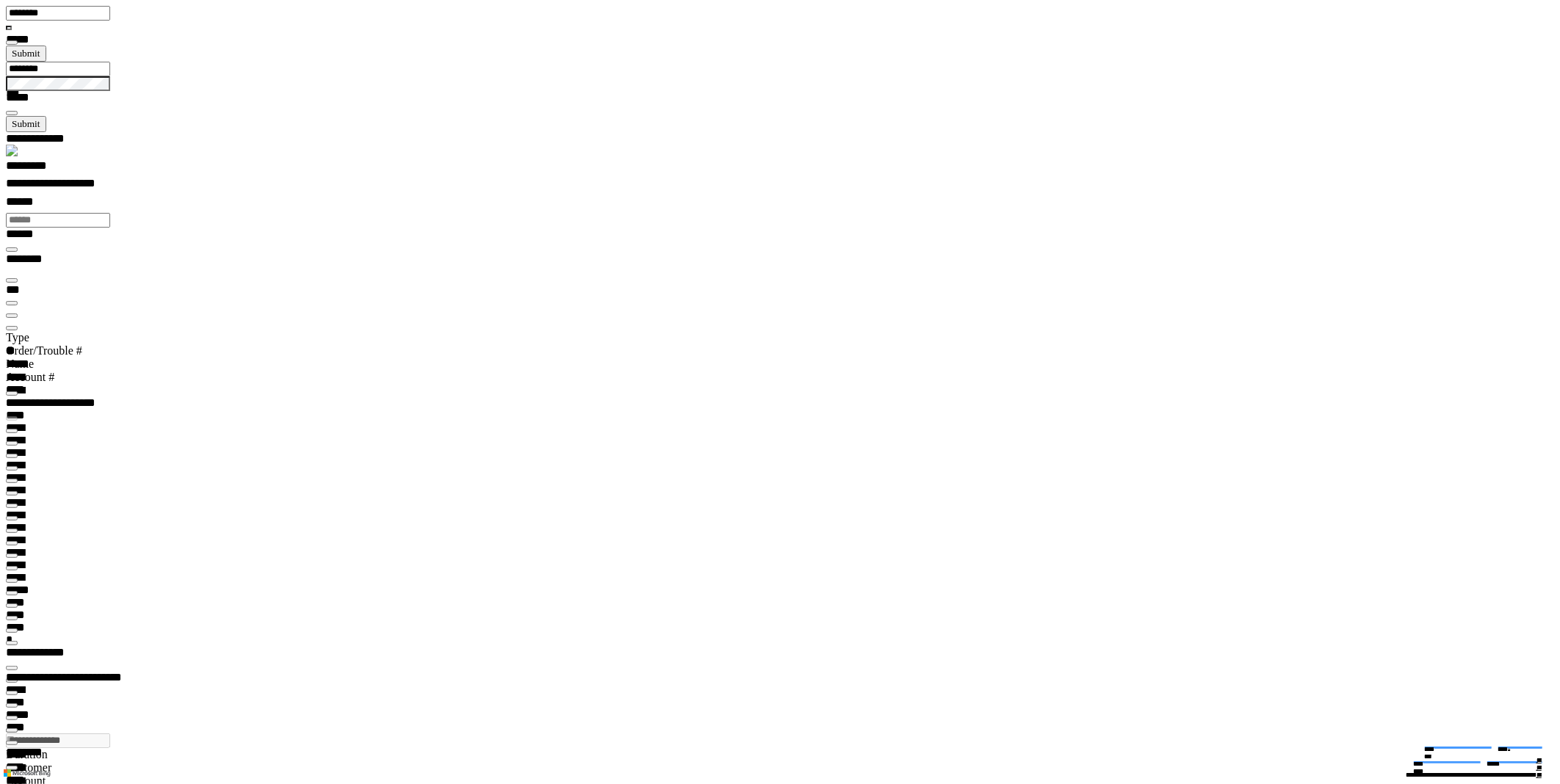 click at bounding box center (46, 18792) 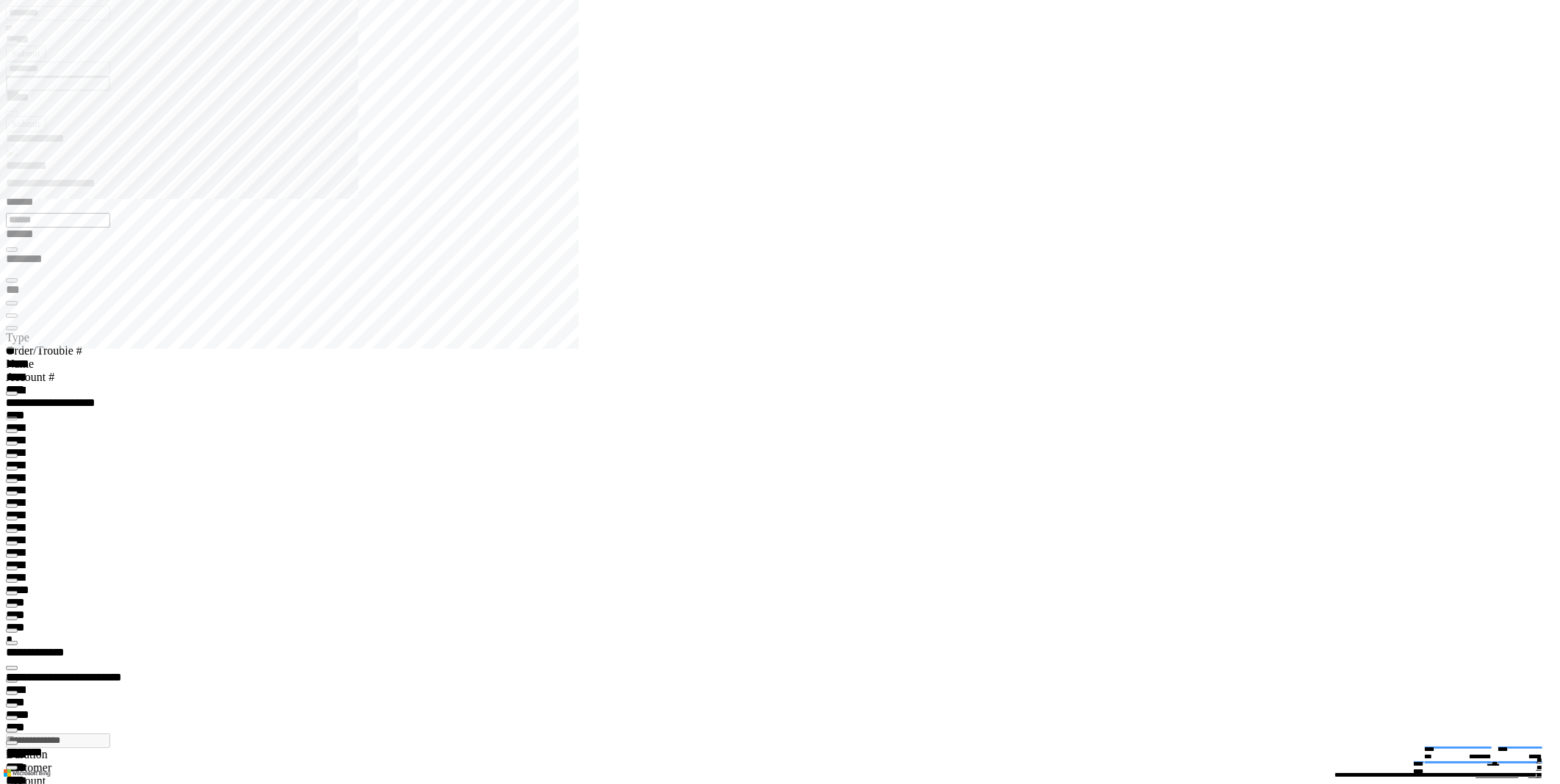 click at bounding box center [12, 7447] 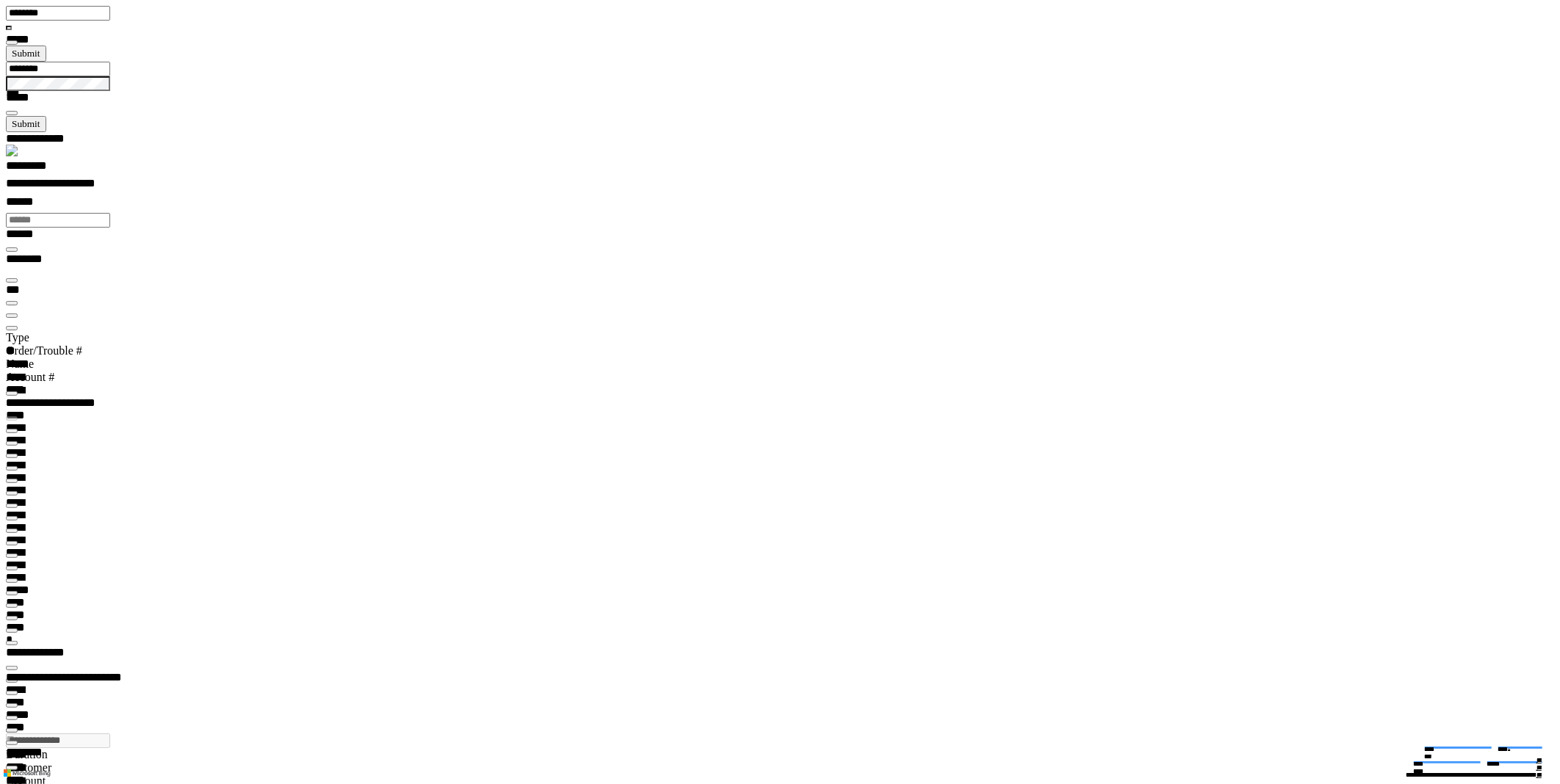 scroll, scrollTop: 73386, scrollLeft: 73331, axis: both 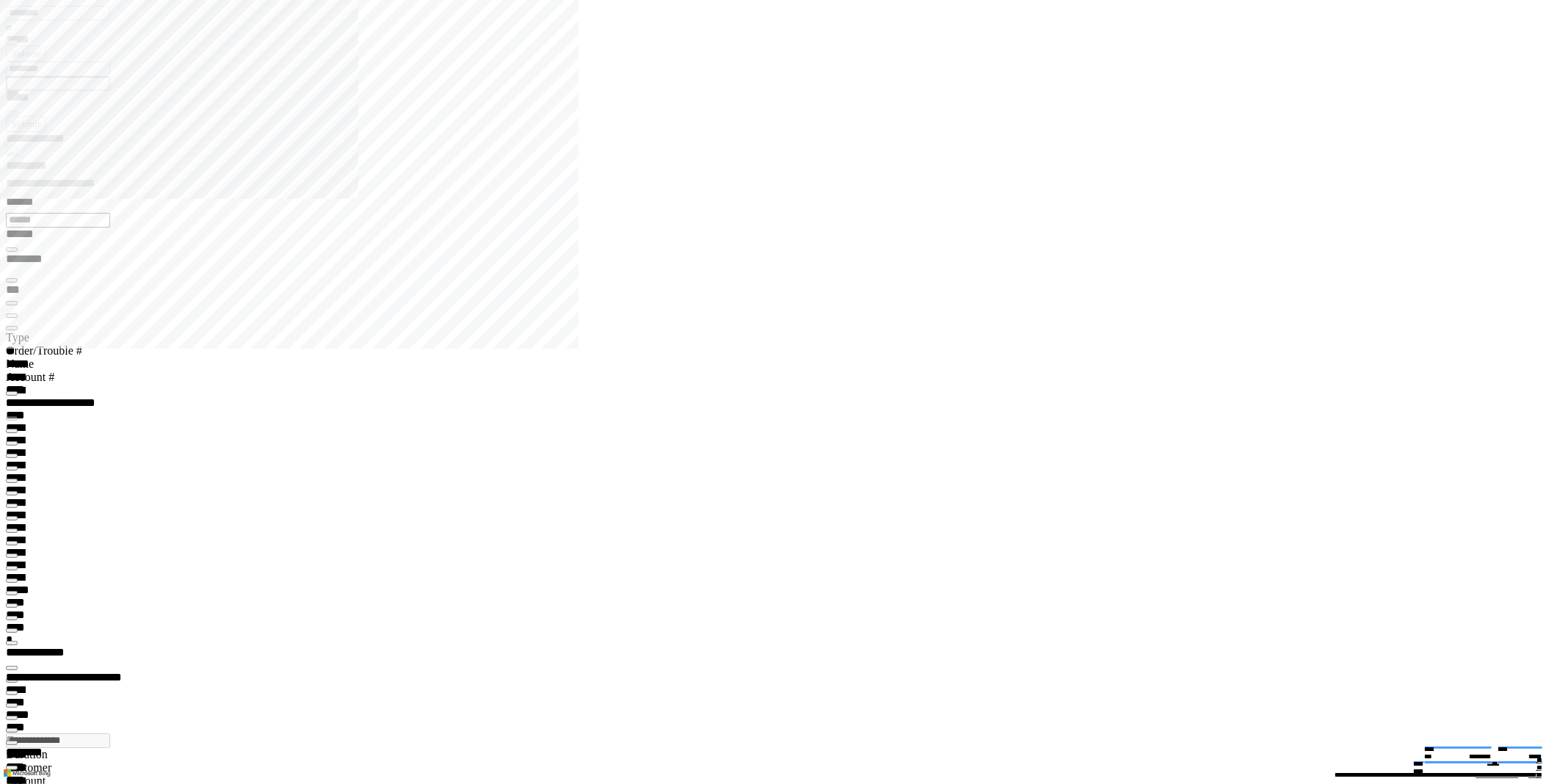 click at bounding box center (12, 7447) 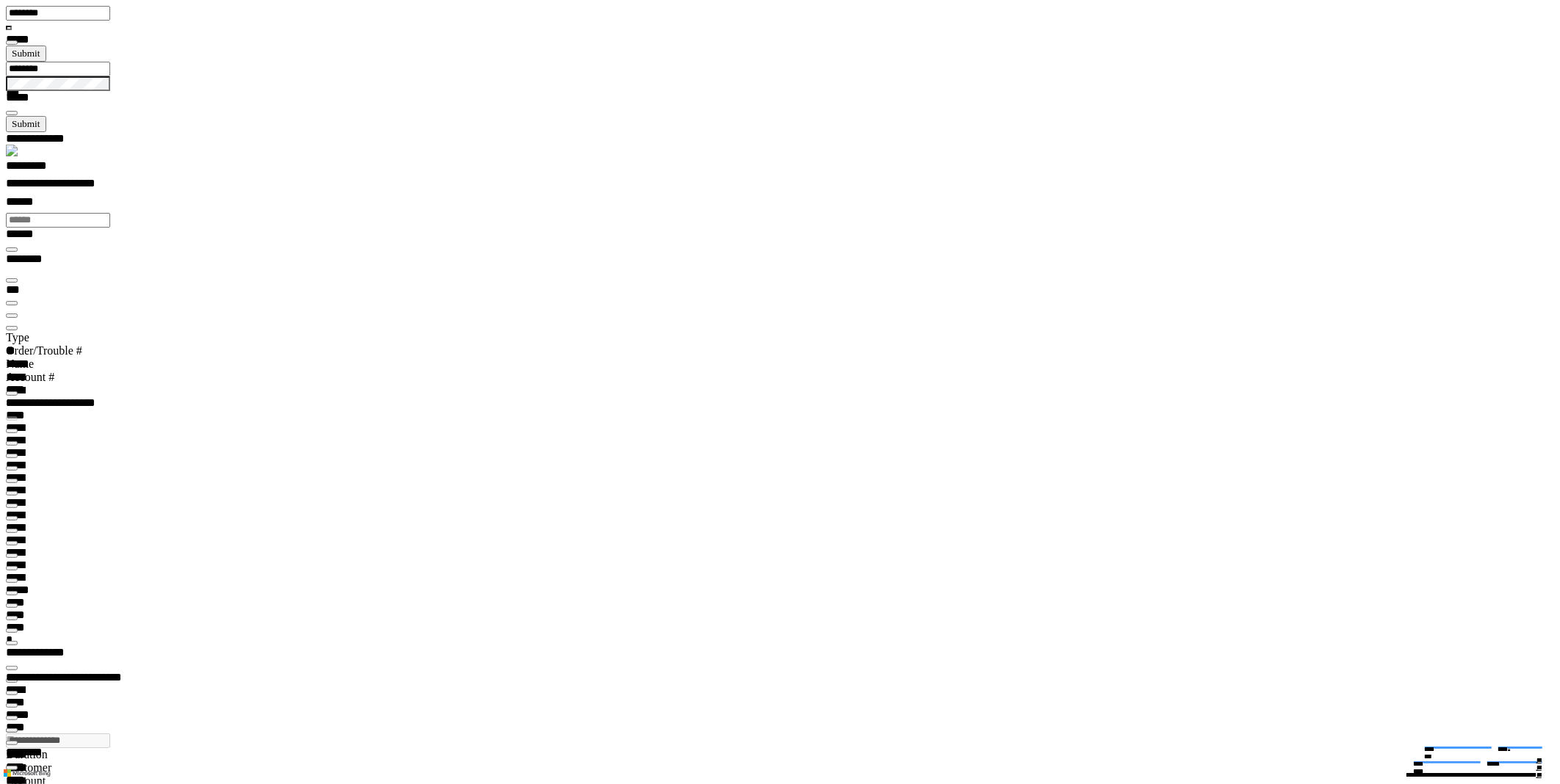 click at bounding box center (12, 19215) 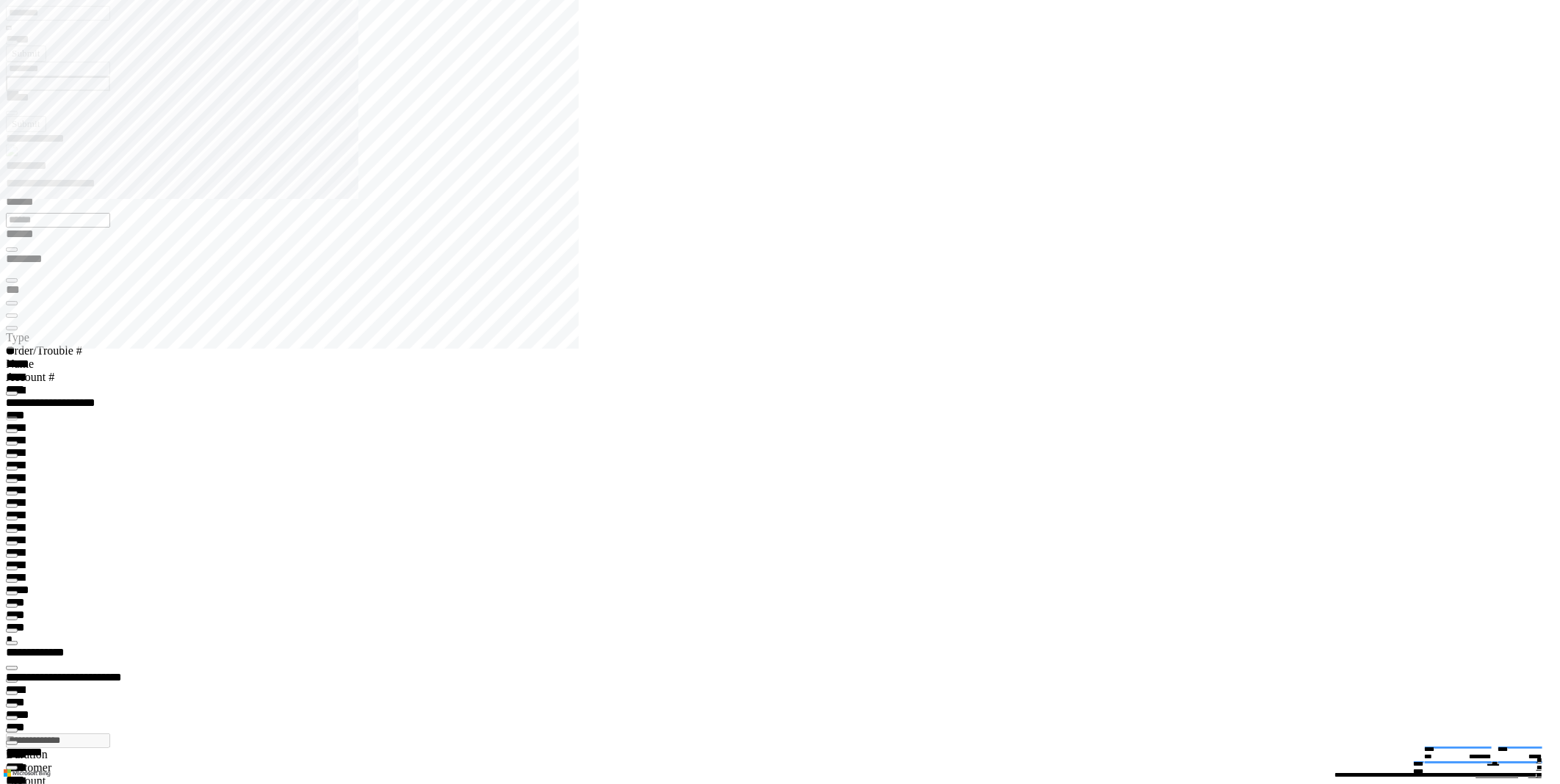 click at bounding box center (12, 7447) 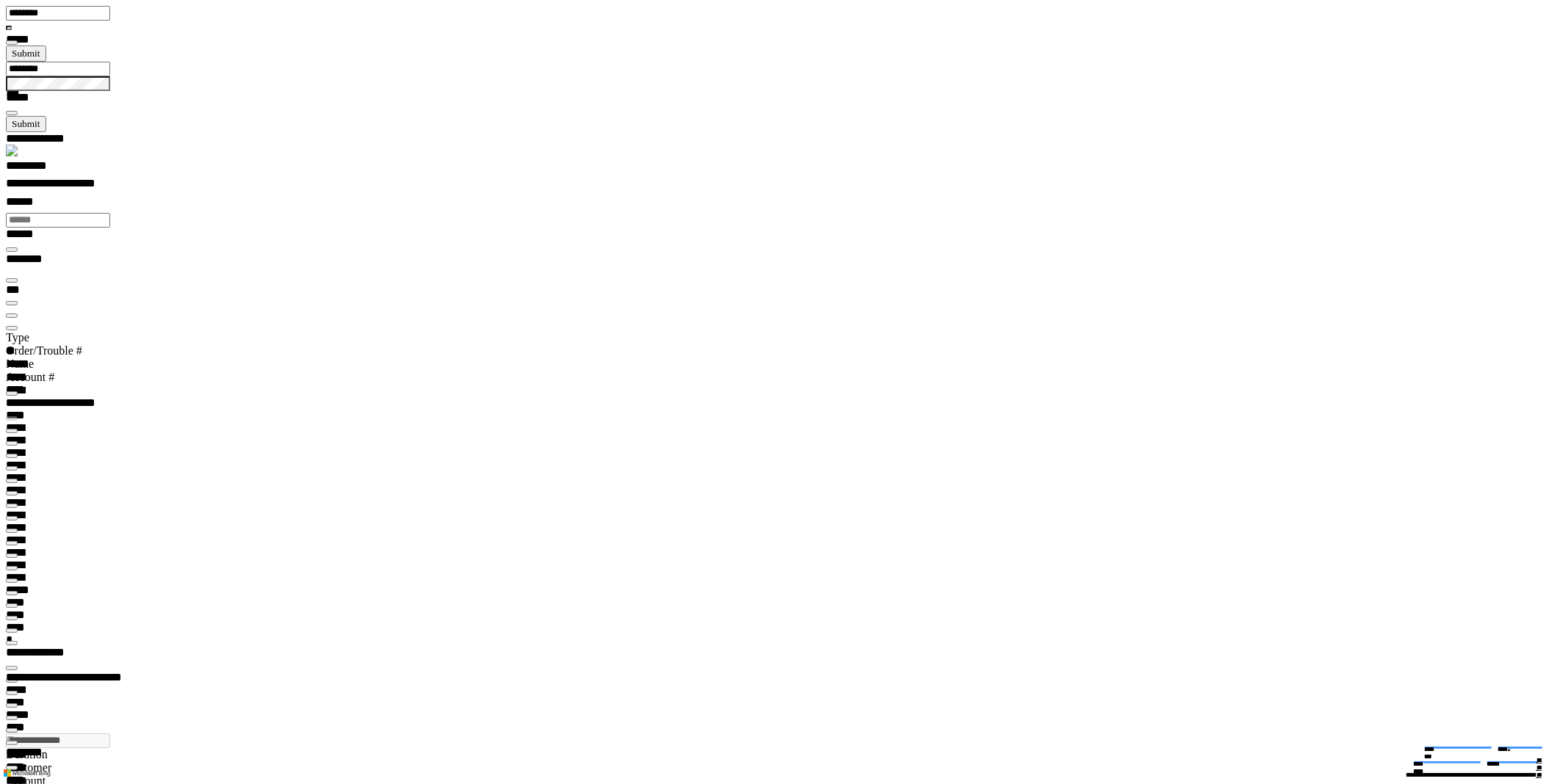 click on "**********" at bounding box center [49, 18621] 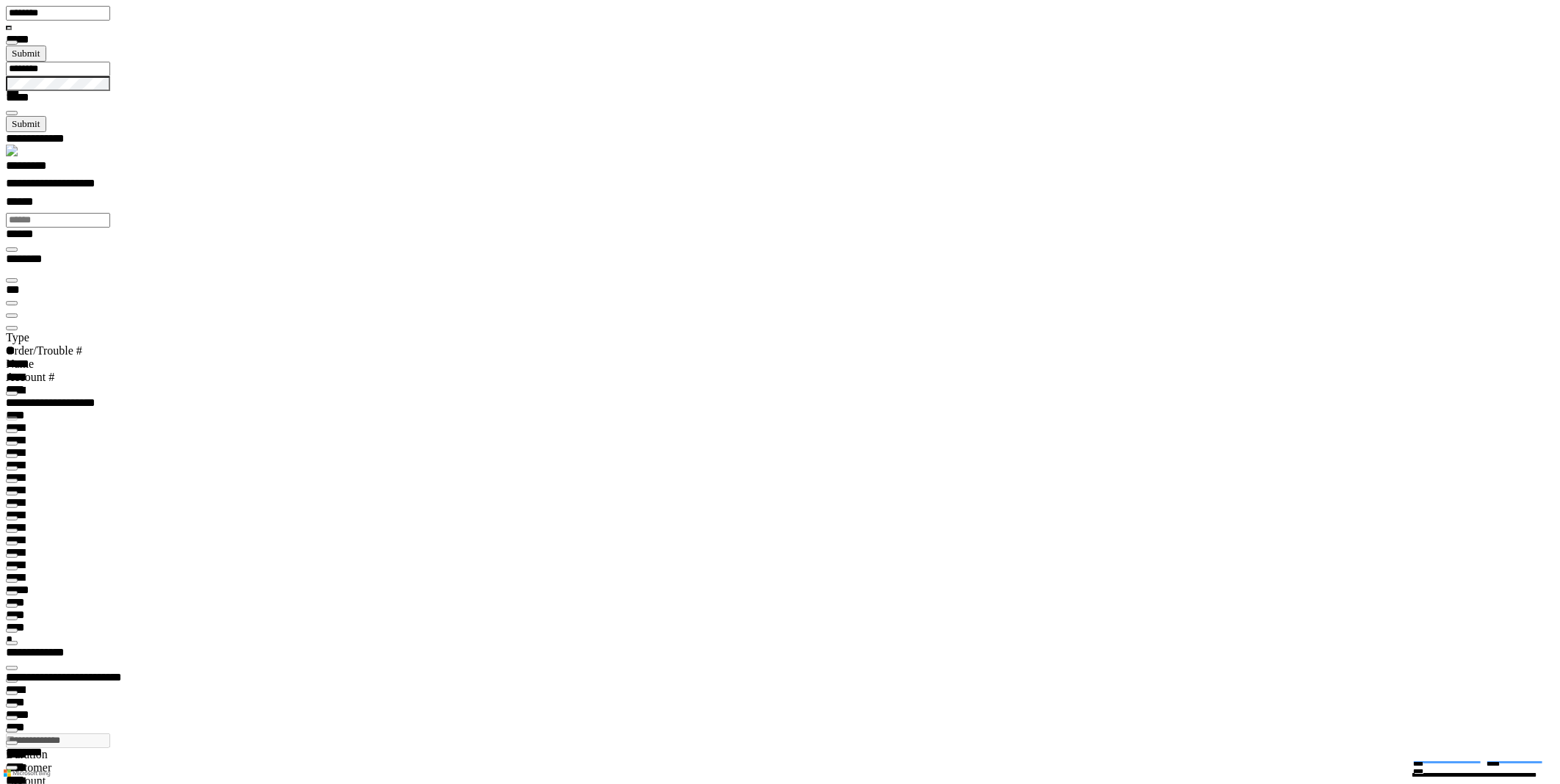 scroll, scrollTop: 73385, scrollLeft: 73395, axis: both 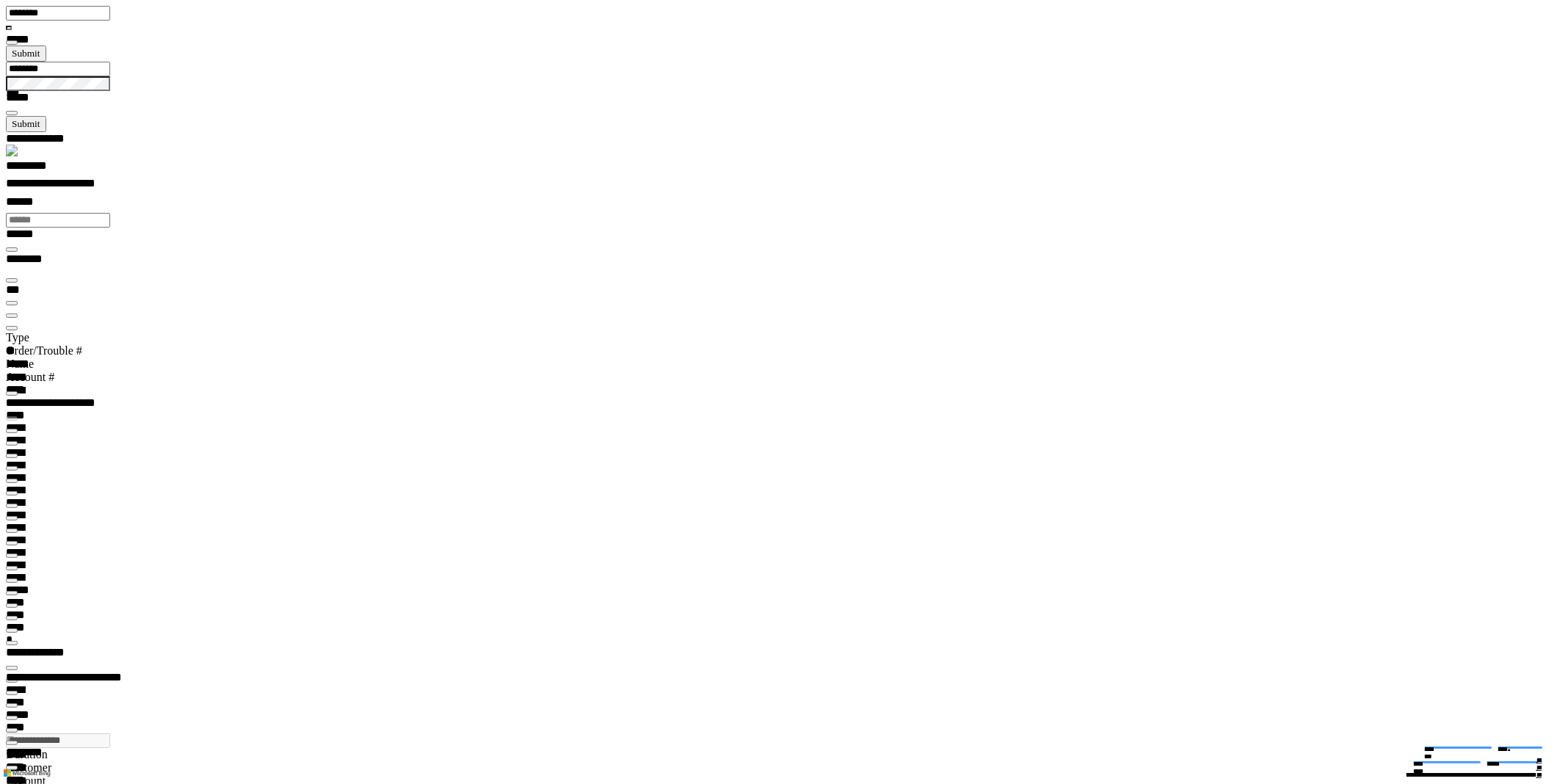 click on "**********" at bounding box center [57, 22691] 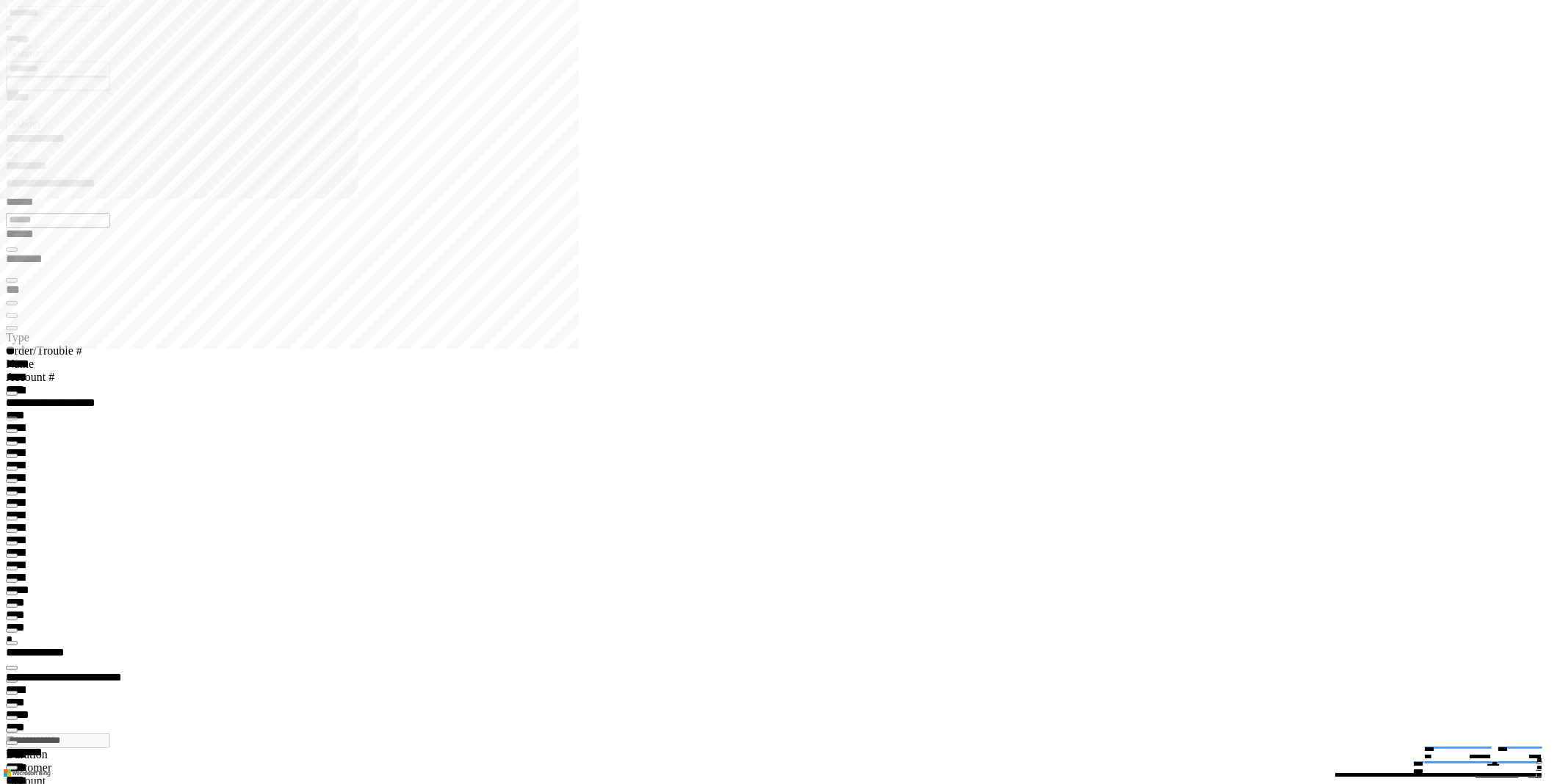 click on "**********" at bounding box center [70, 186] 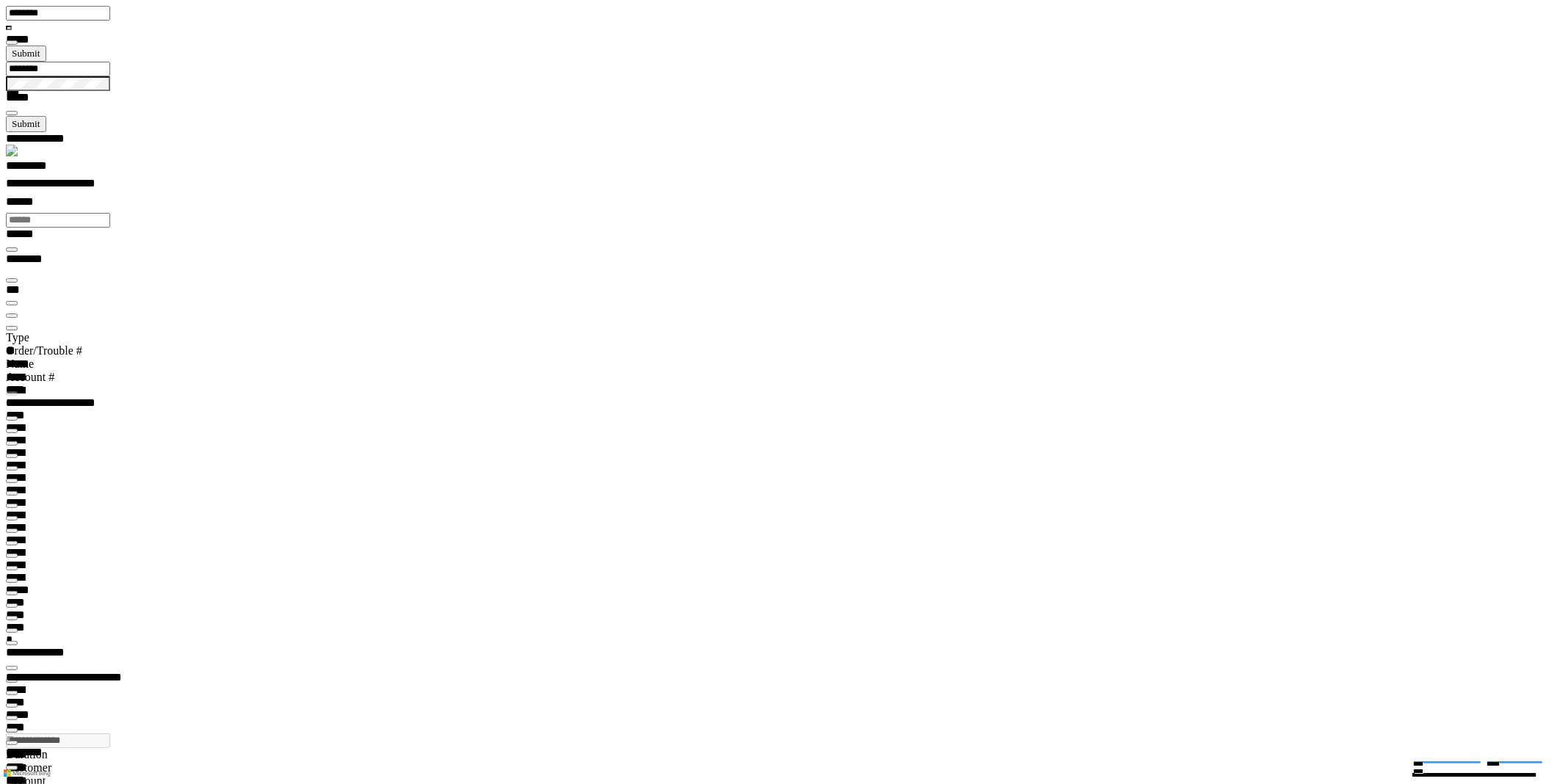 scroll, scrollTop: 73385, scrollLeft: 73417, axis: both 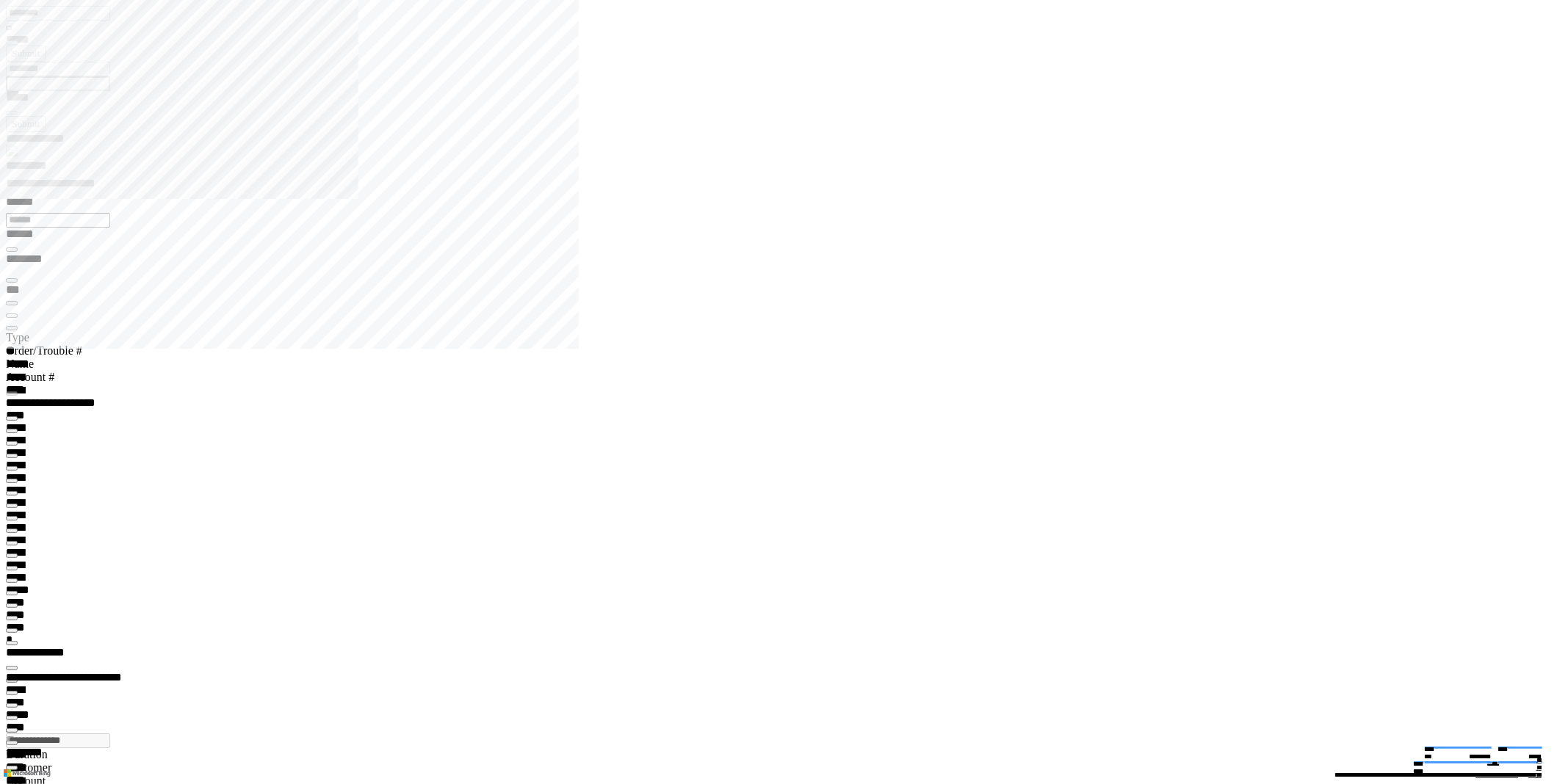 type on "****" 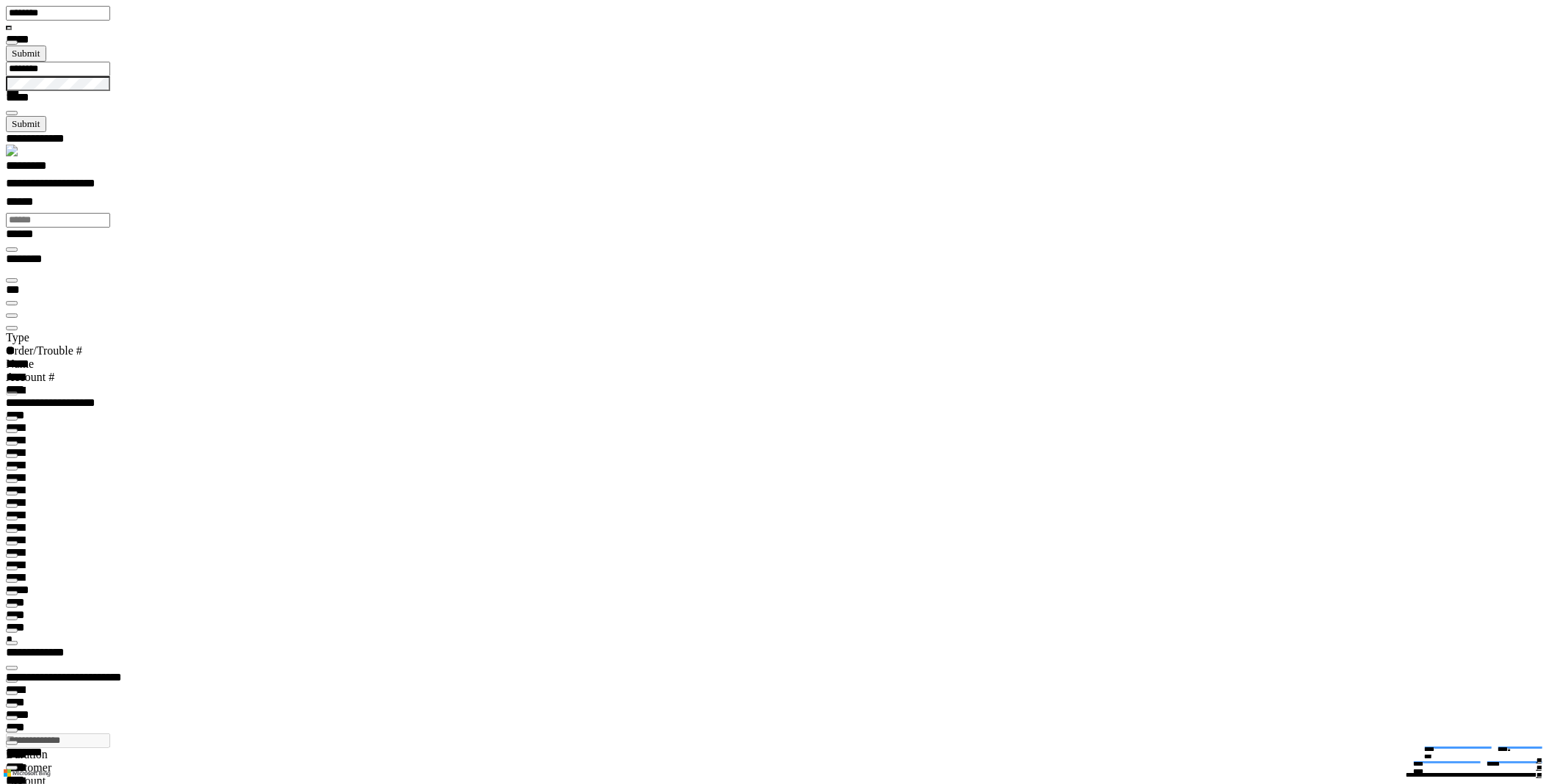 type on "**********" 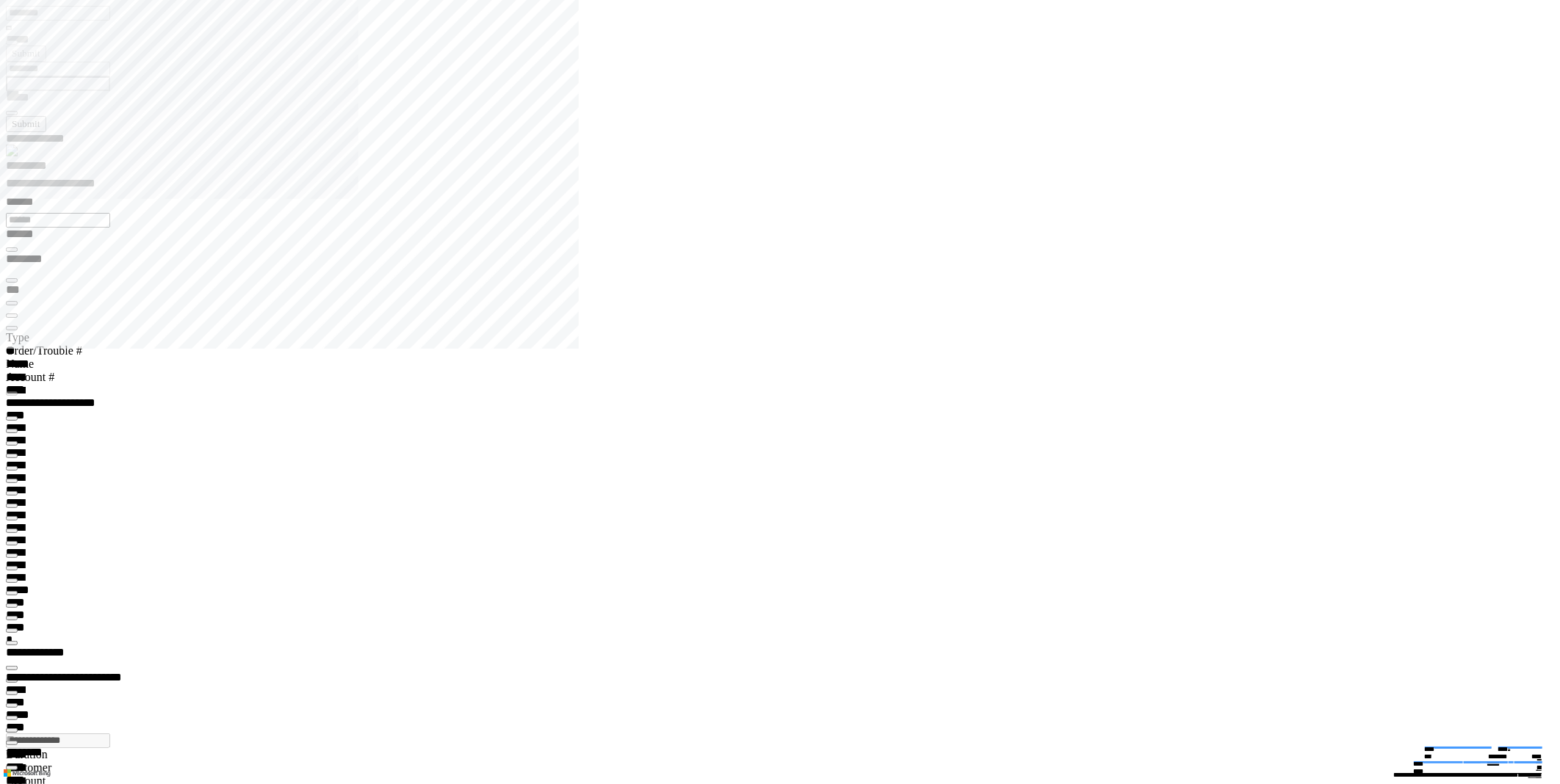 click at bounding box center [786, 28957] 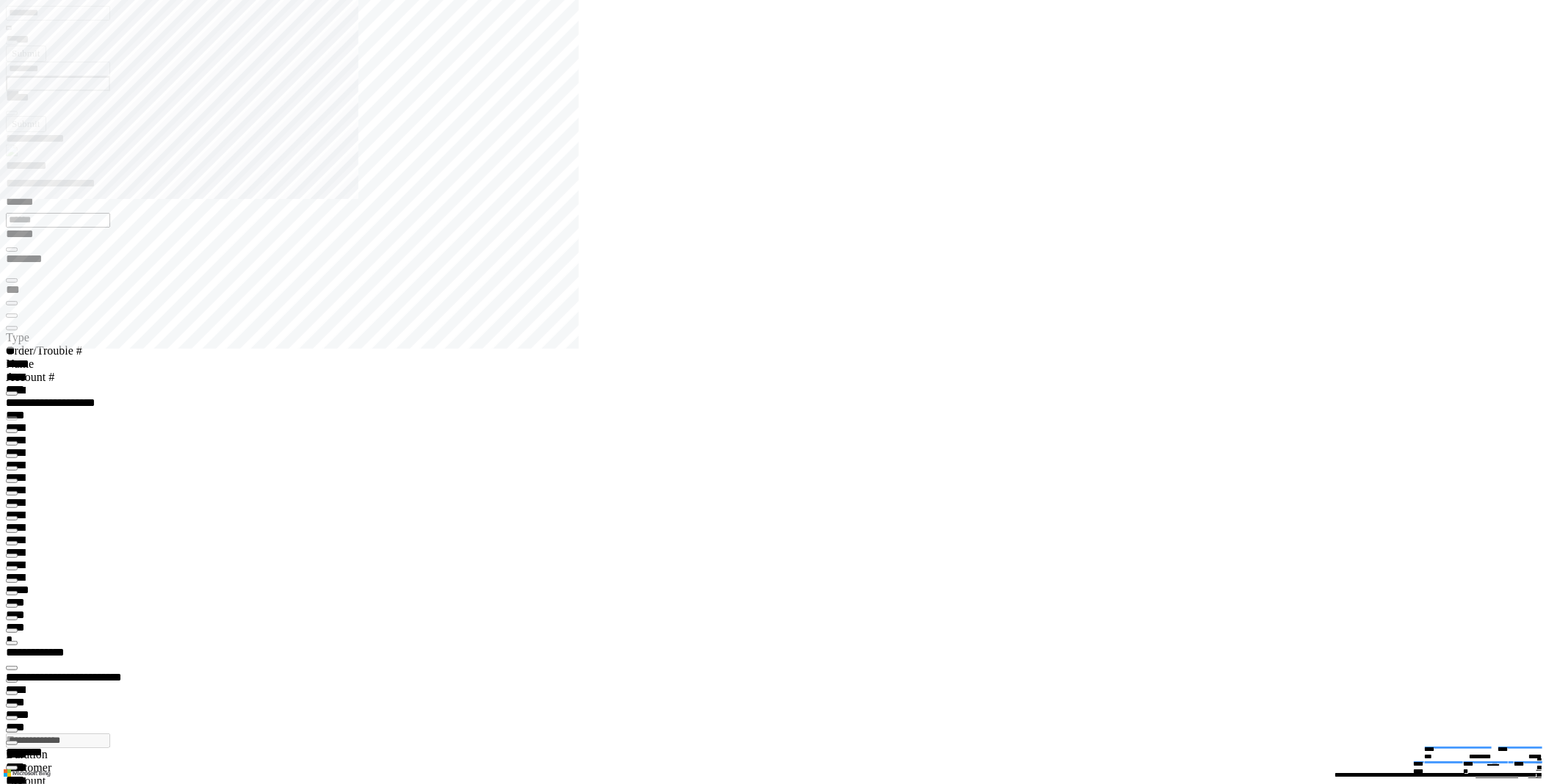 click on "**********" at bounding box center [786, 186] 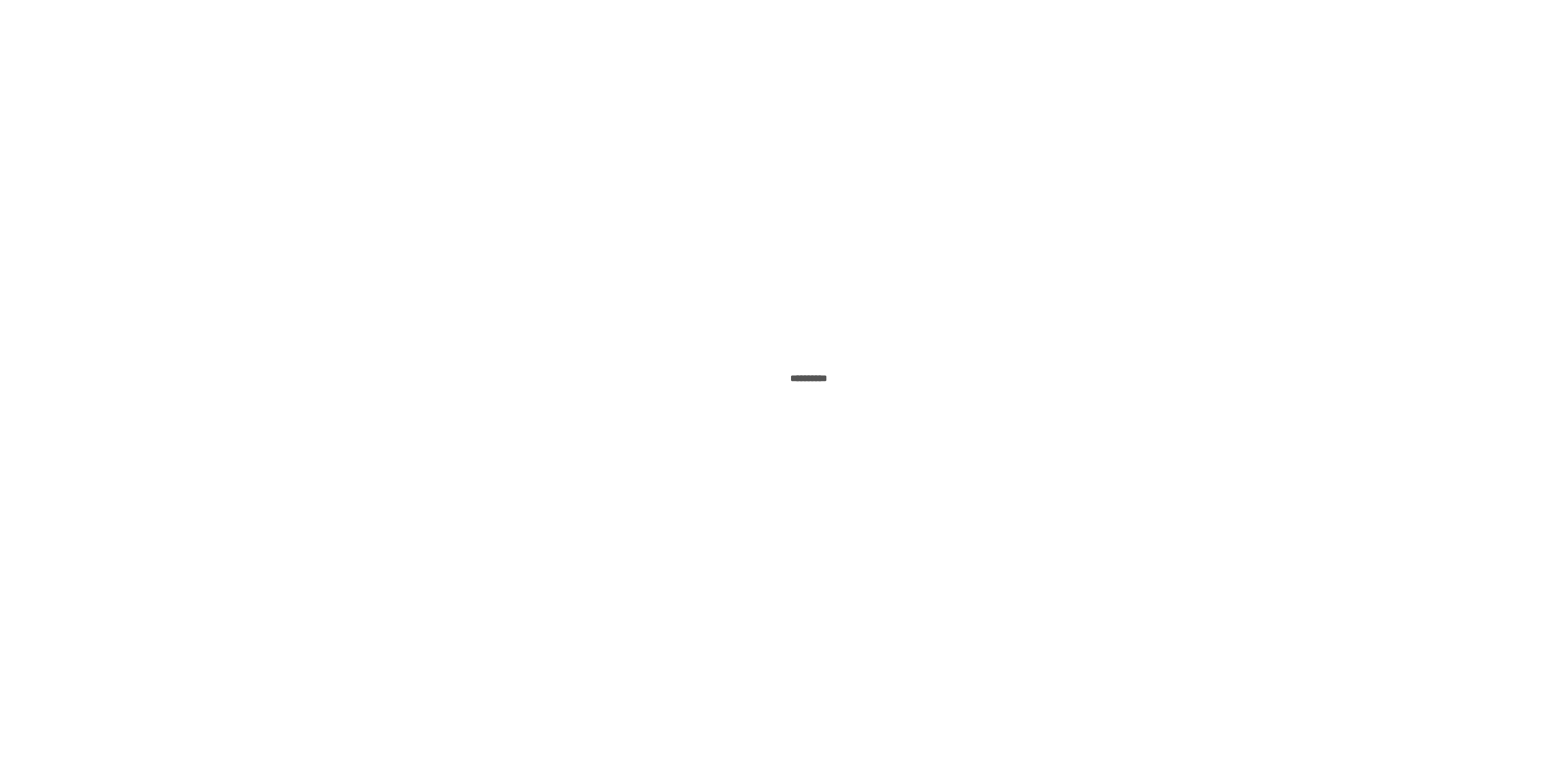 scroll, scrollTop: 0, scrollLeft: 0, axis: both 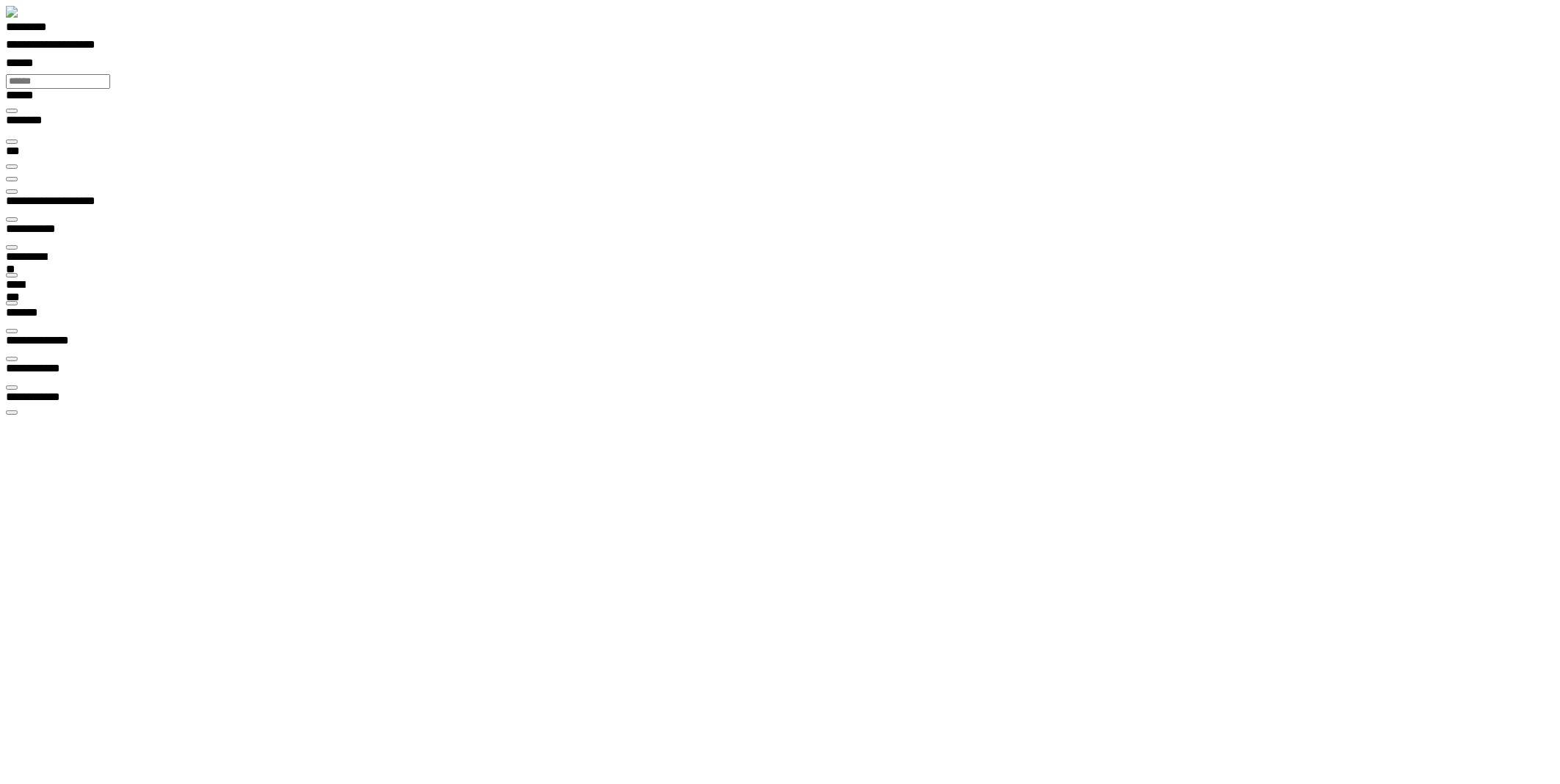 type on "****" 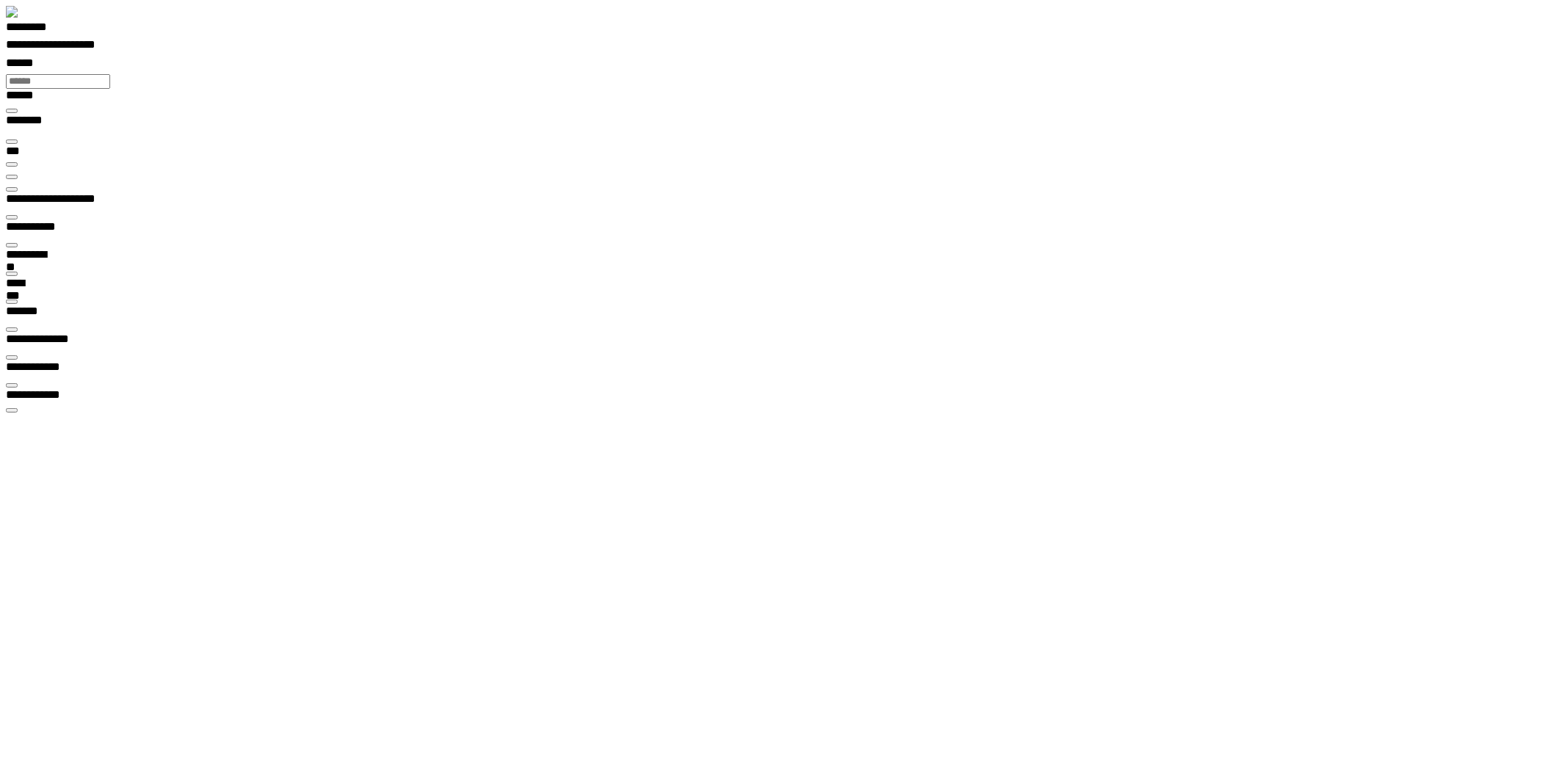 type on "**********" 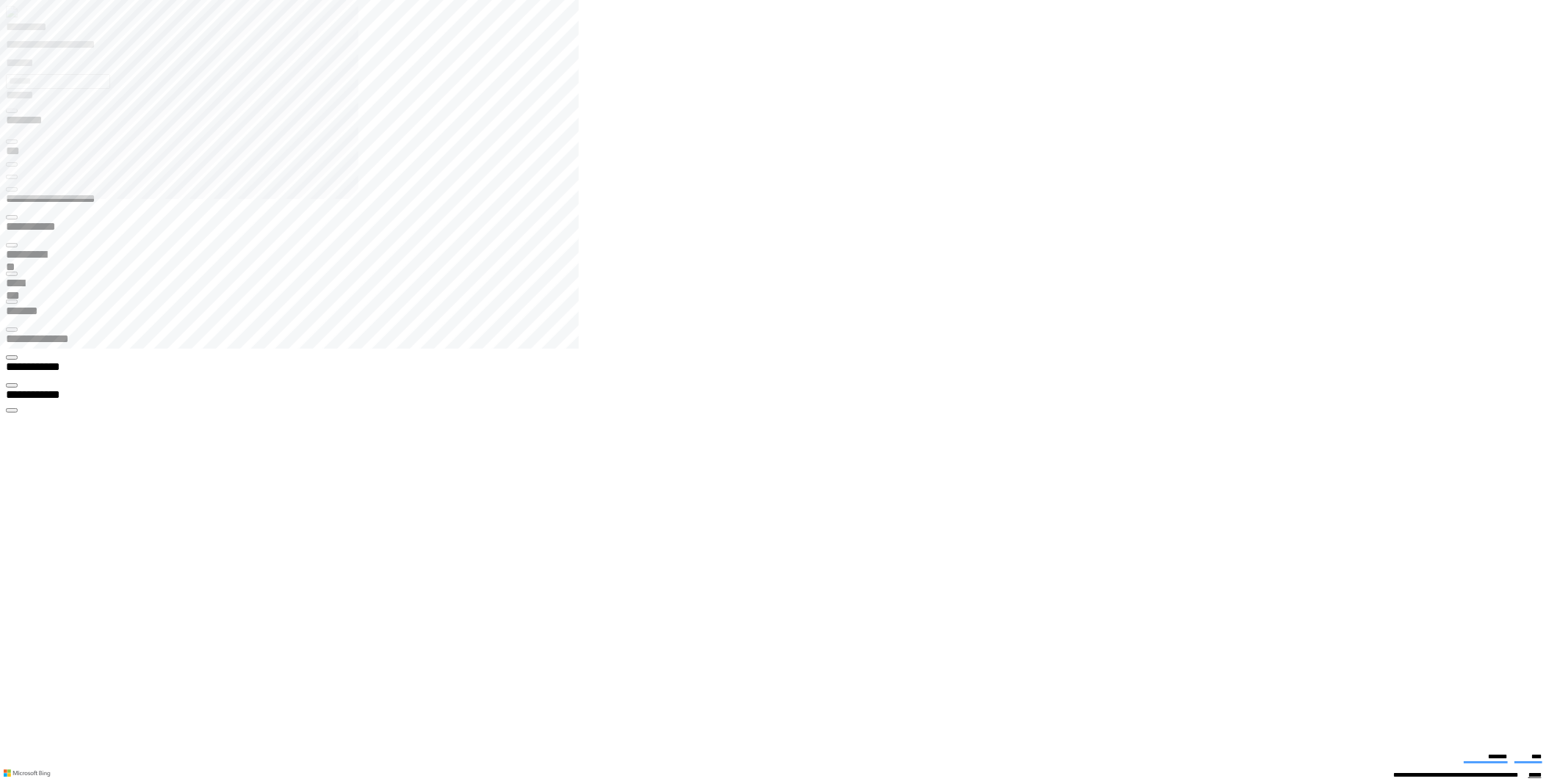 click 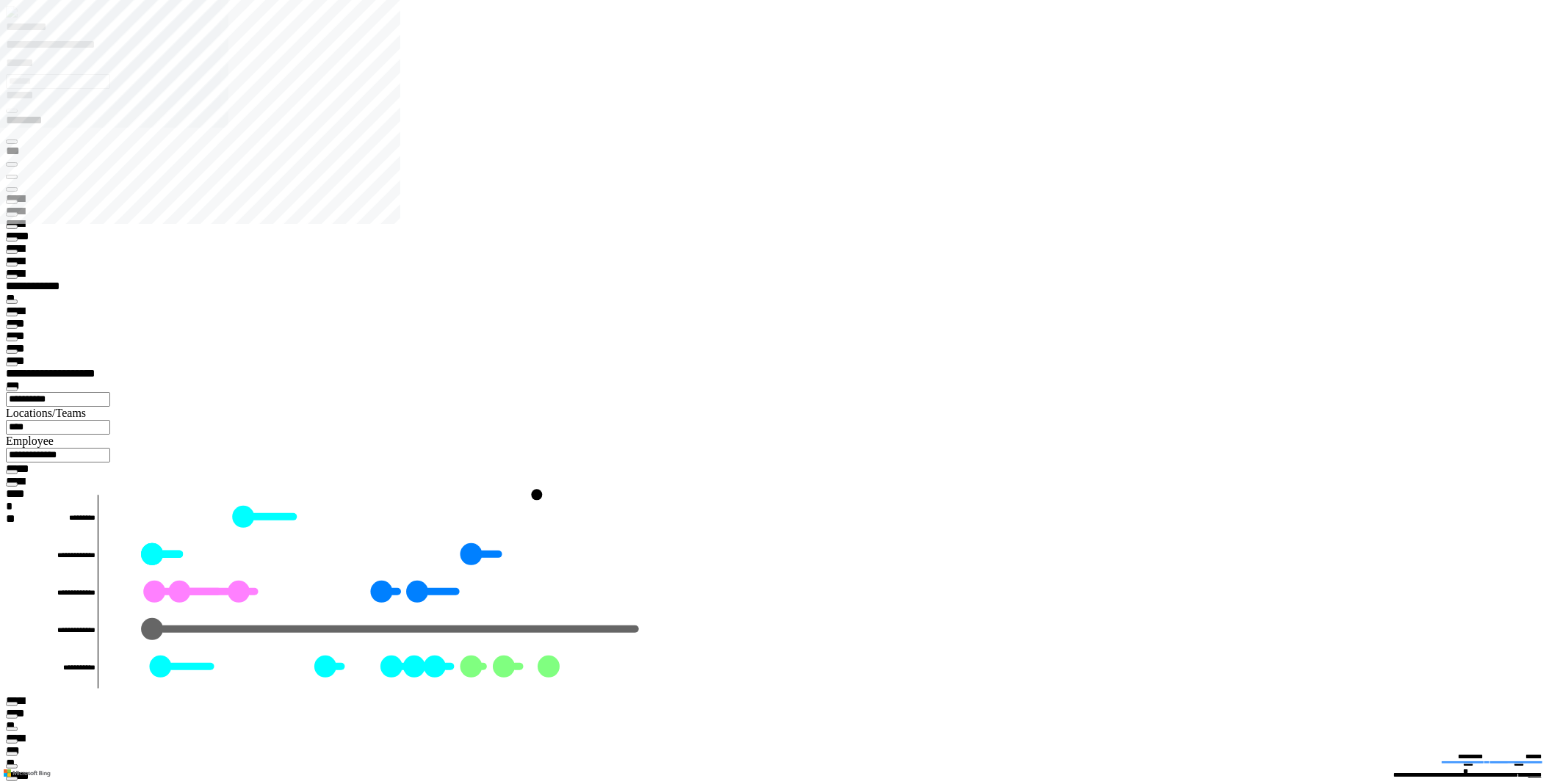type on "**********" 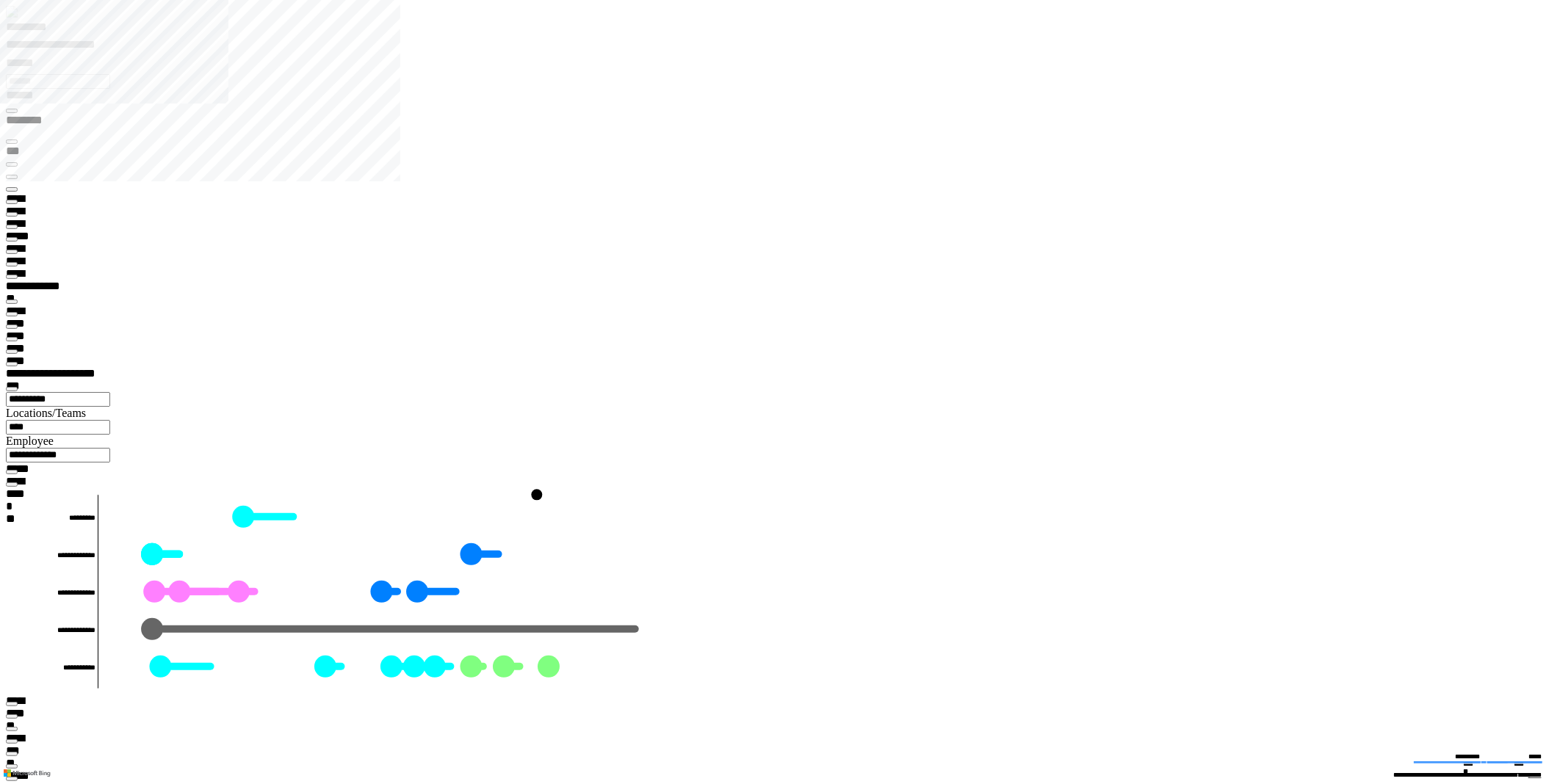 click at bounding box center [12, 5711] 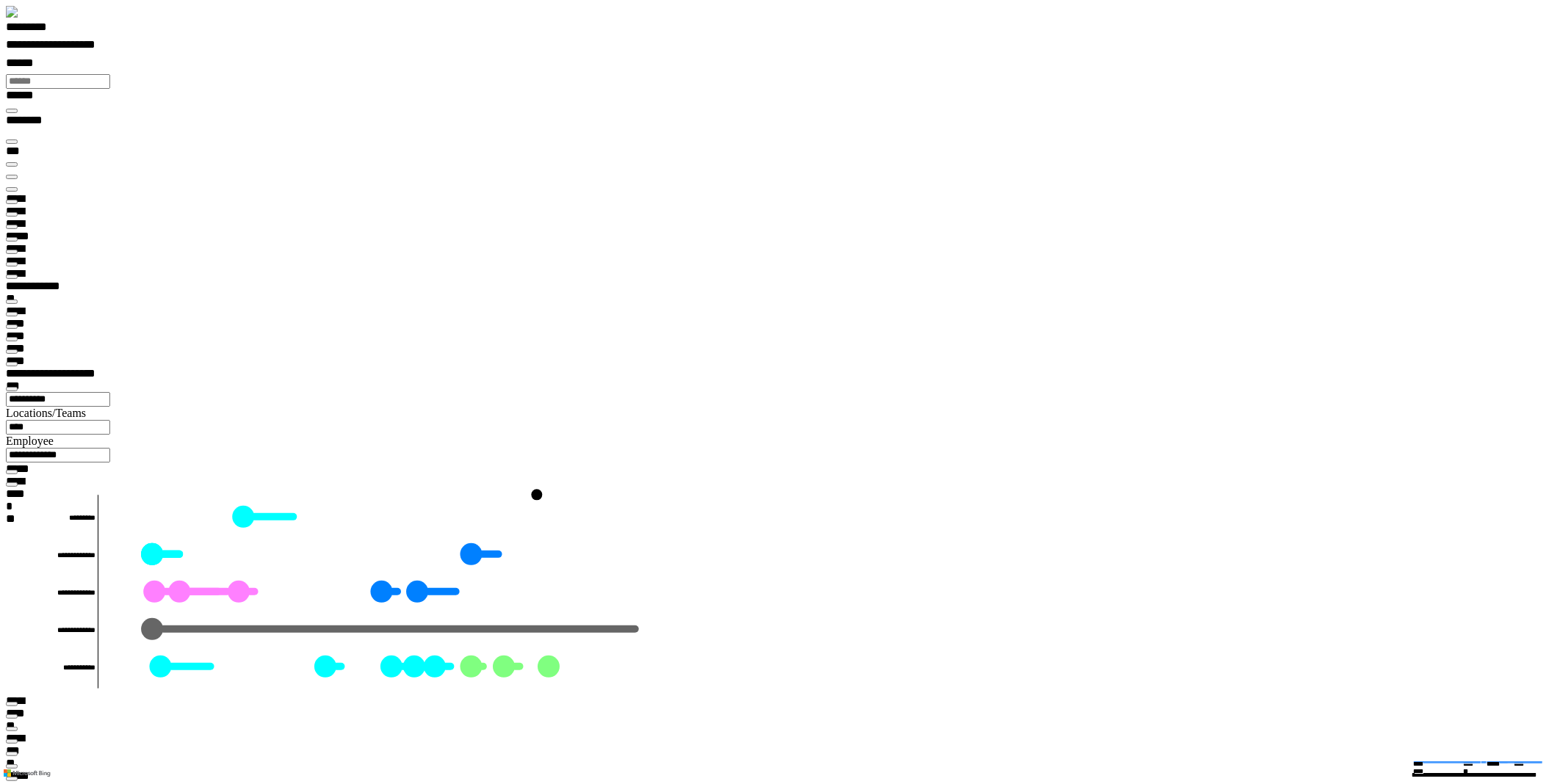 click at bounding box center (12, 5572) 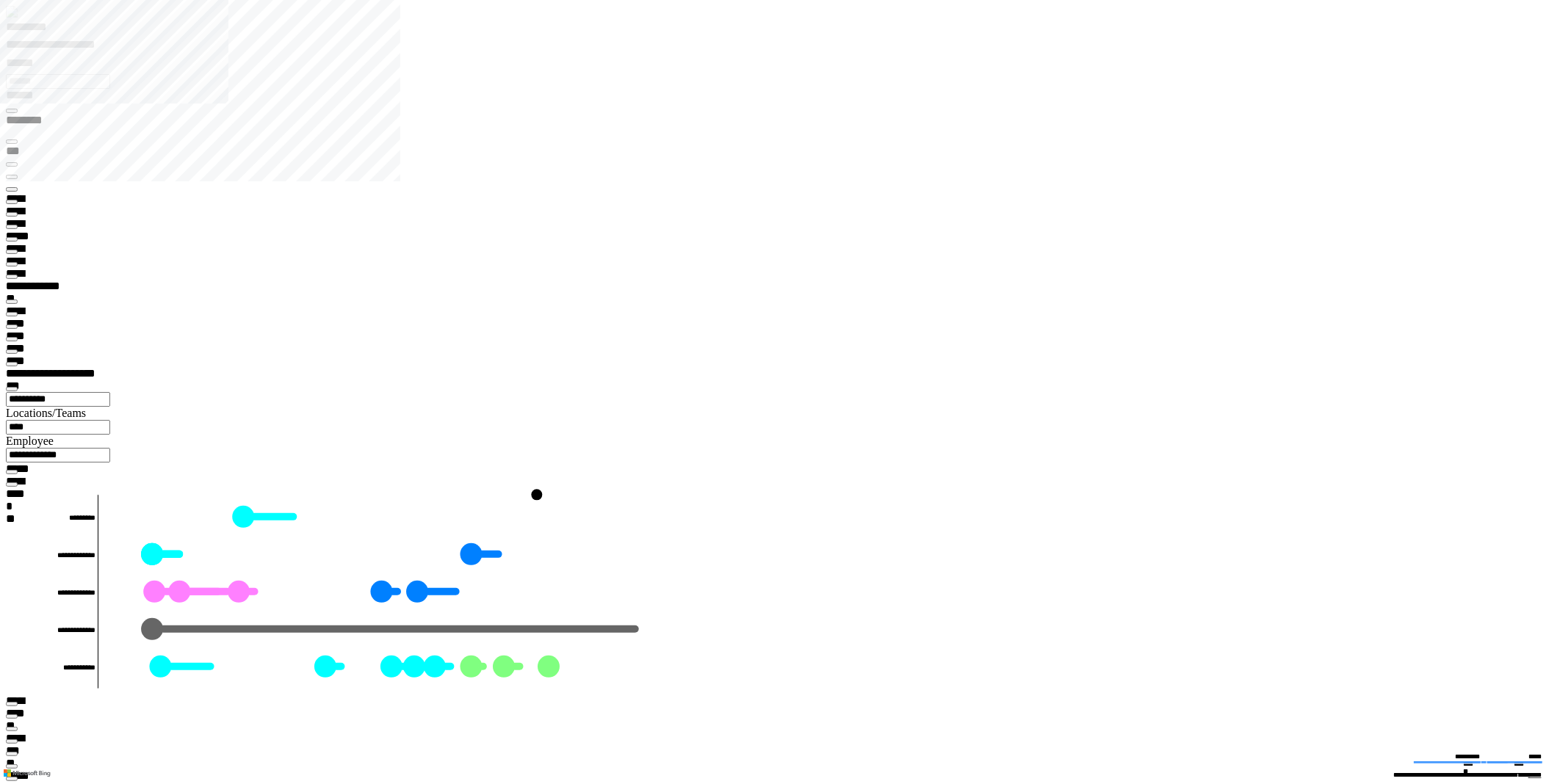 click on "**********" at bounding box center (51, 9577) 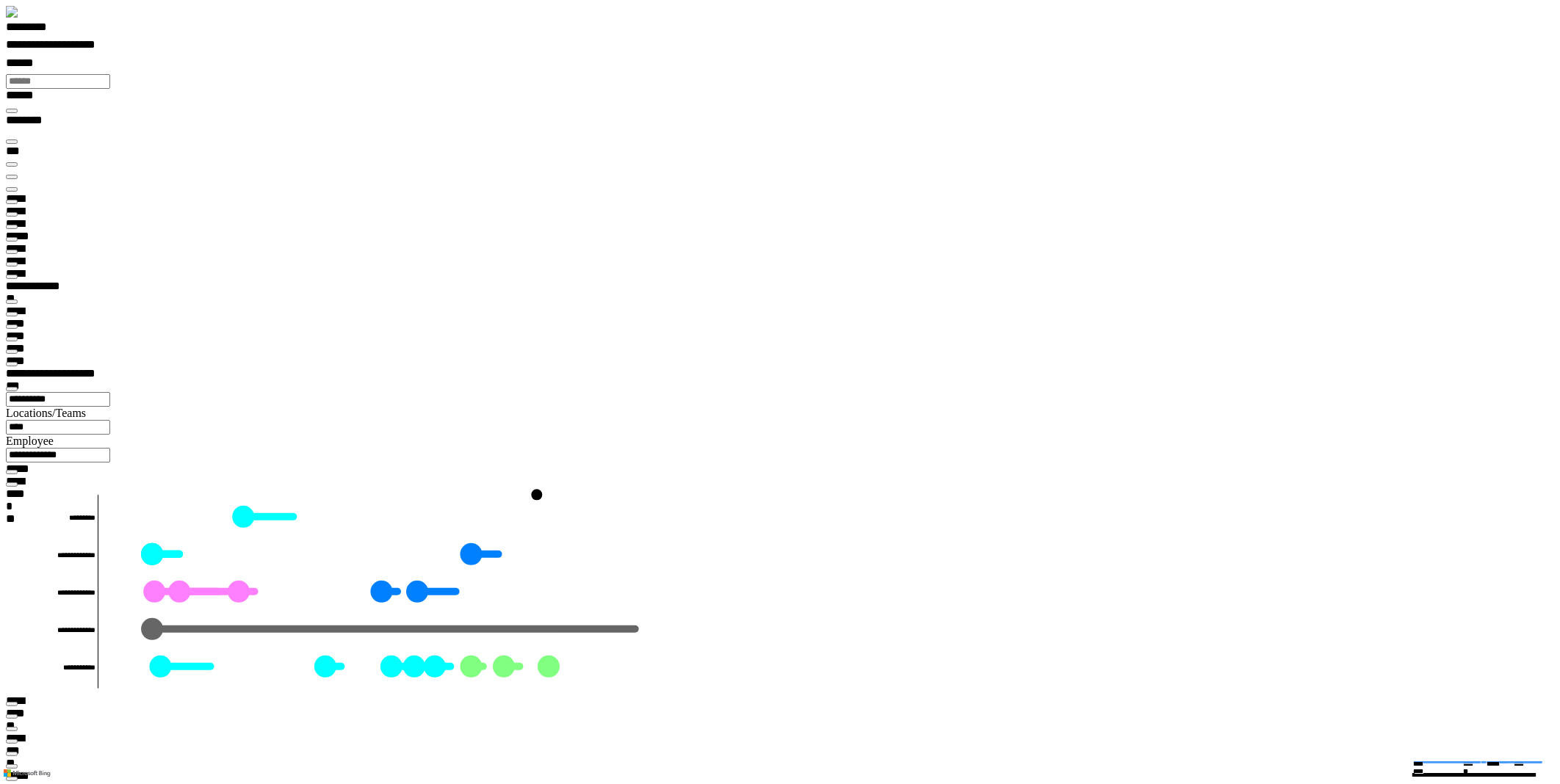 scroll, scrollTop: 73159, scrollLeft: 72701, axis: both 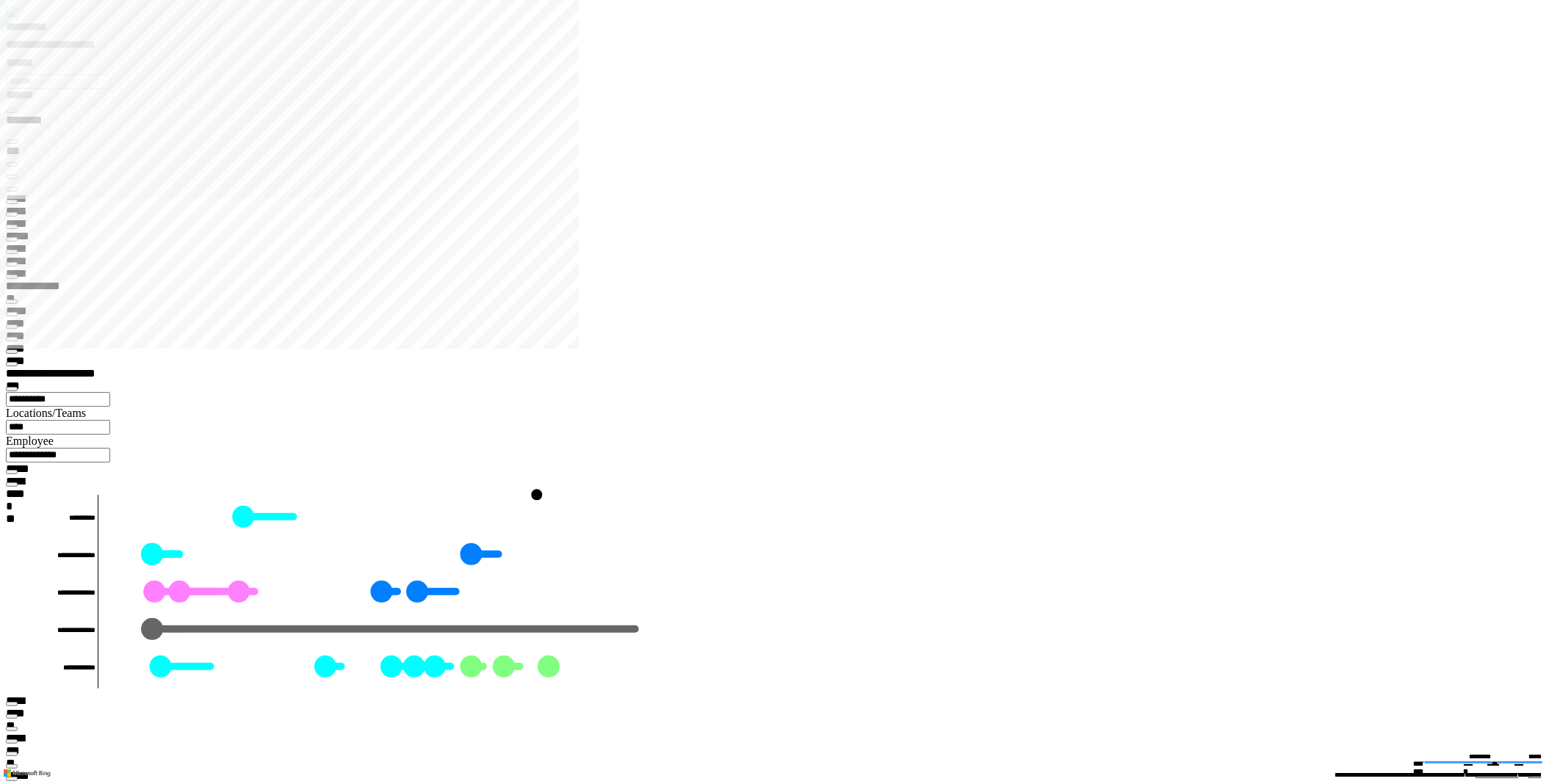 click at bounding box center (12, 12606) 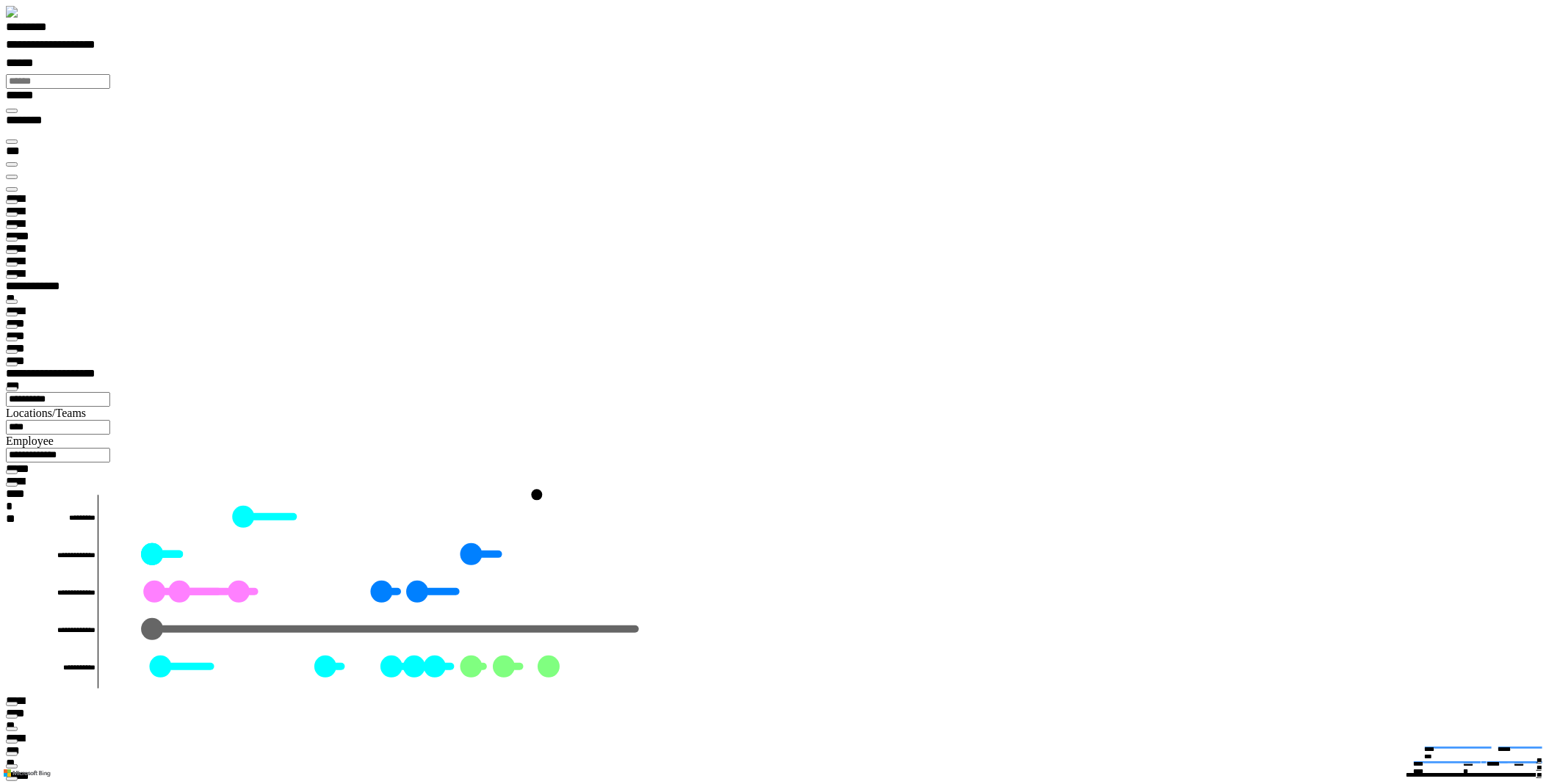 click at bounding box center (12, 12521) 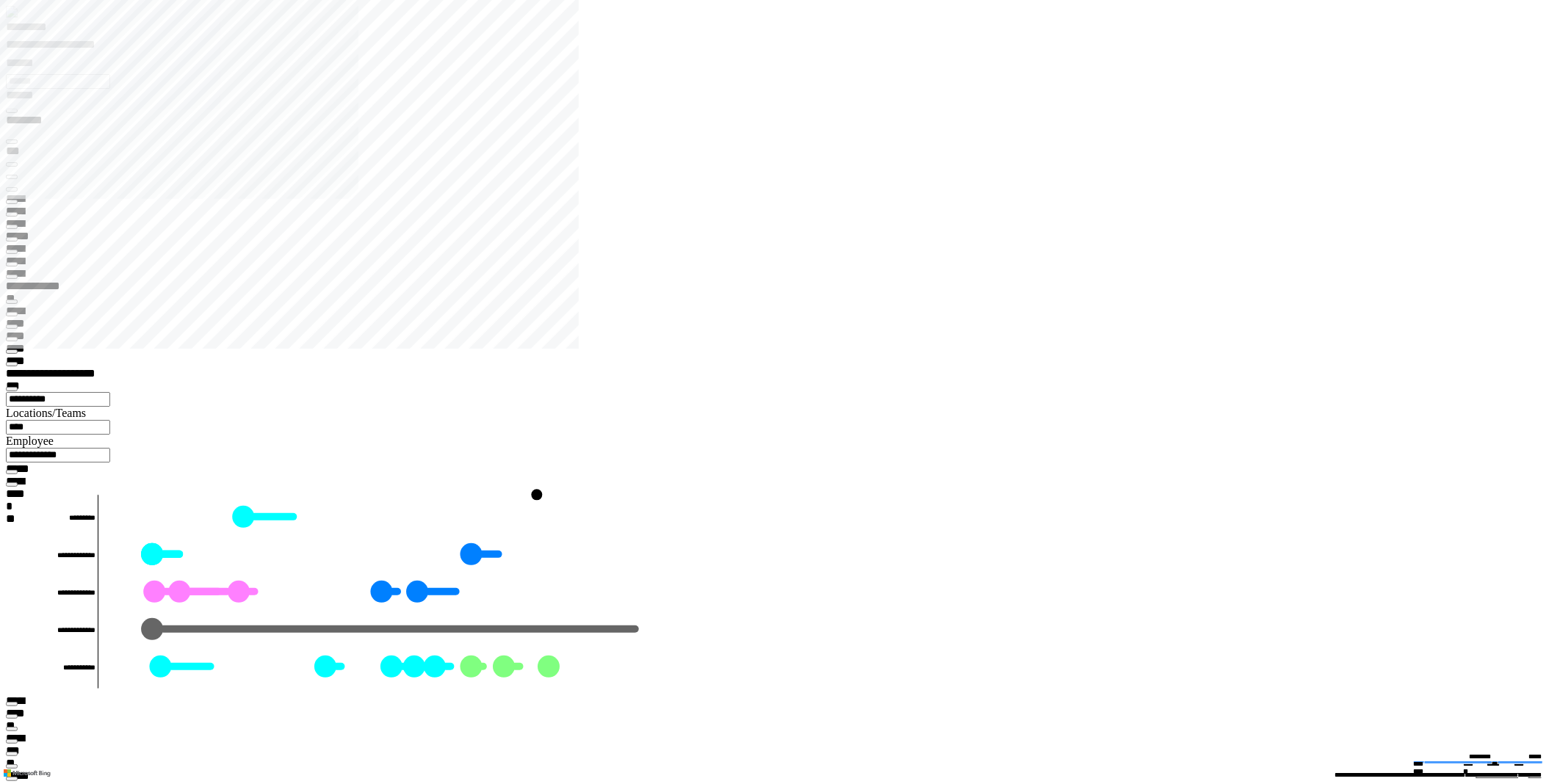click at bounding box center [786, 14302] 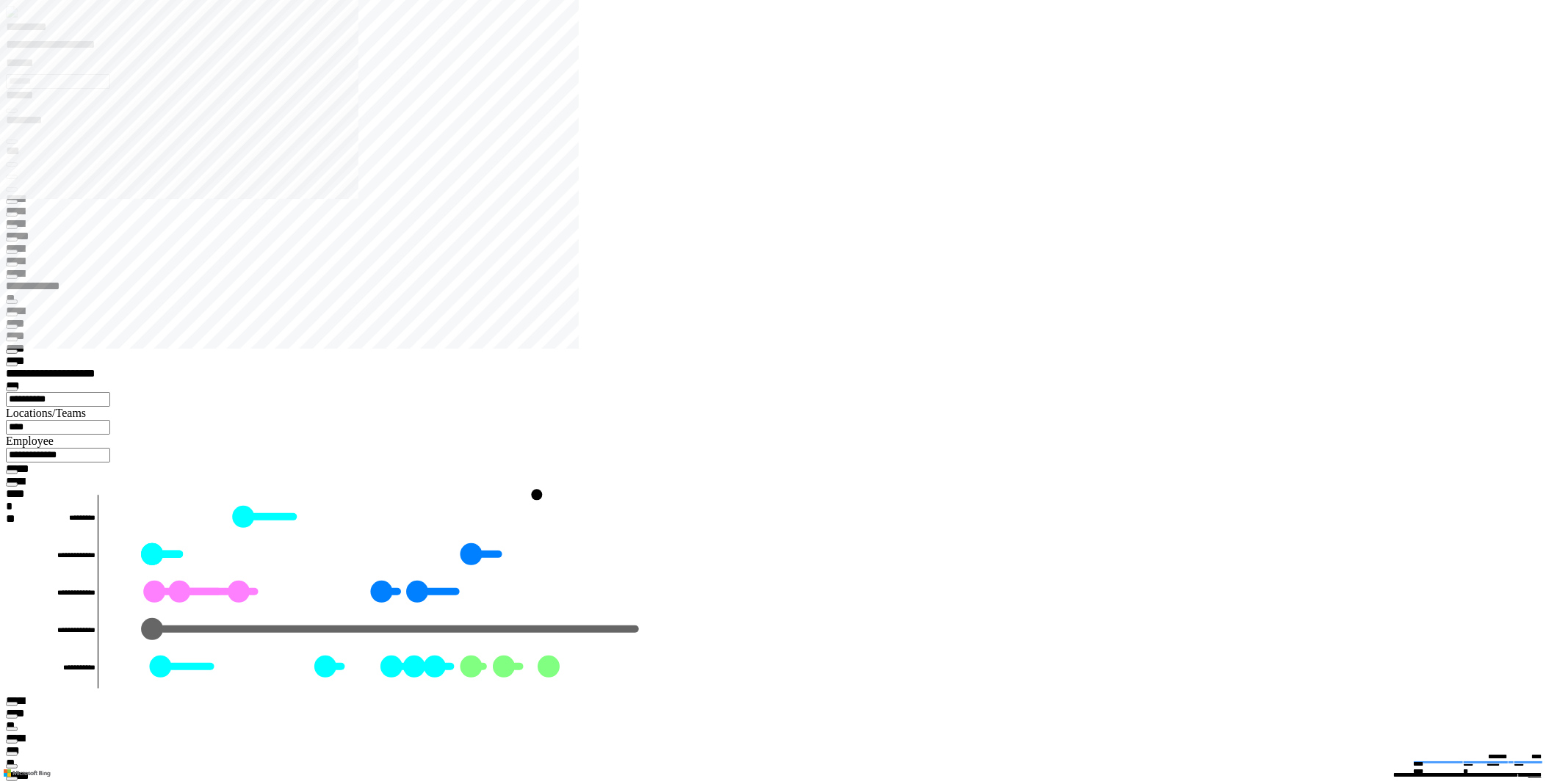 click on "**********" at bounding box center (49, 14375) 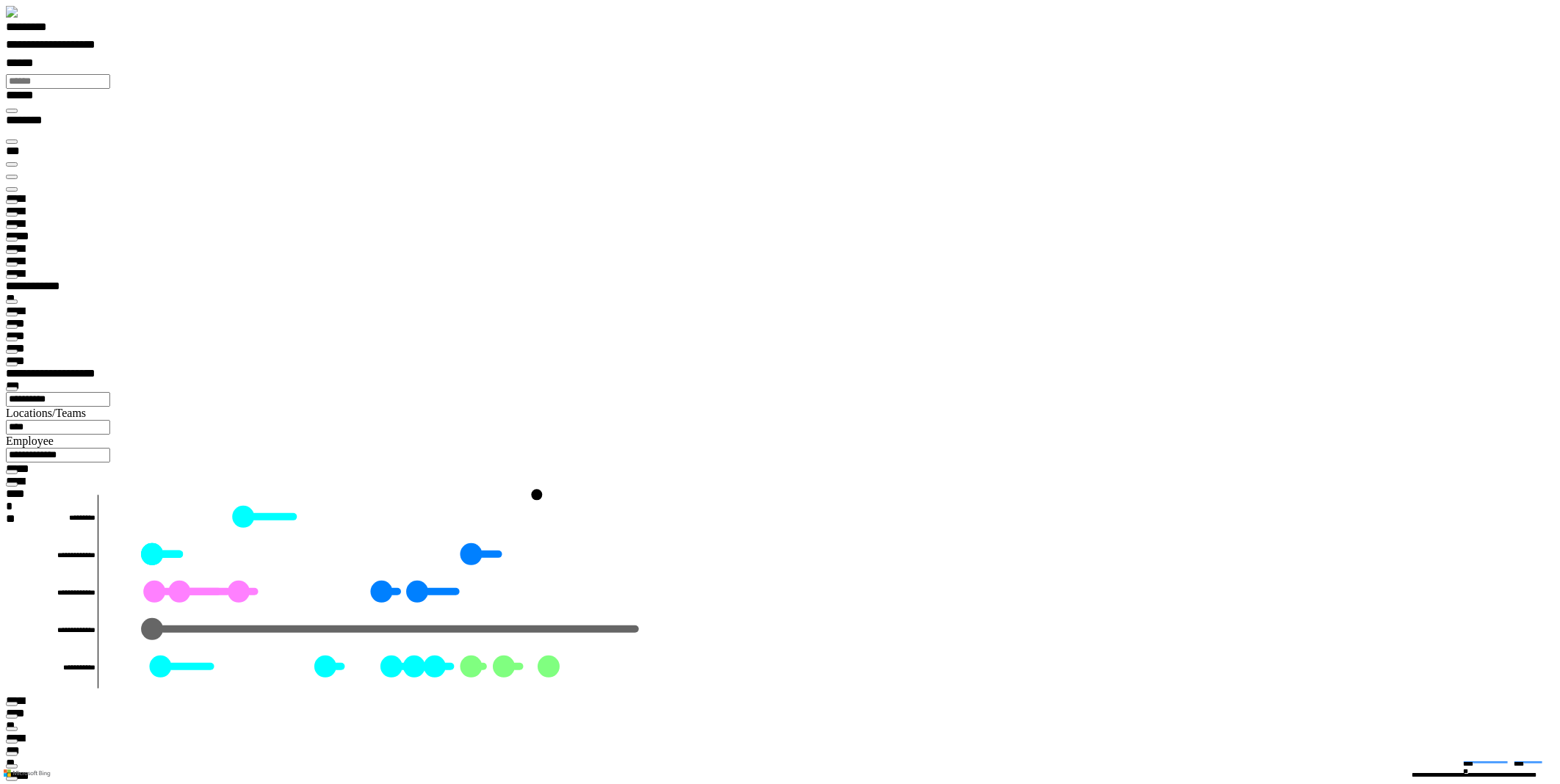 type 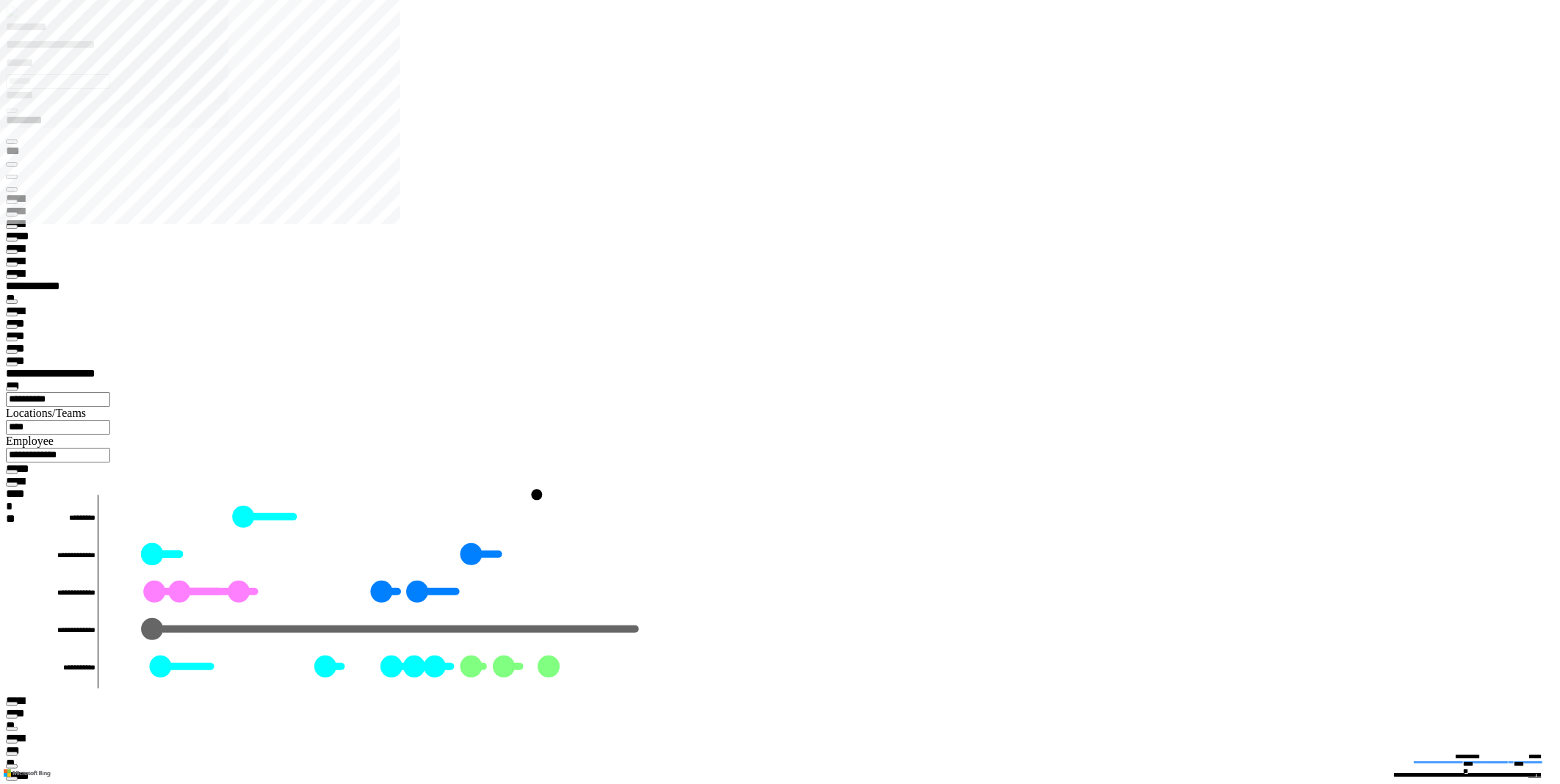 click on "*********" at bounding box center (42, 29) 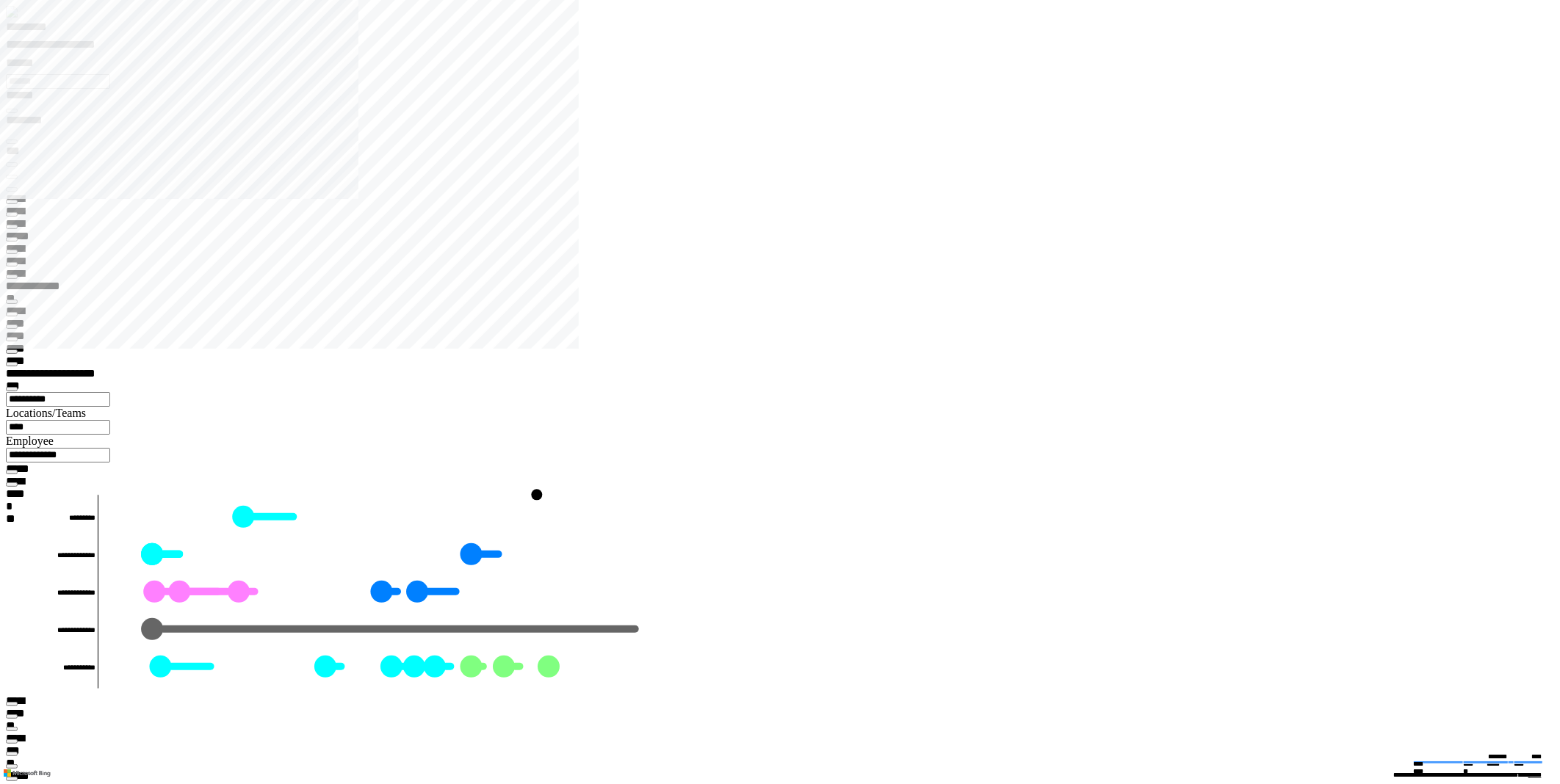 click at bounding box center (12, 12656) 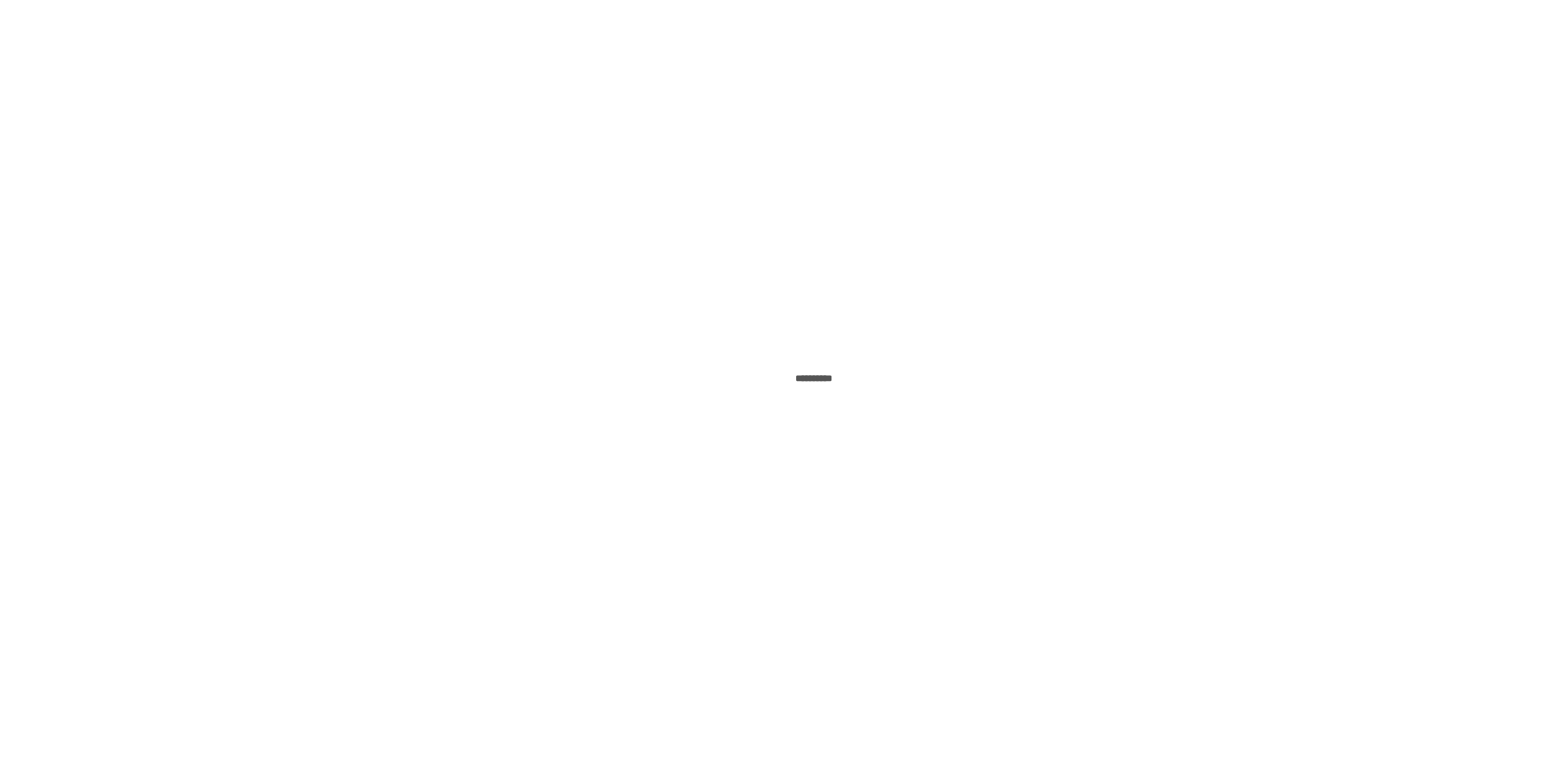scroll, scrollTop: 0, scrollLeft: 0, axis: both 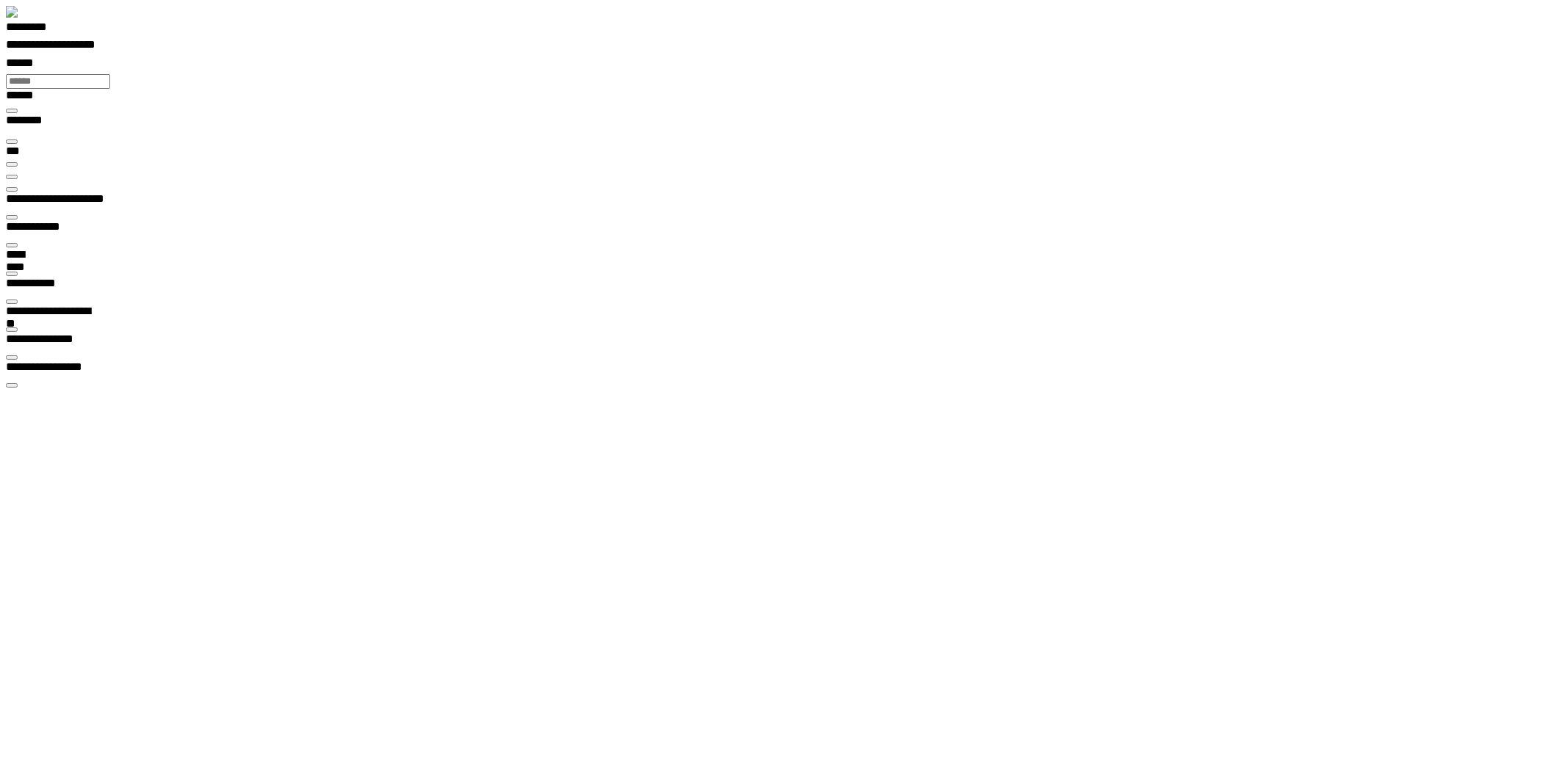 click on "**********" at bounding box center (46, 9685) 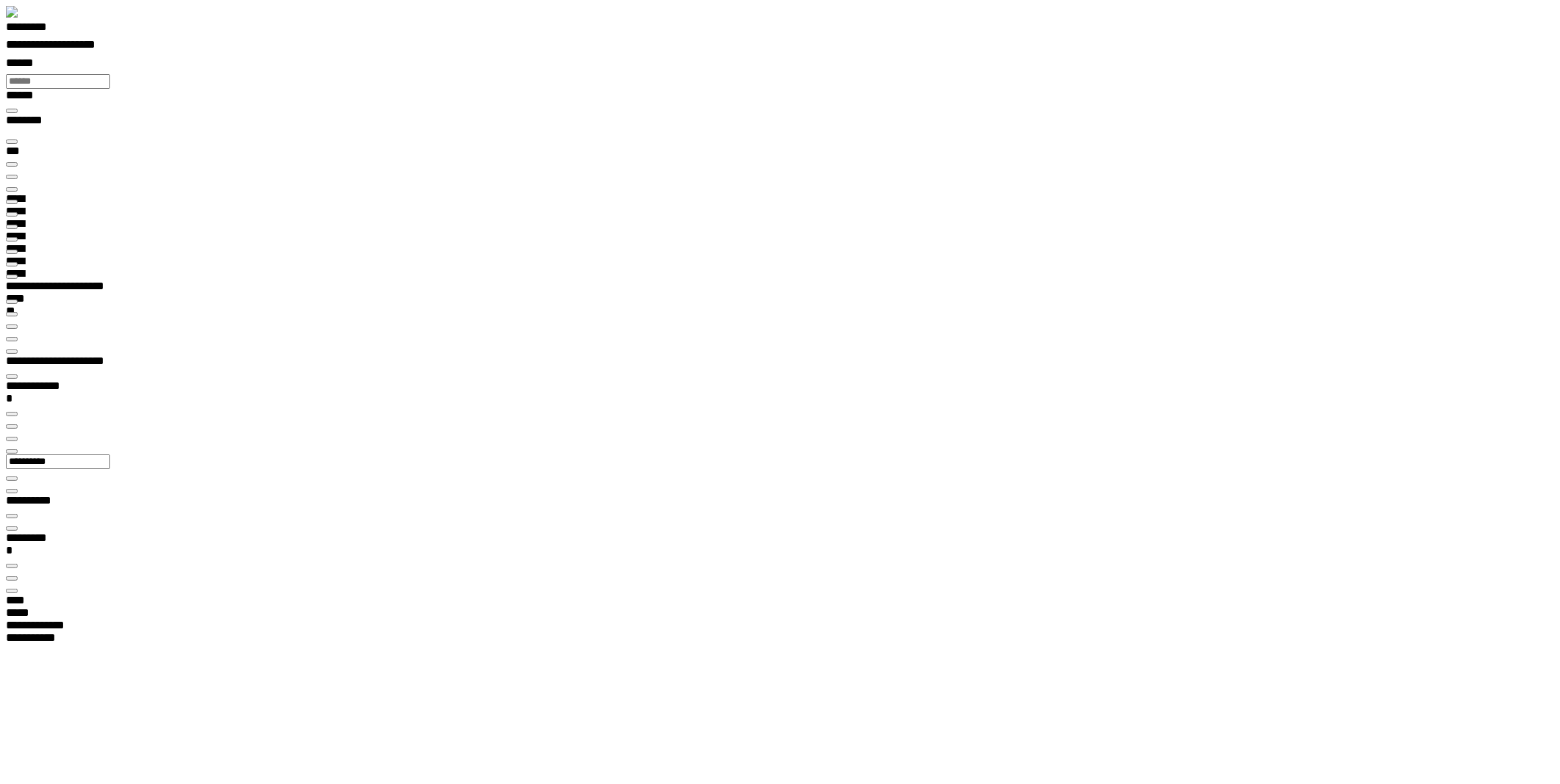 click at bounding box center [12, 9942] 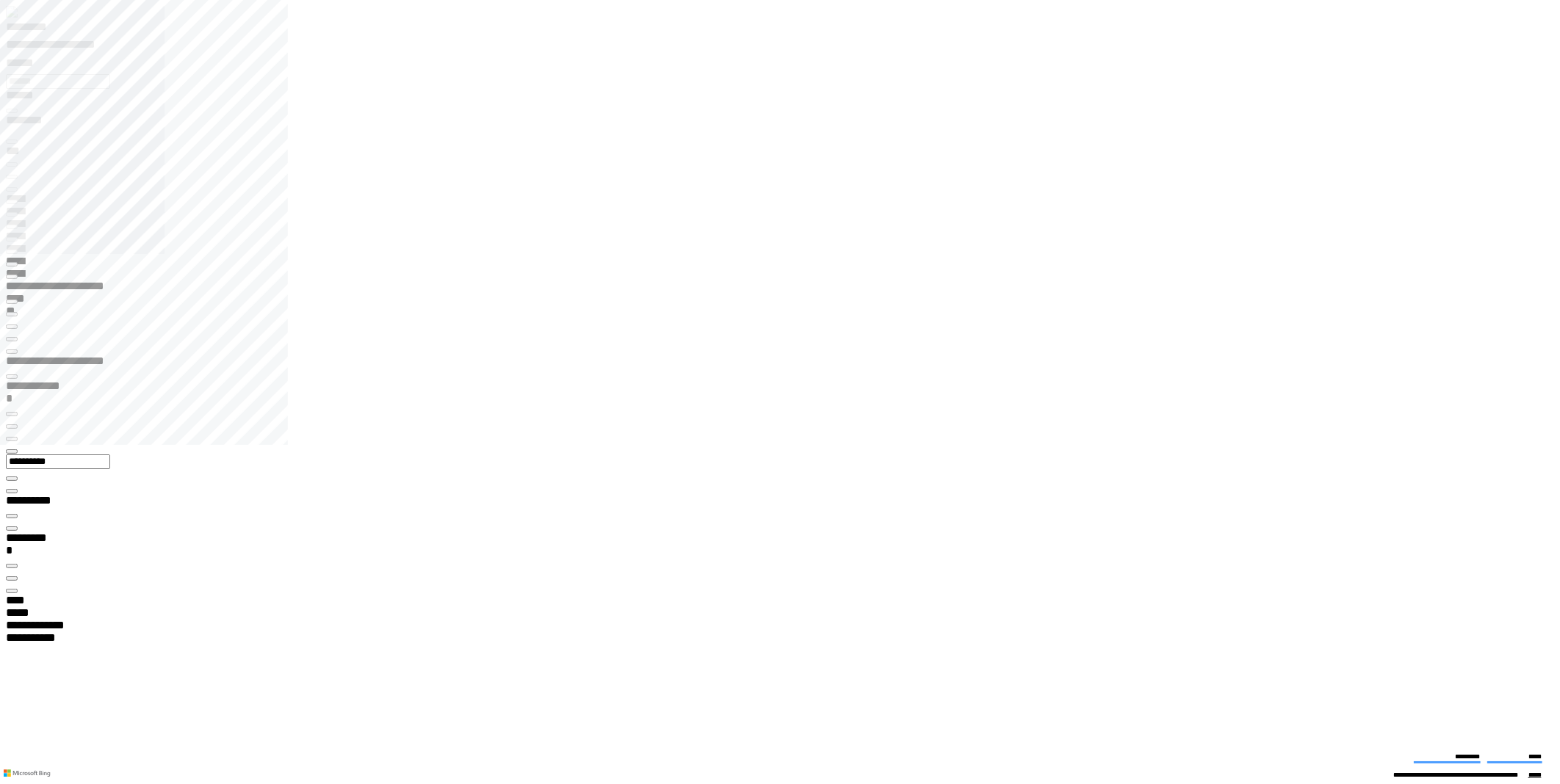 click at bounding box center (12, 9851) 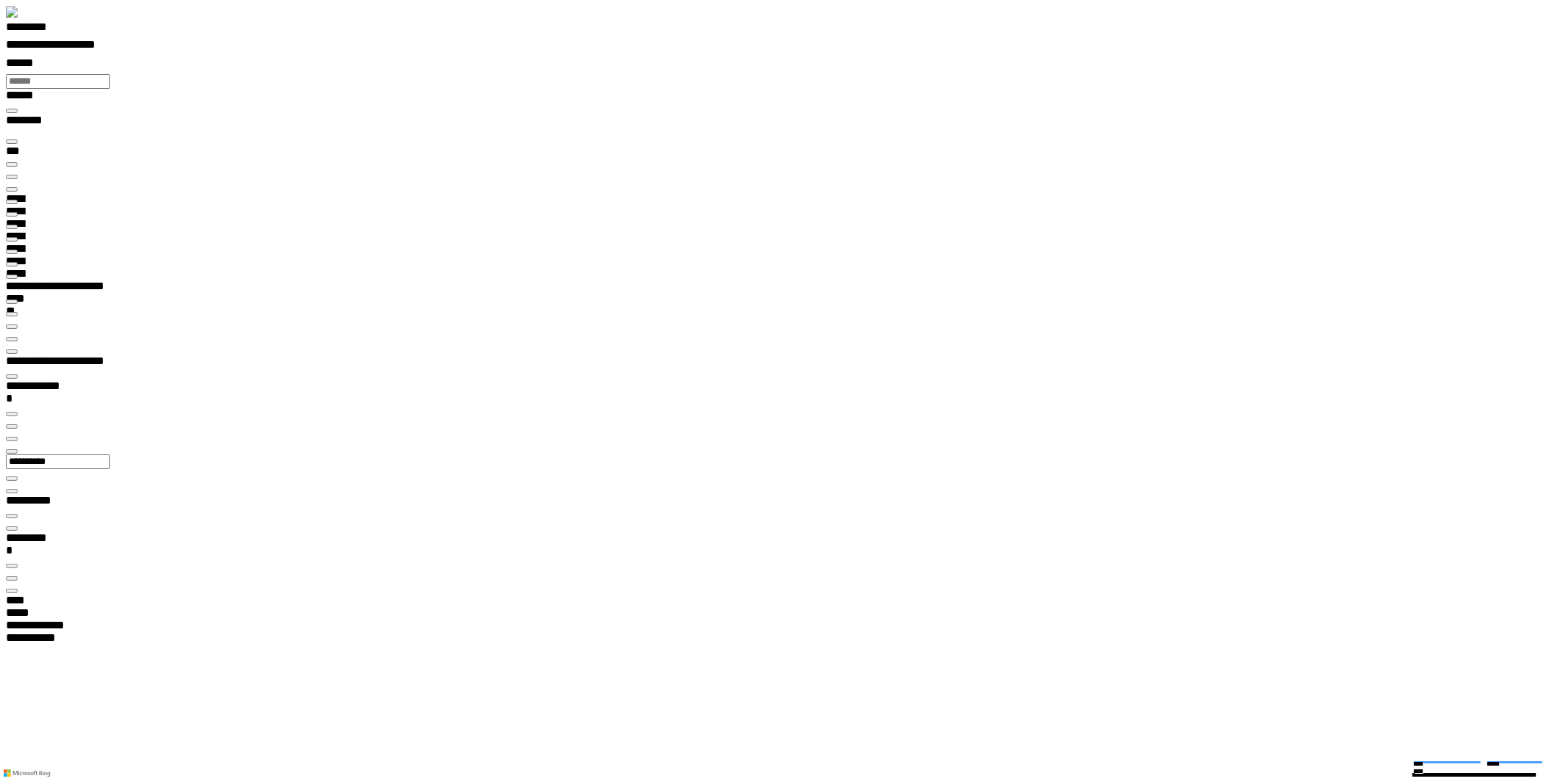 click at bounding box center [12, 12632] 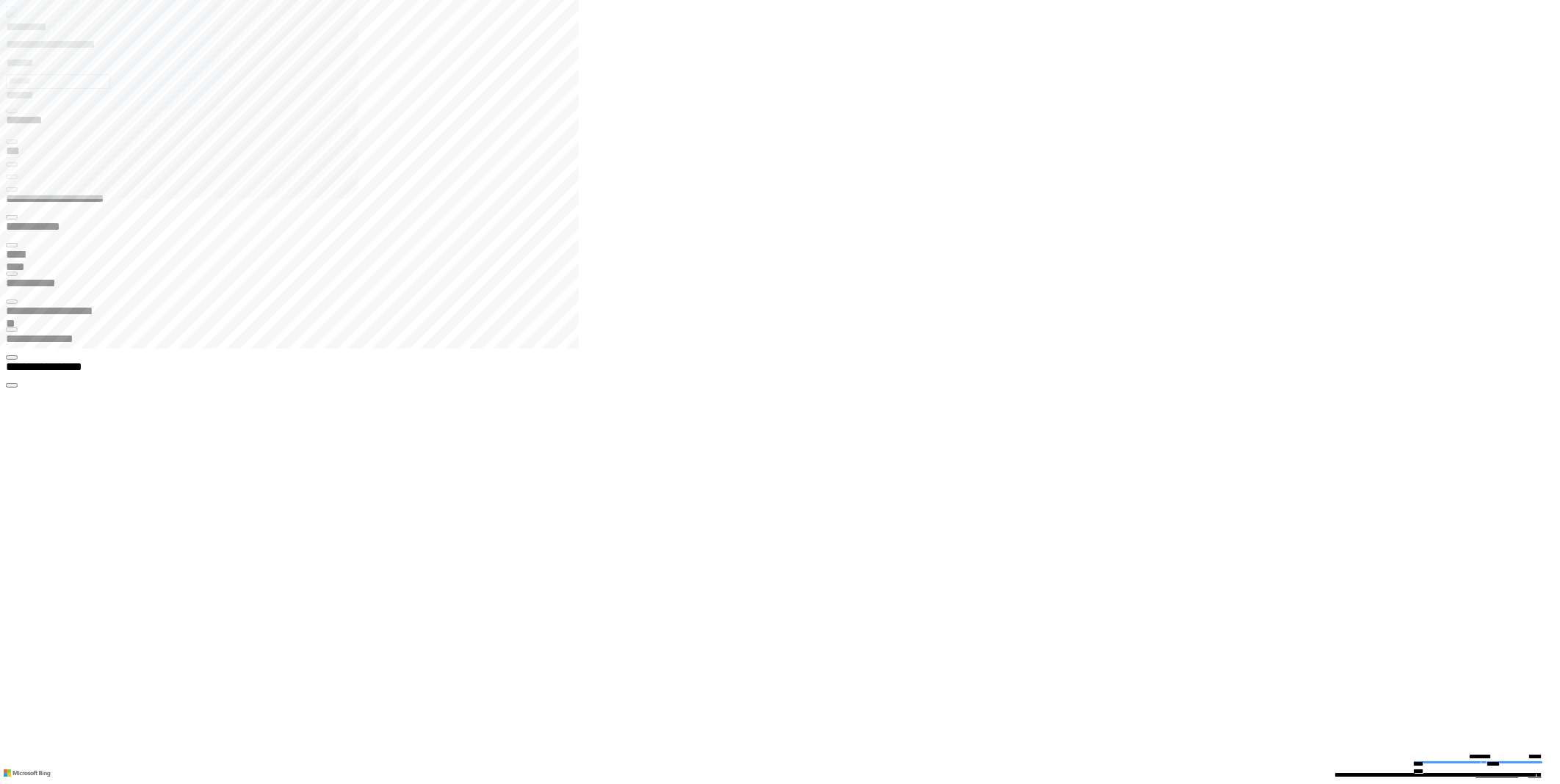 click at bounding box center [12, 2076] 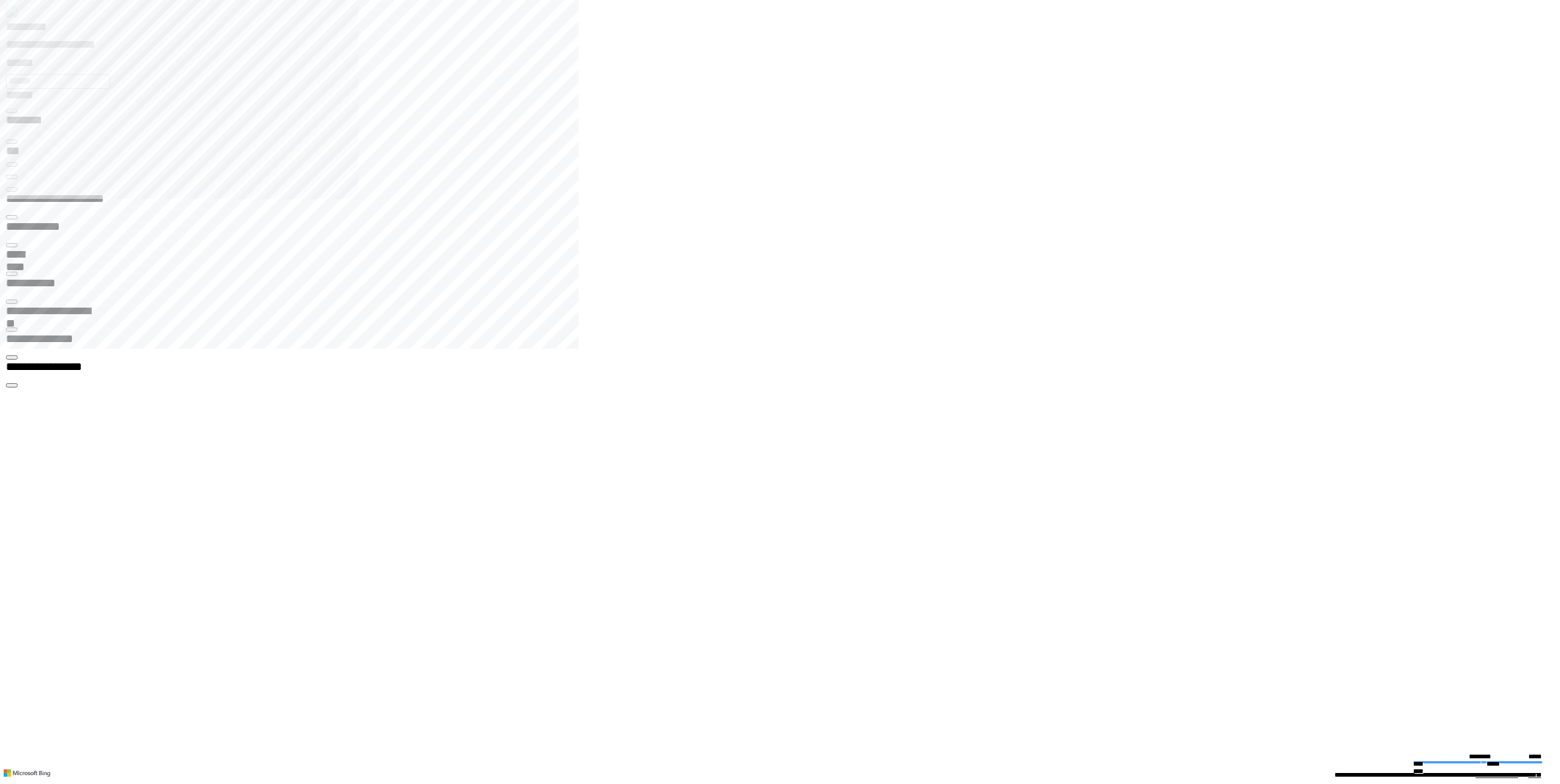type on "**********" 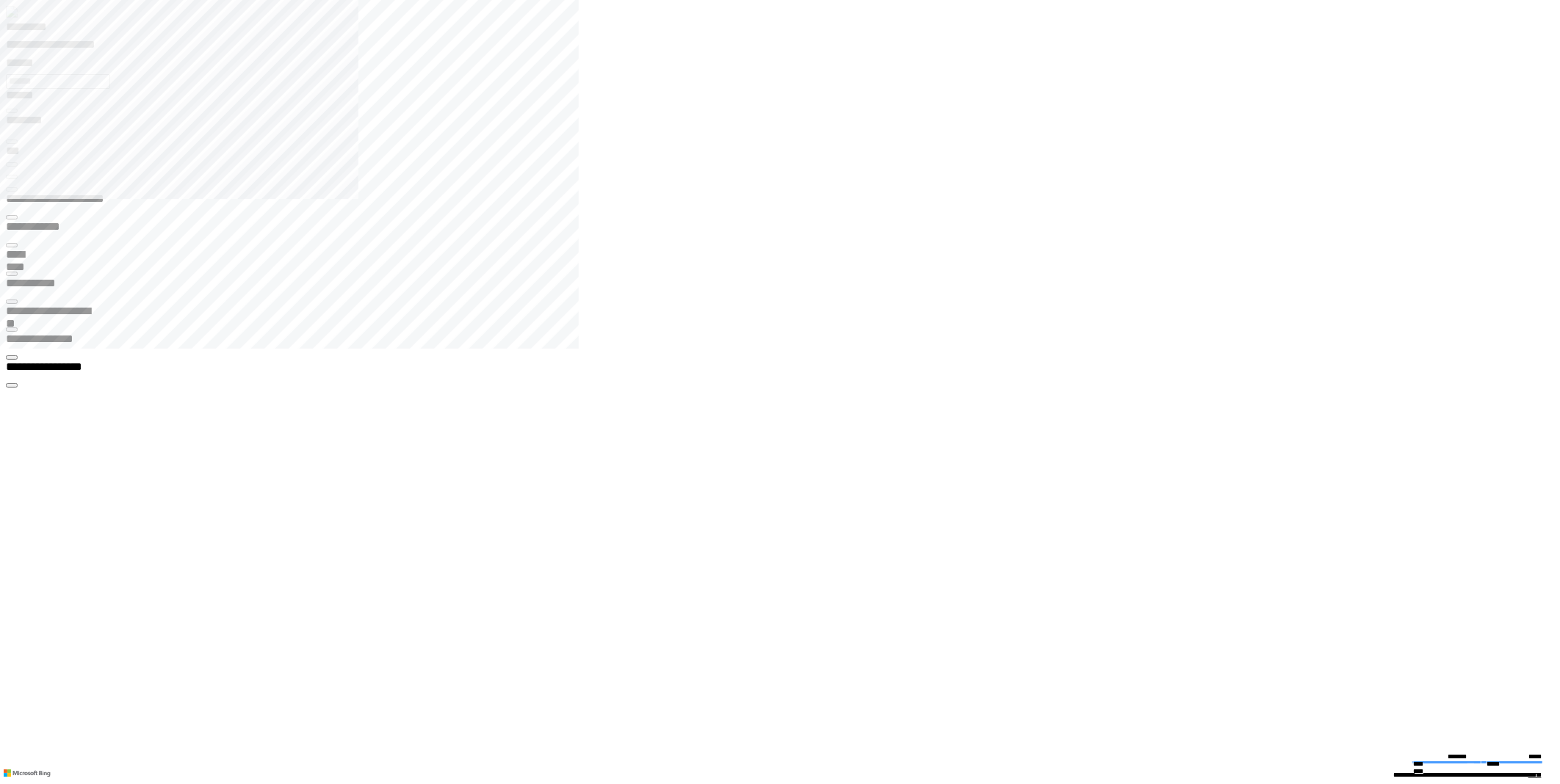 click on "**********" at bounding box center (49, 2493) 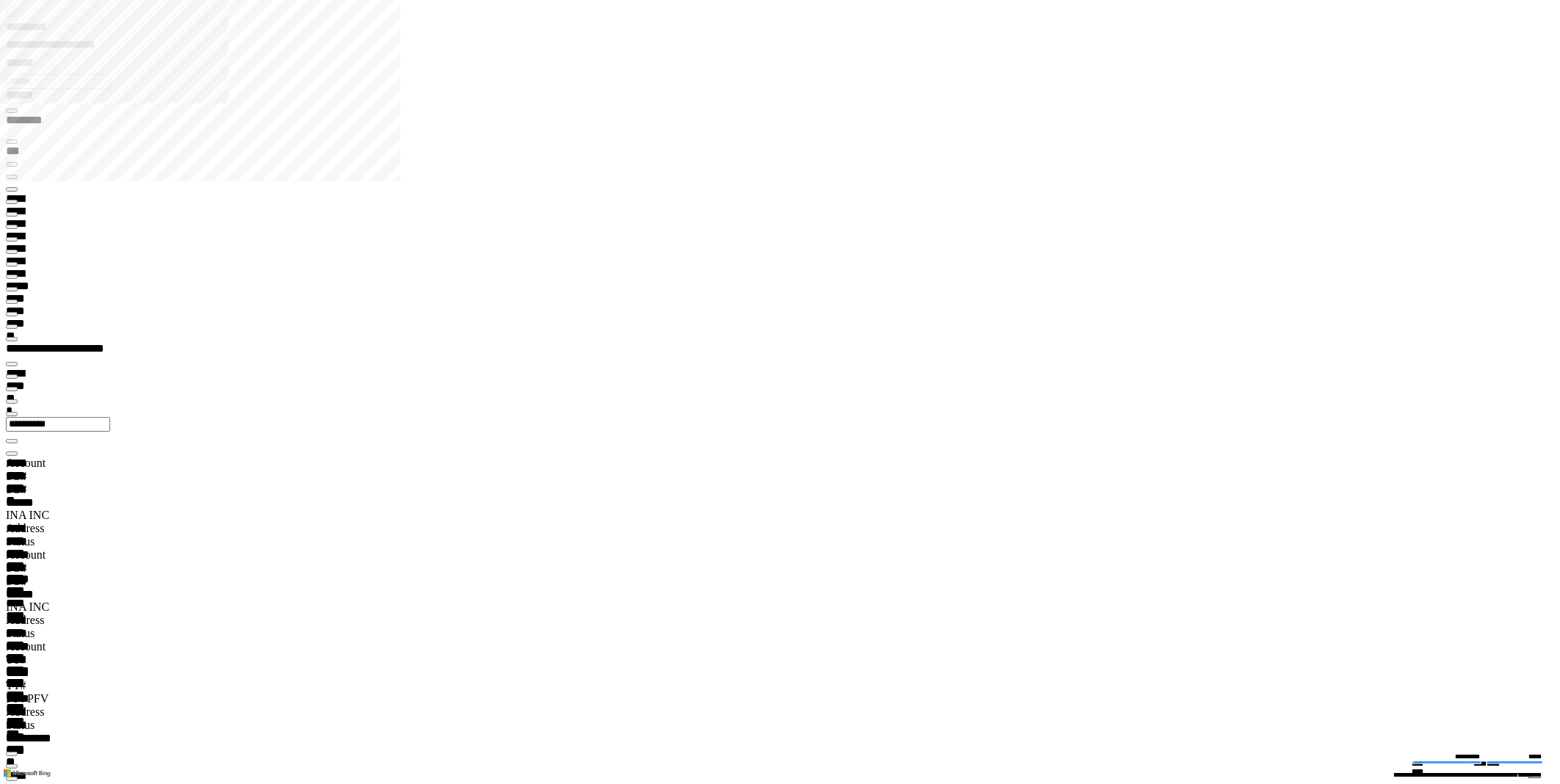 type on "*********" 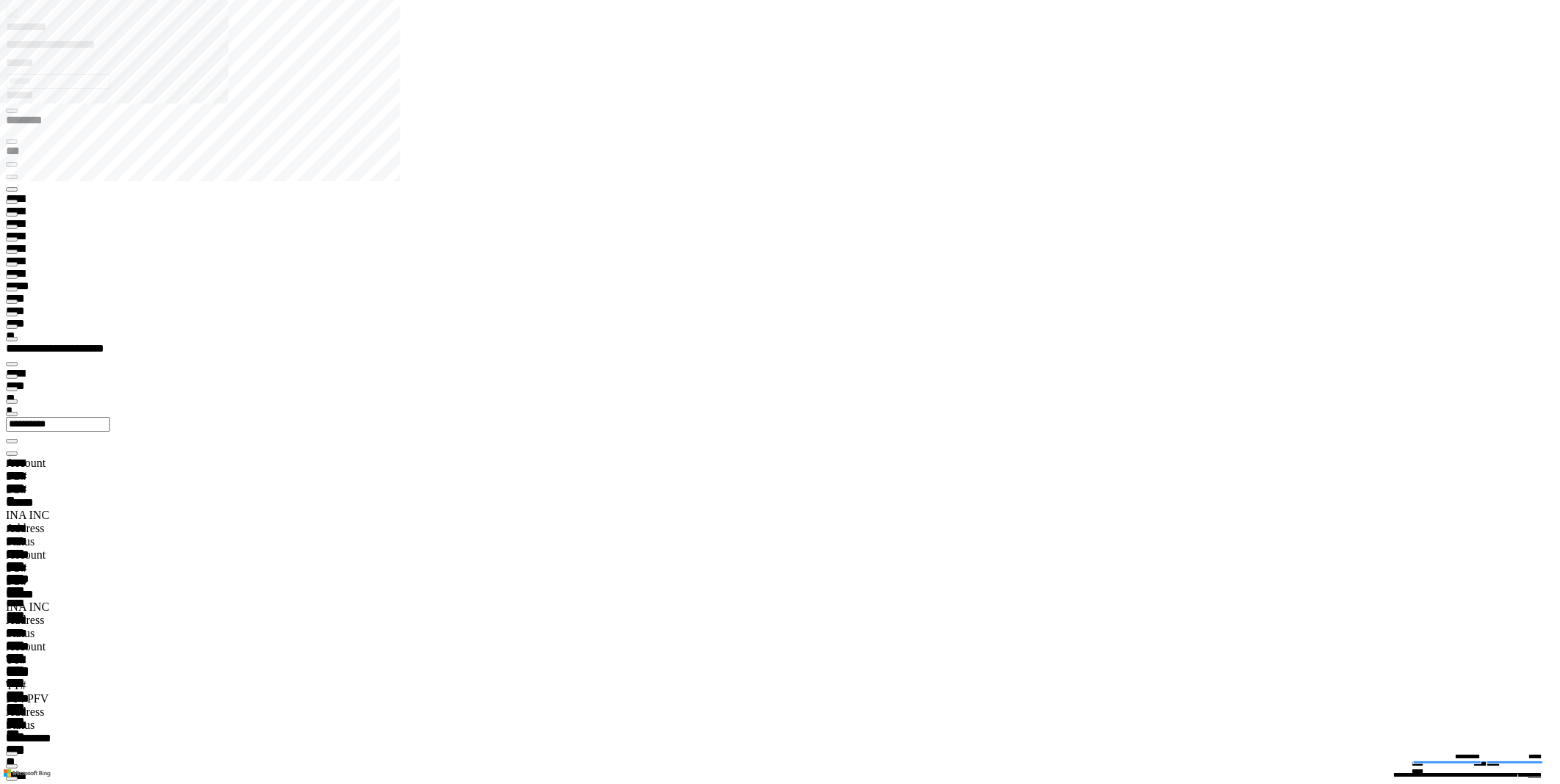 type on "**********" 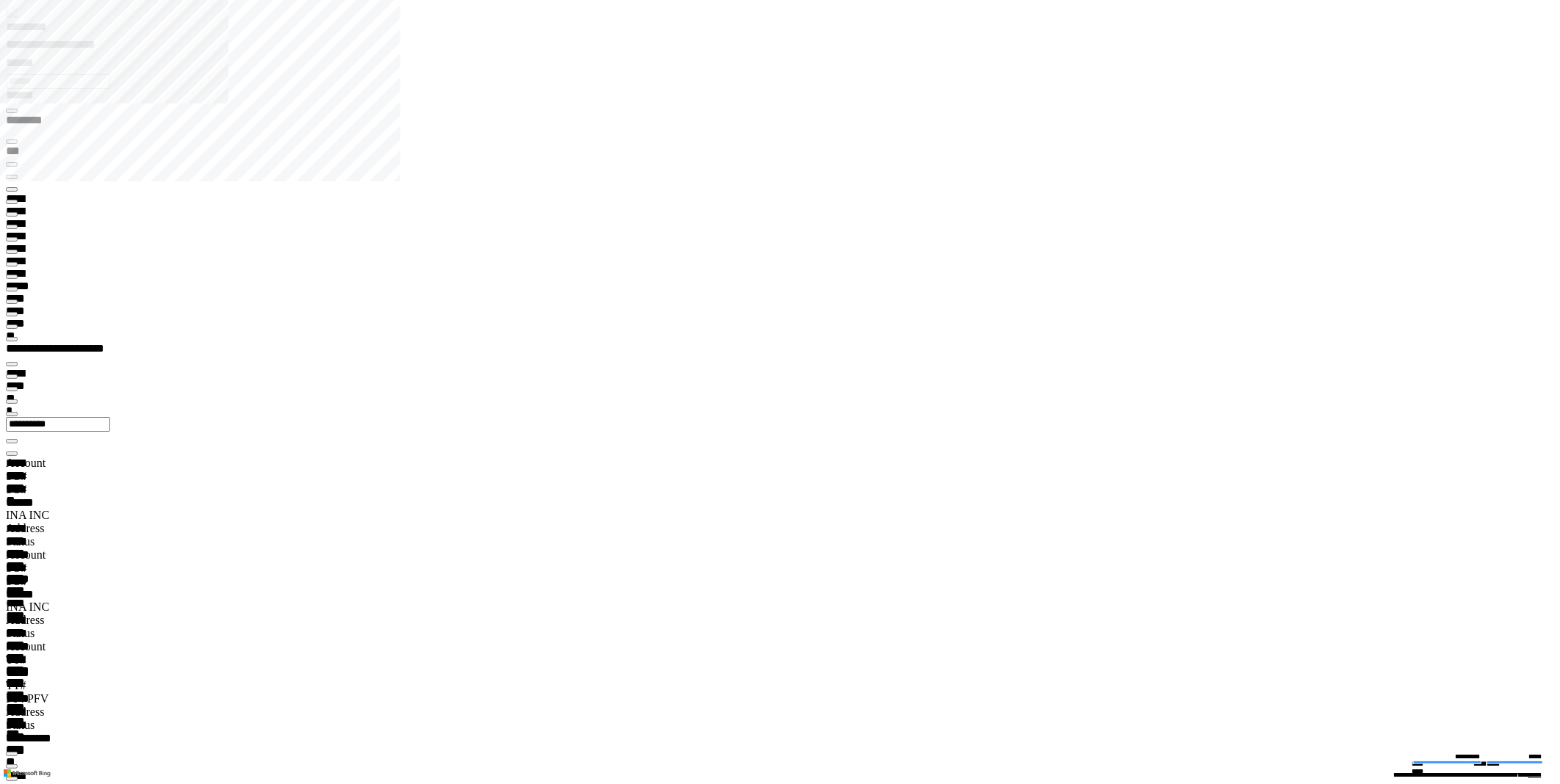 click on "Cause" at bounding box center [58, 52451] 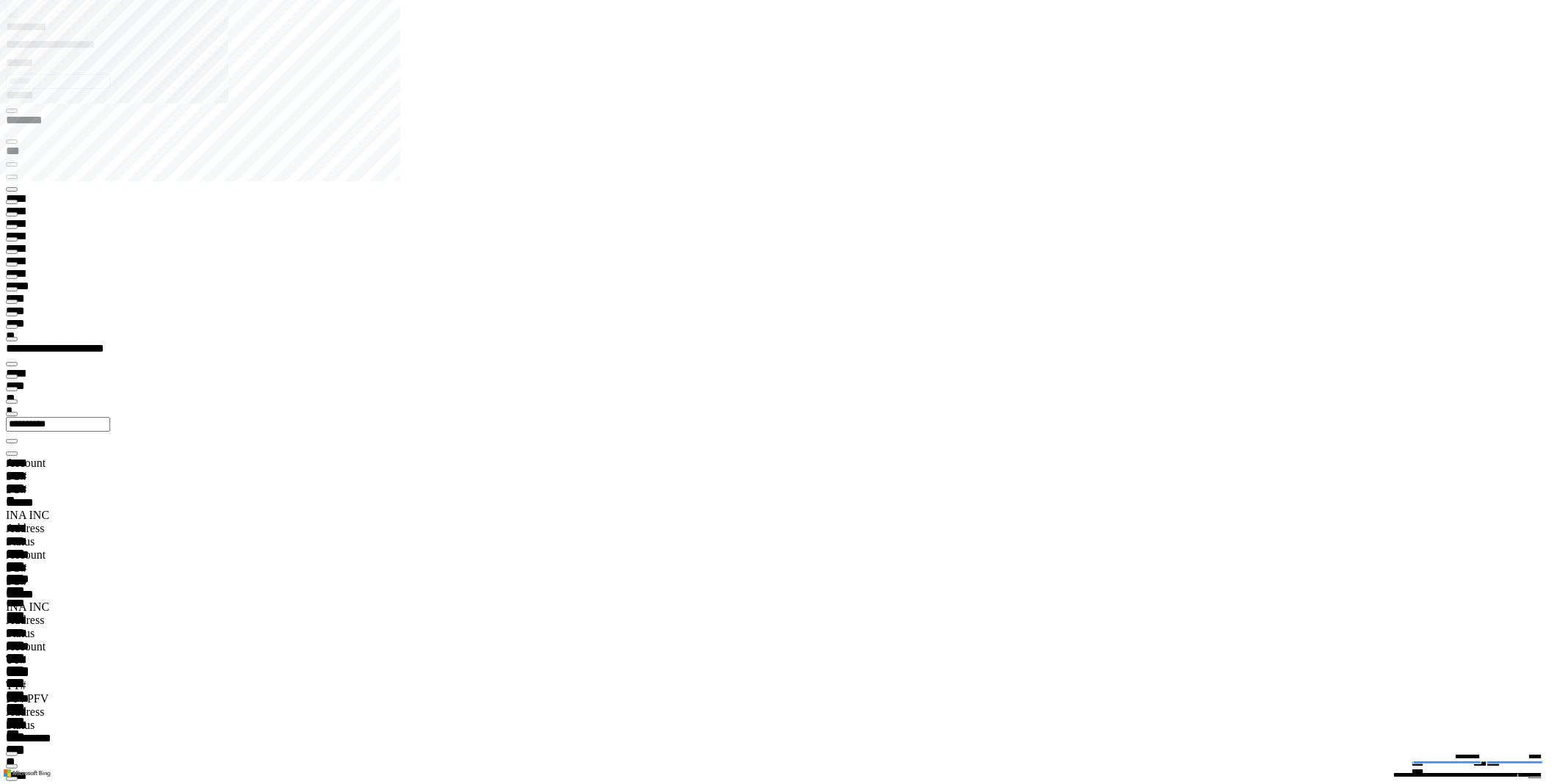click on "********" at bounding box center (786, 52520) 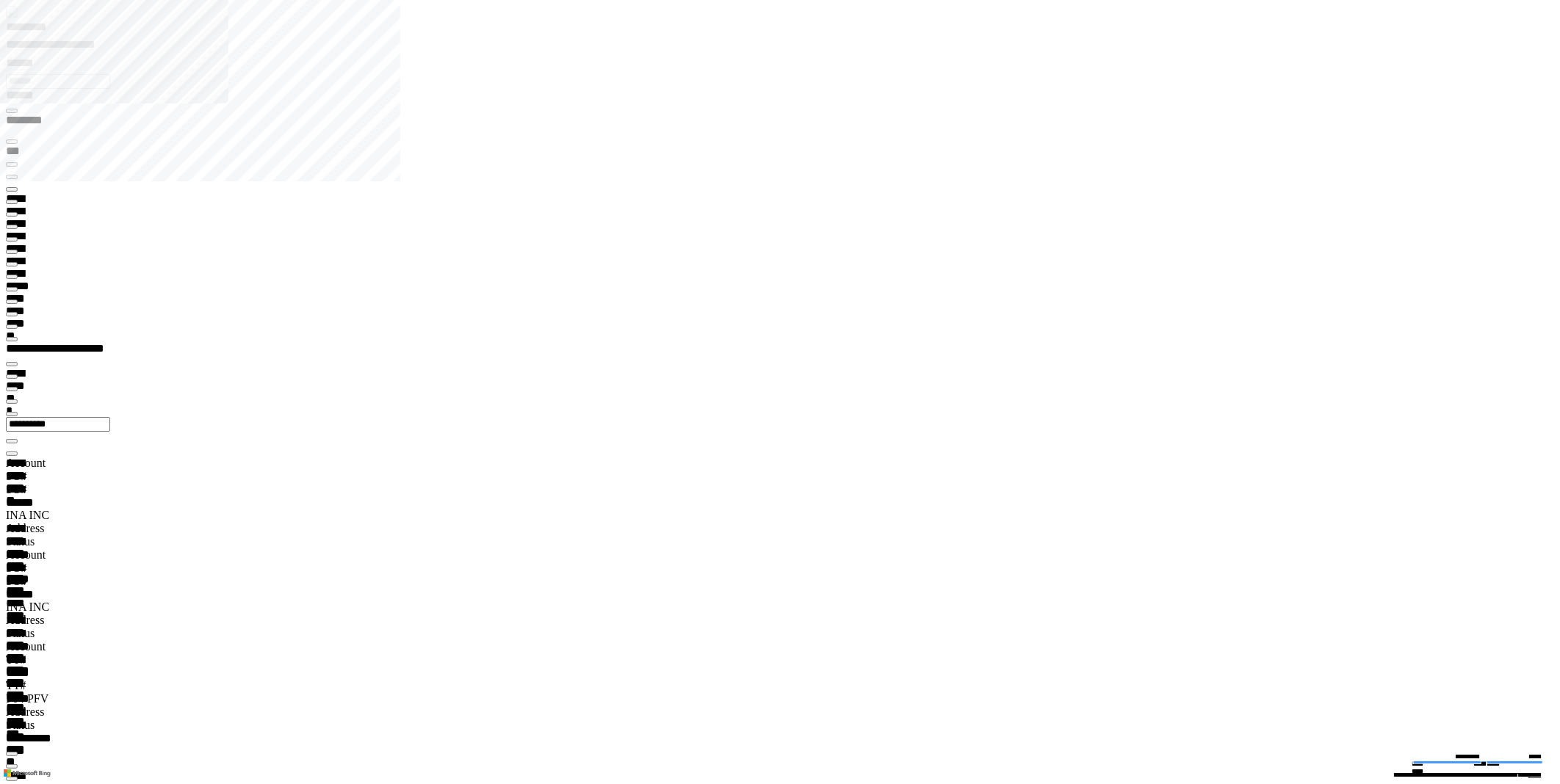 click on "********" at bounding box center (58, 52520) 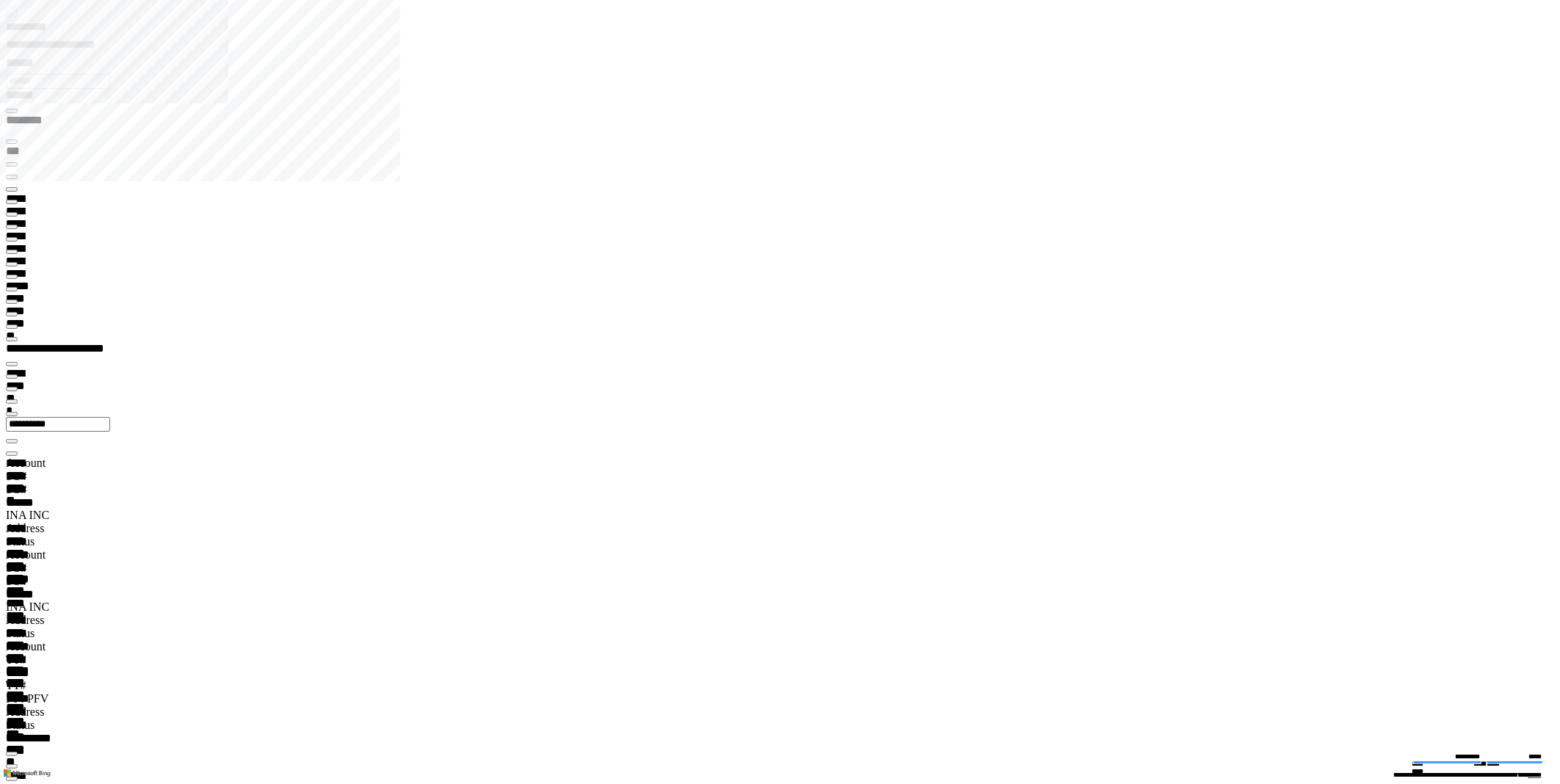 click on "**********" at bounding box center (786, 52513) 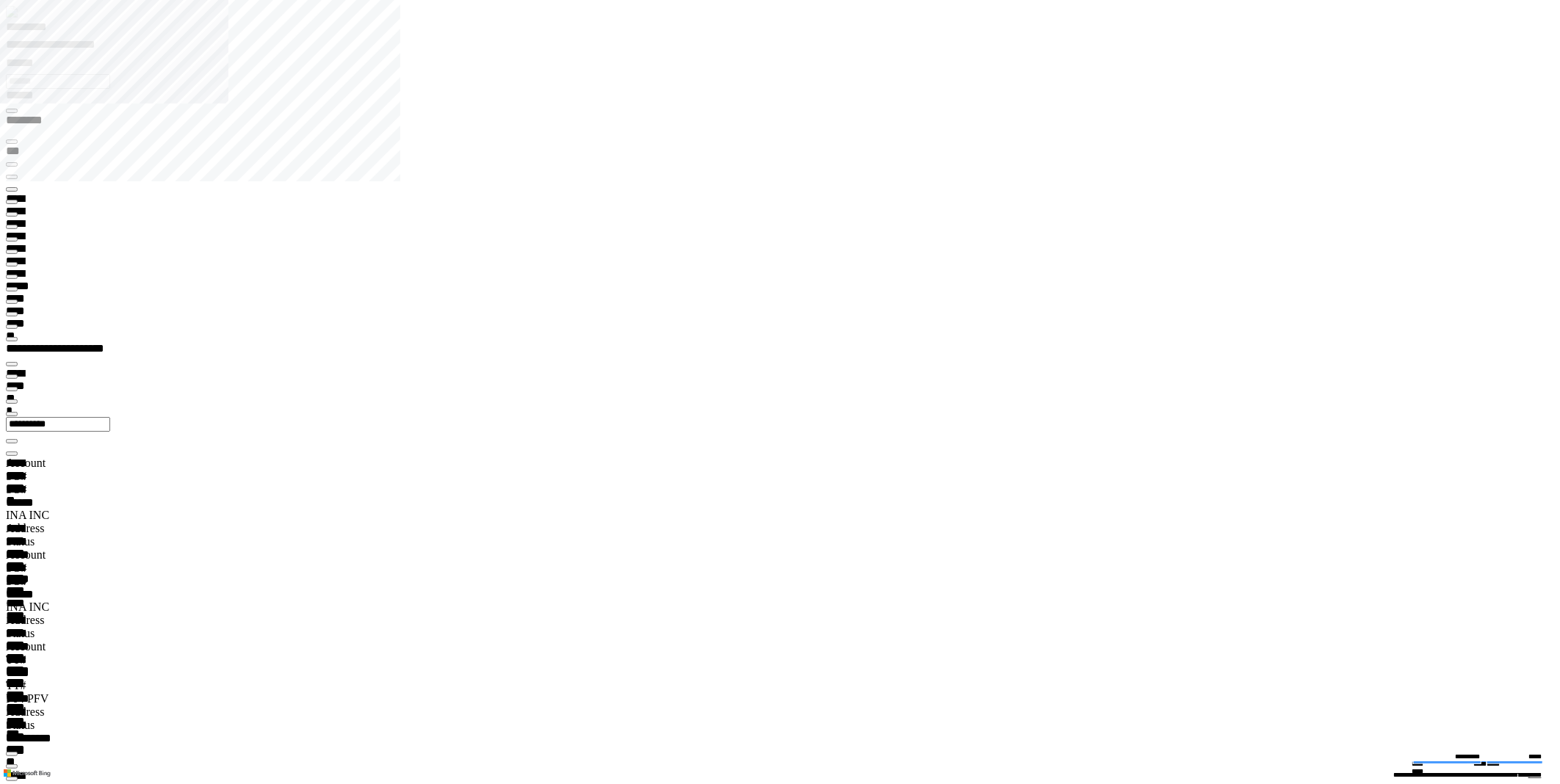 click on "*" at bounding box center [58, 52794] 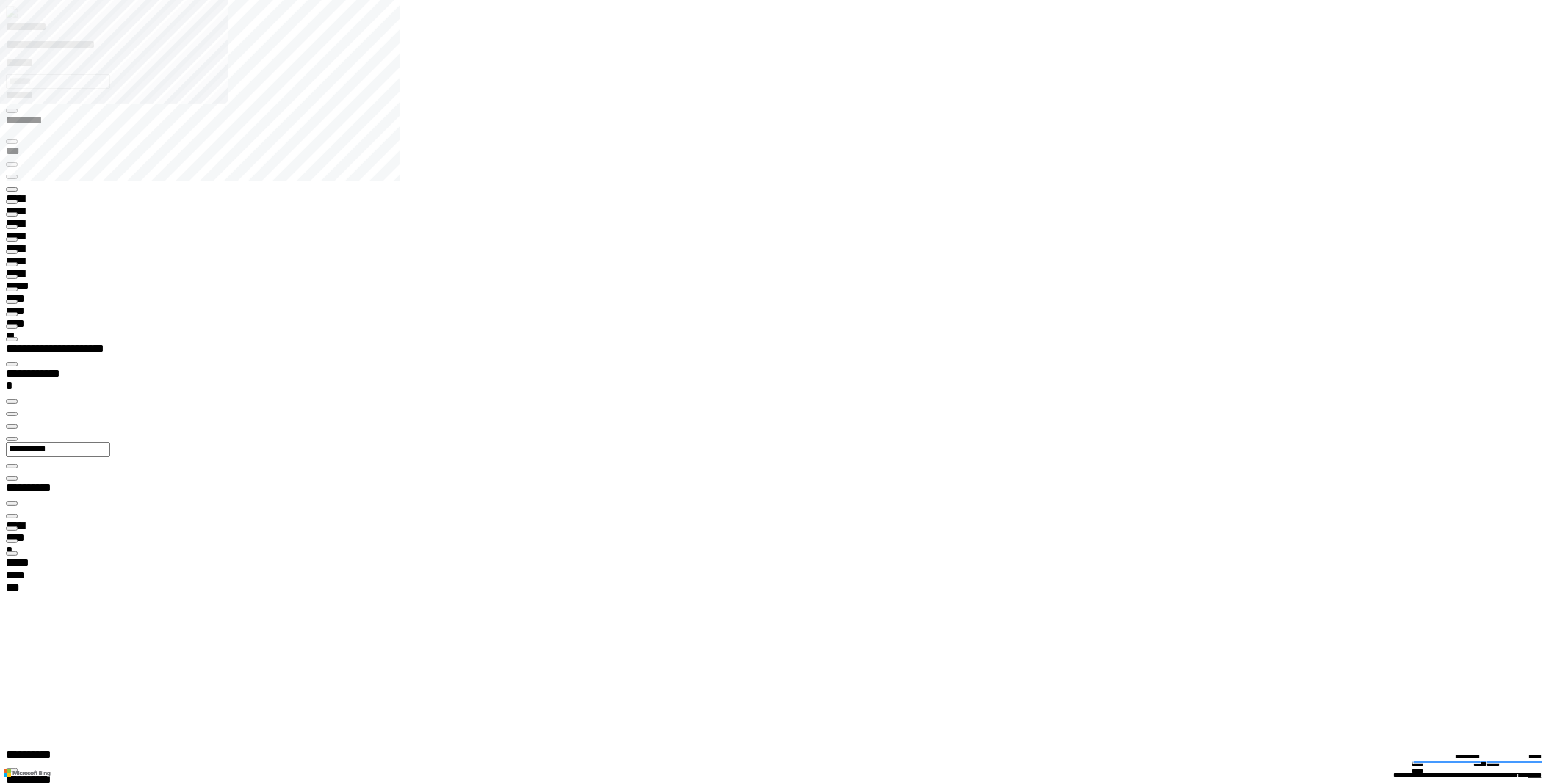 click on "*********" at bounding box center [42, 29] 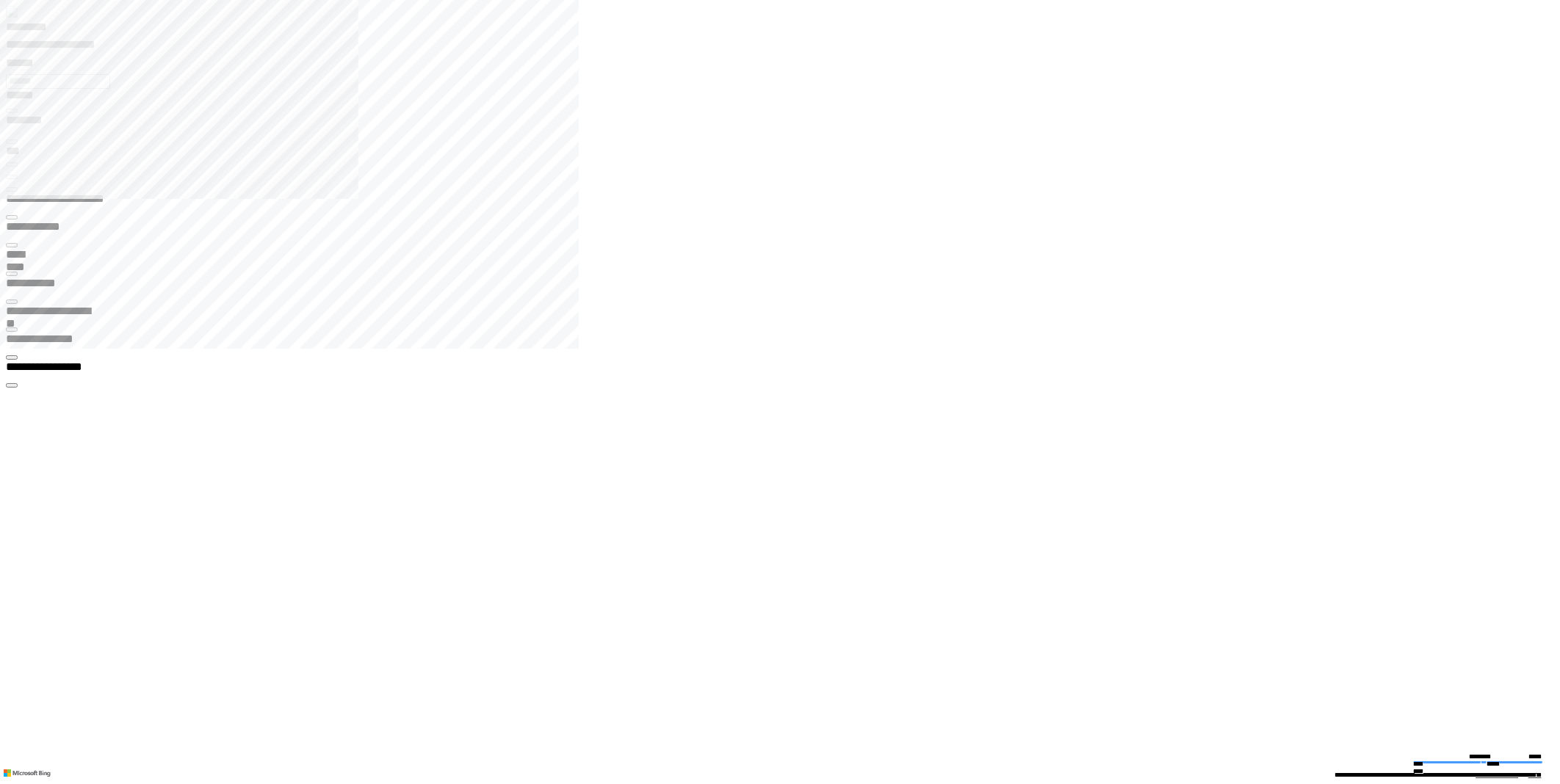 click on "**********" at bounding box center [786, 22306] 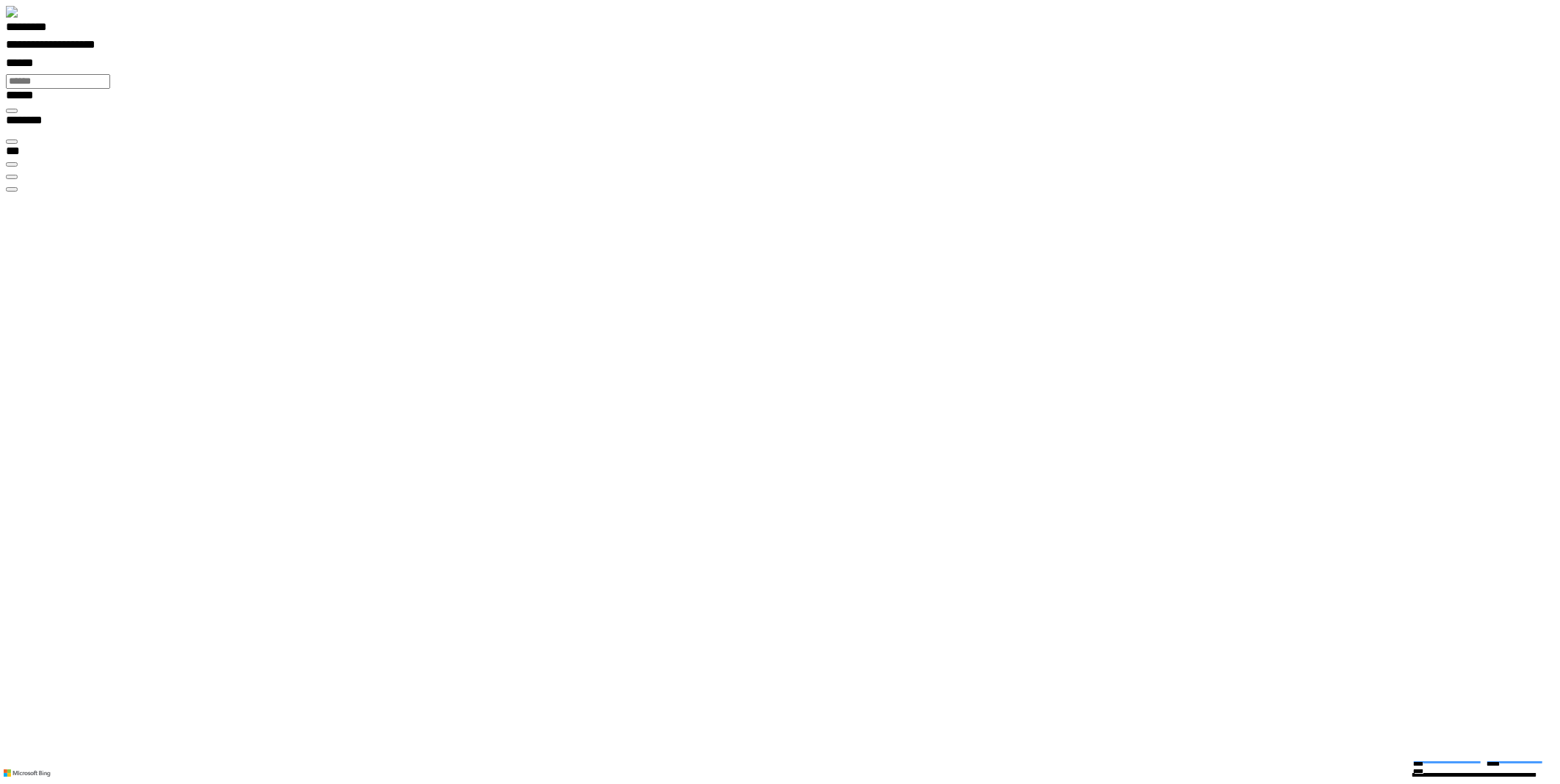 scroll, scrollTop: 72700, scrollLeft: 73299, axis: both 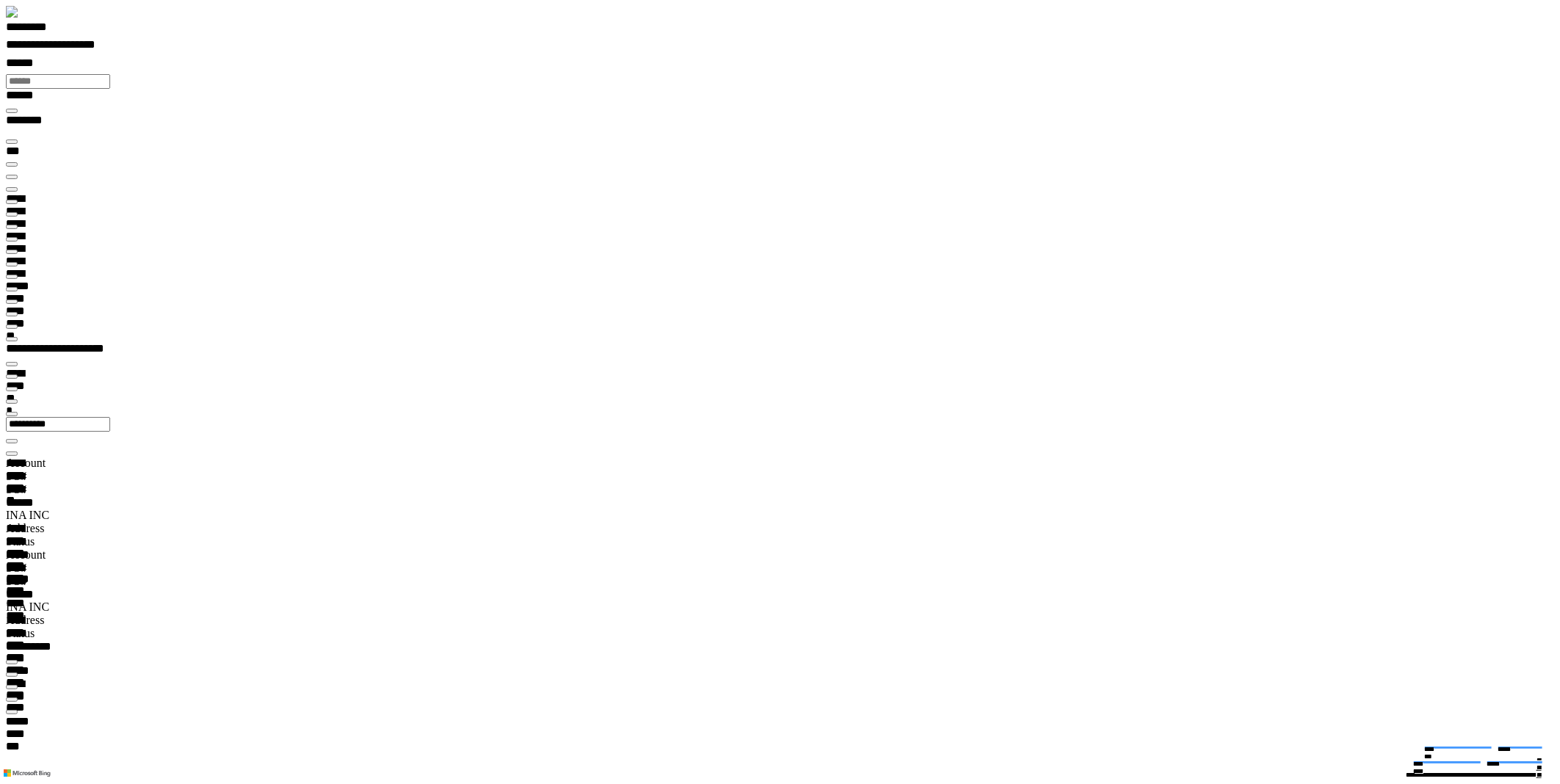 type on "****" 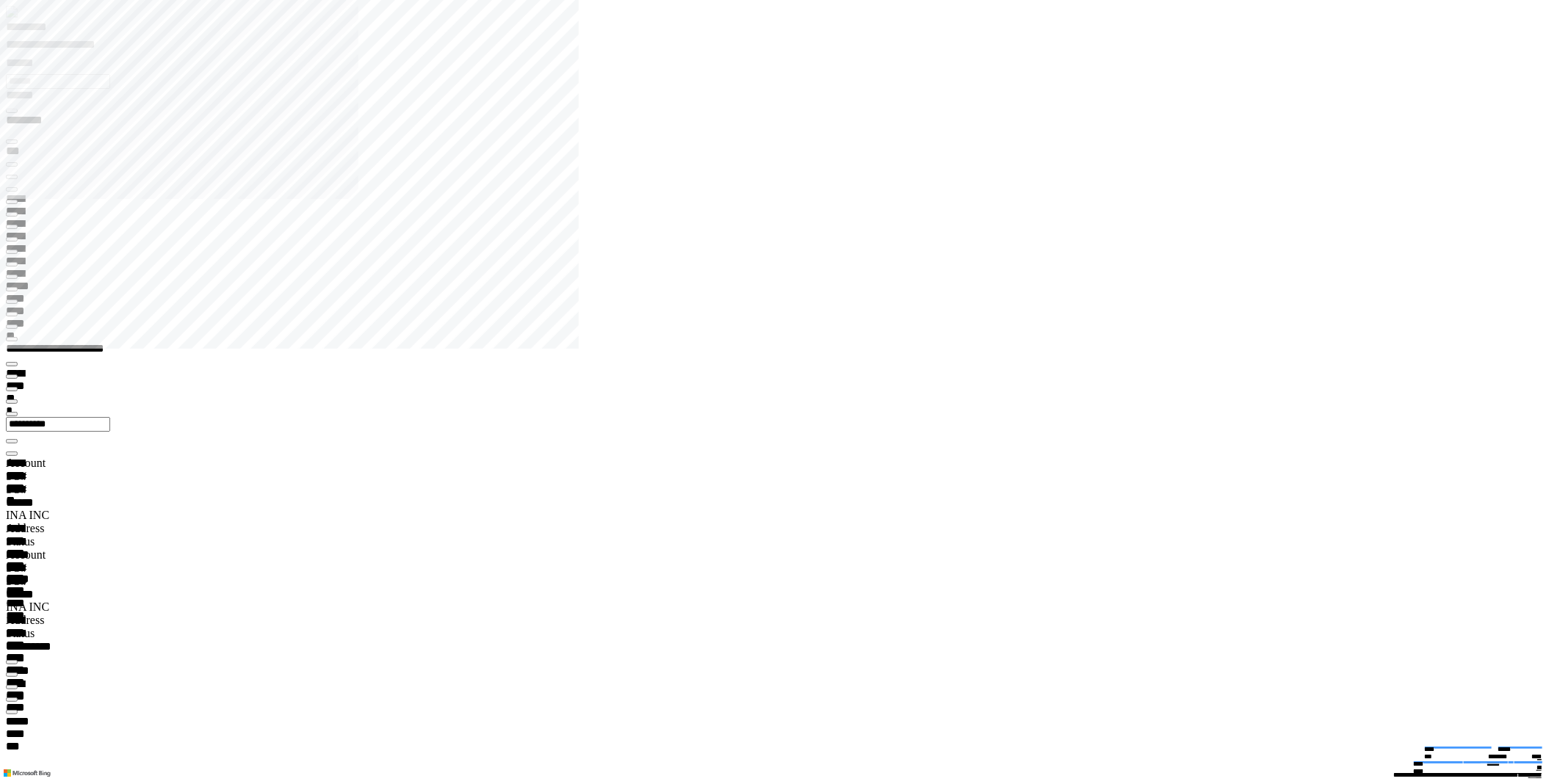click 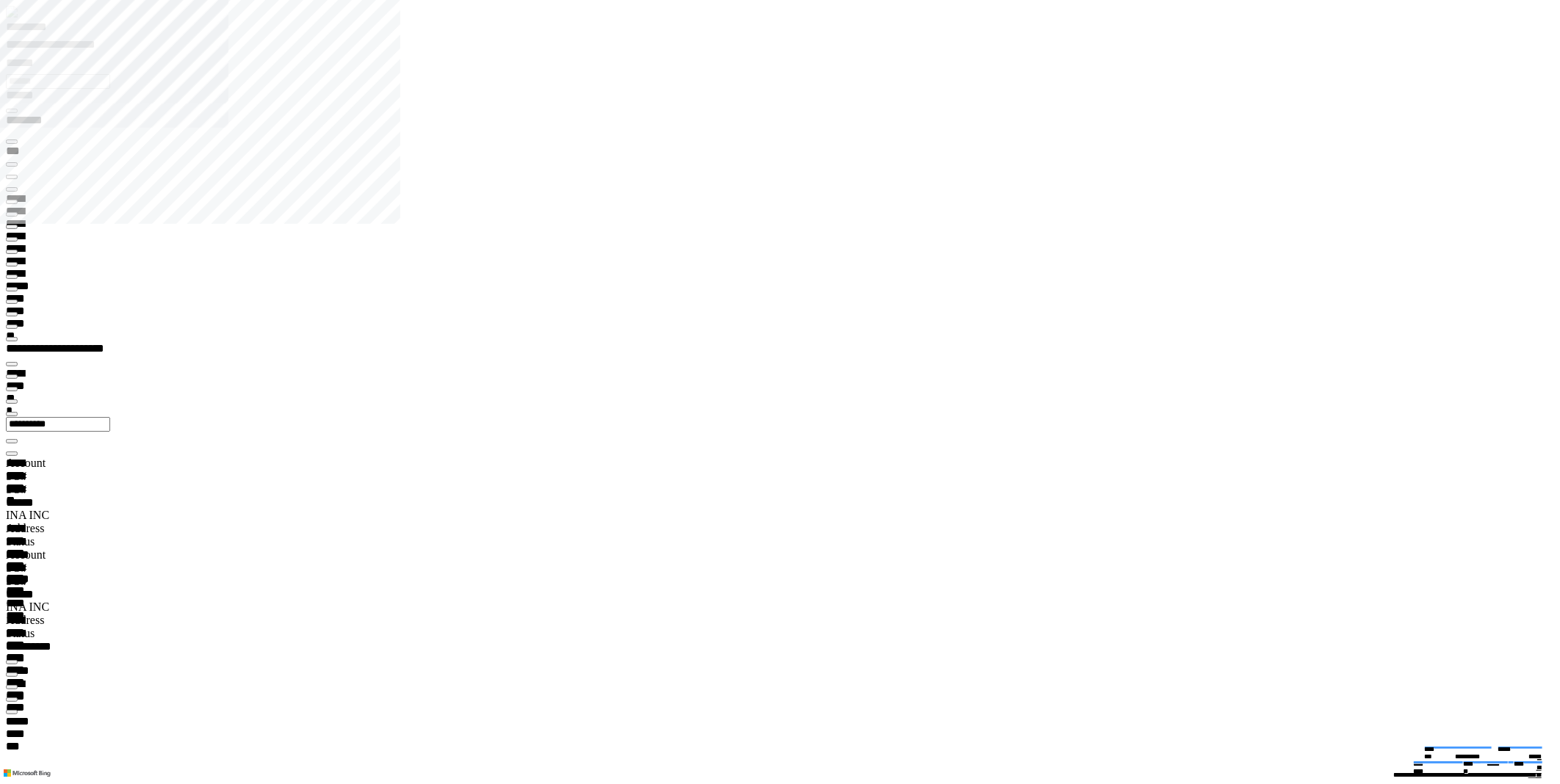 click at bounding box center (12, 23304) 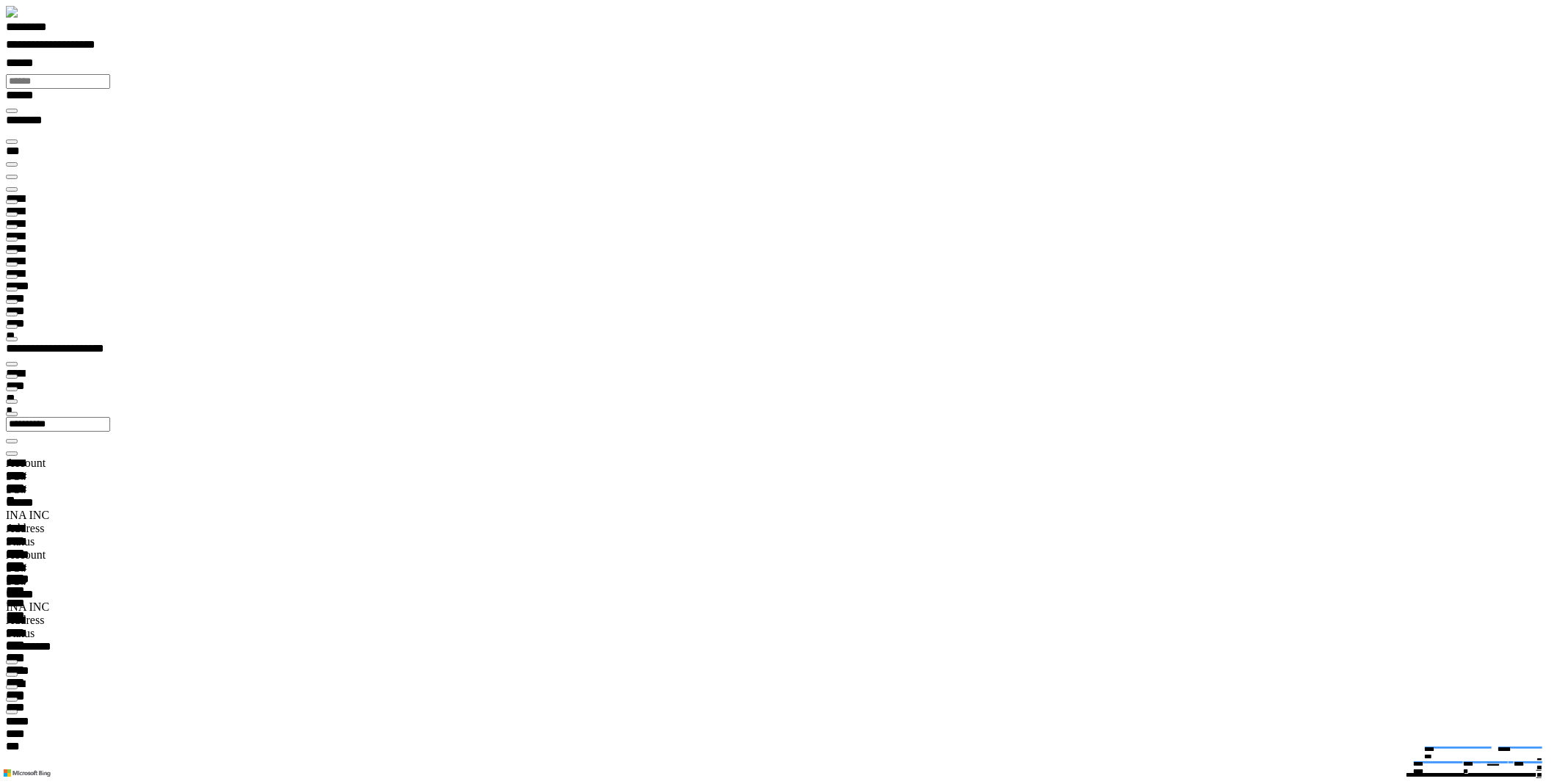 click at bounding box center (12, 23214) 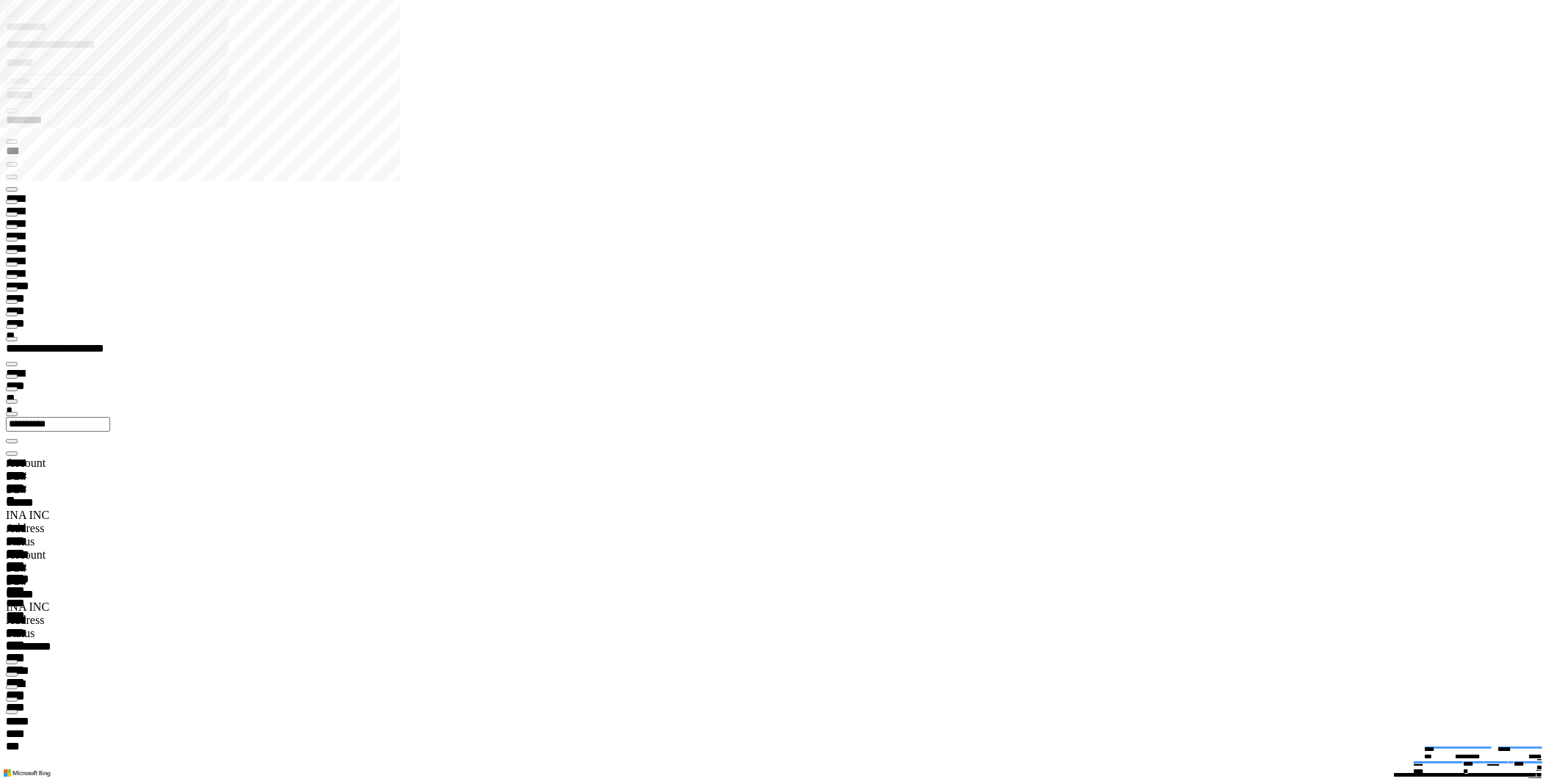 click on "*********" at bounding box center [42, 29] 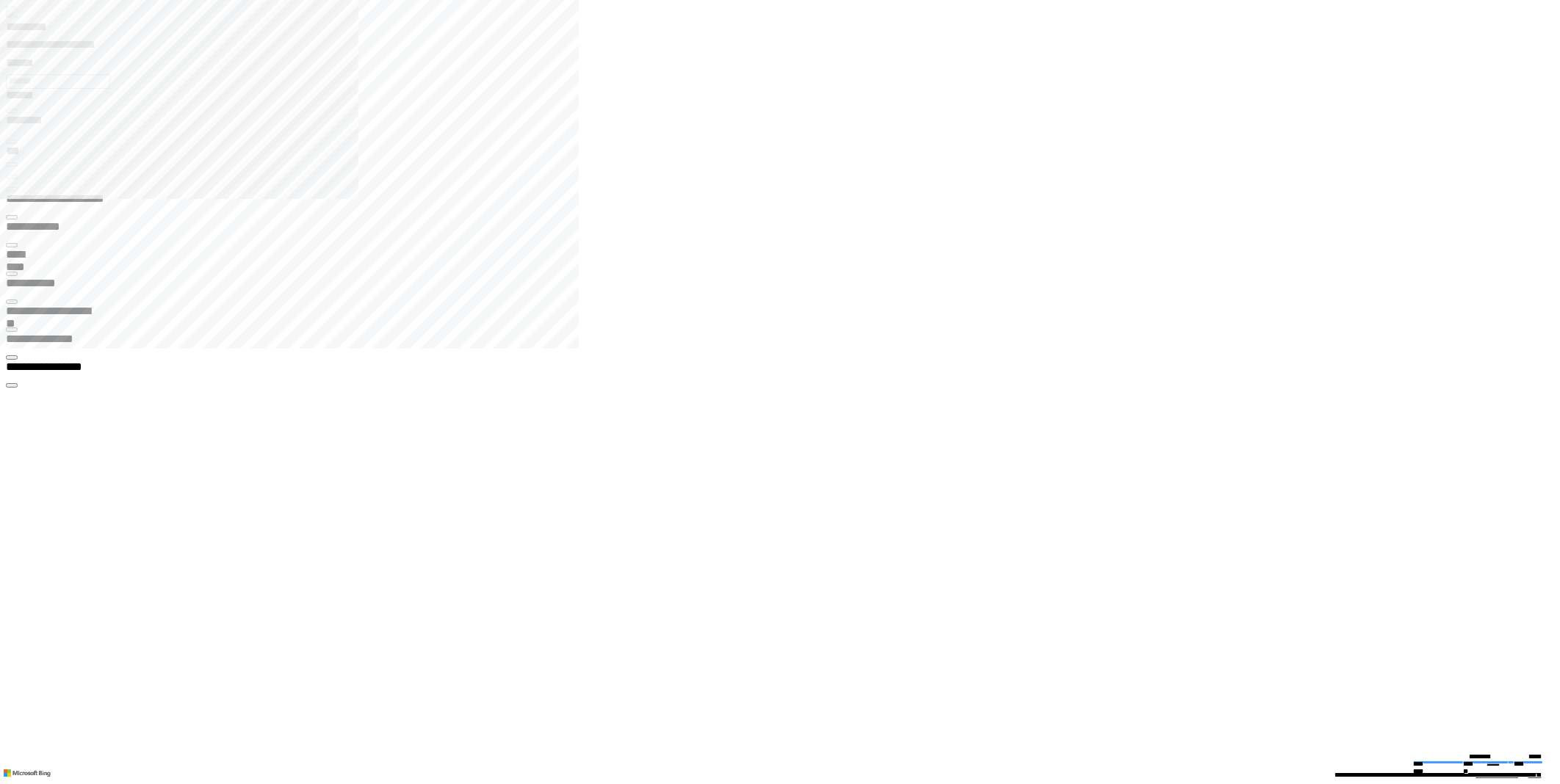 click on "**********" at bounding box center [70, 47] 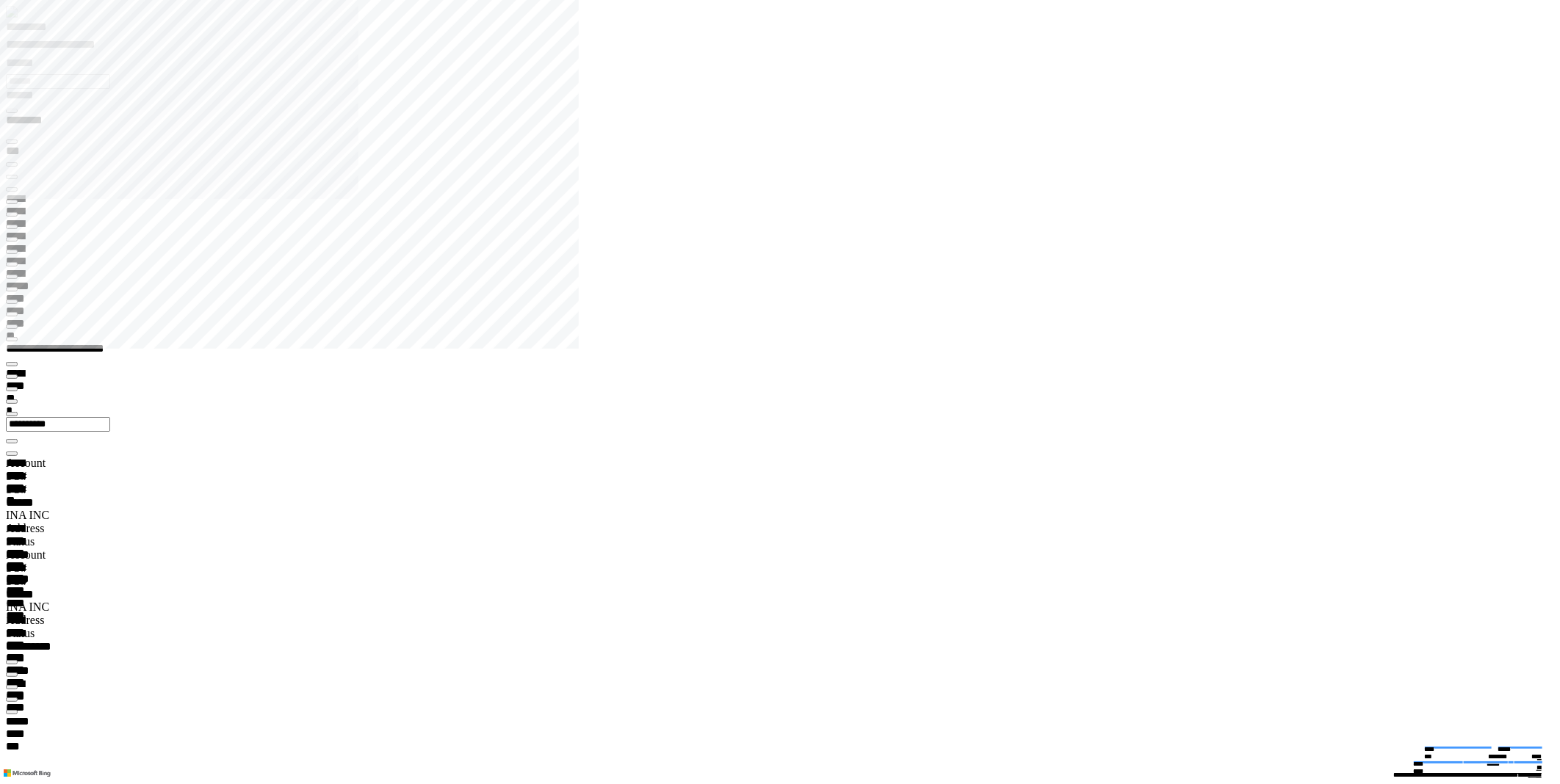 click 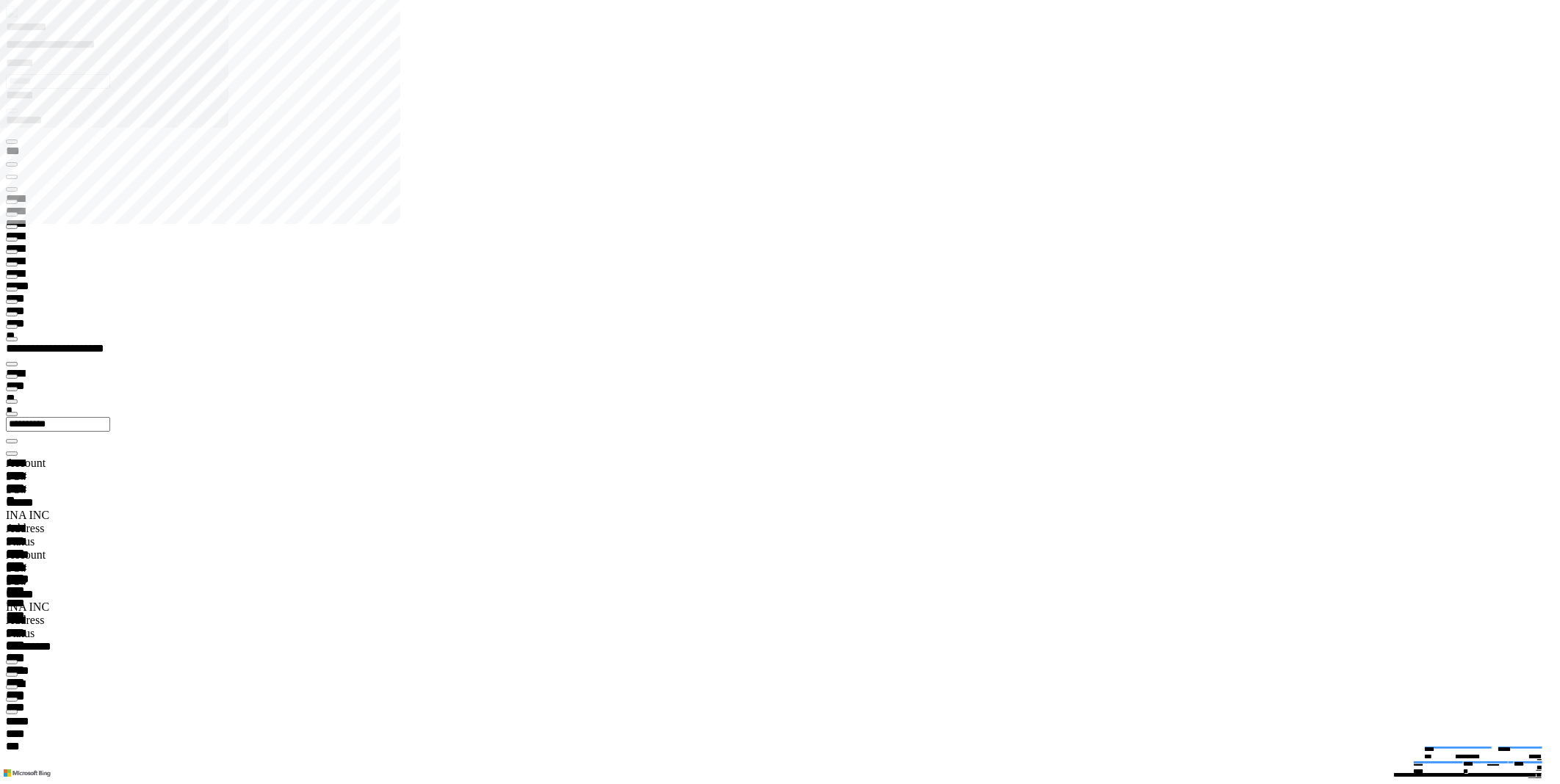 type on "*******" 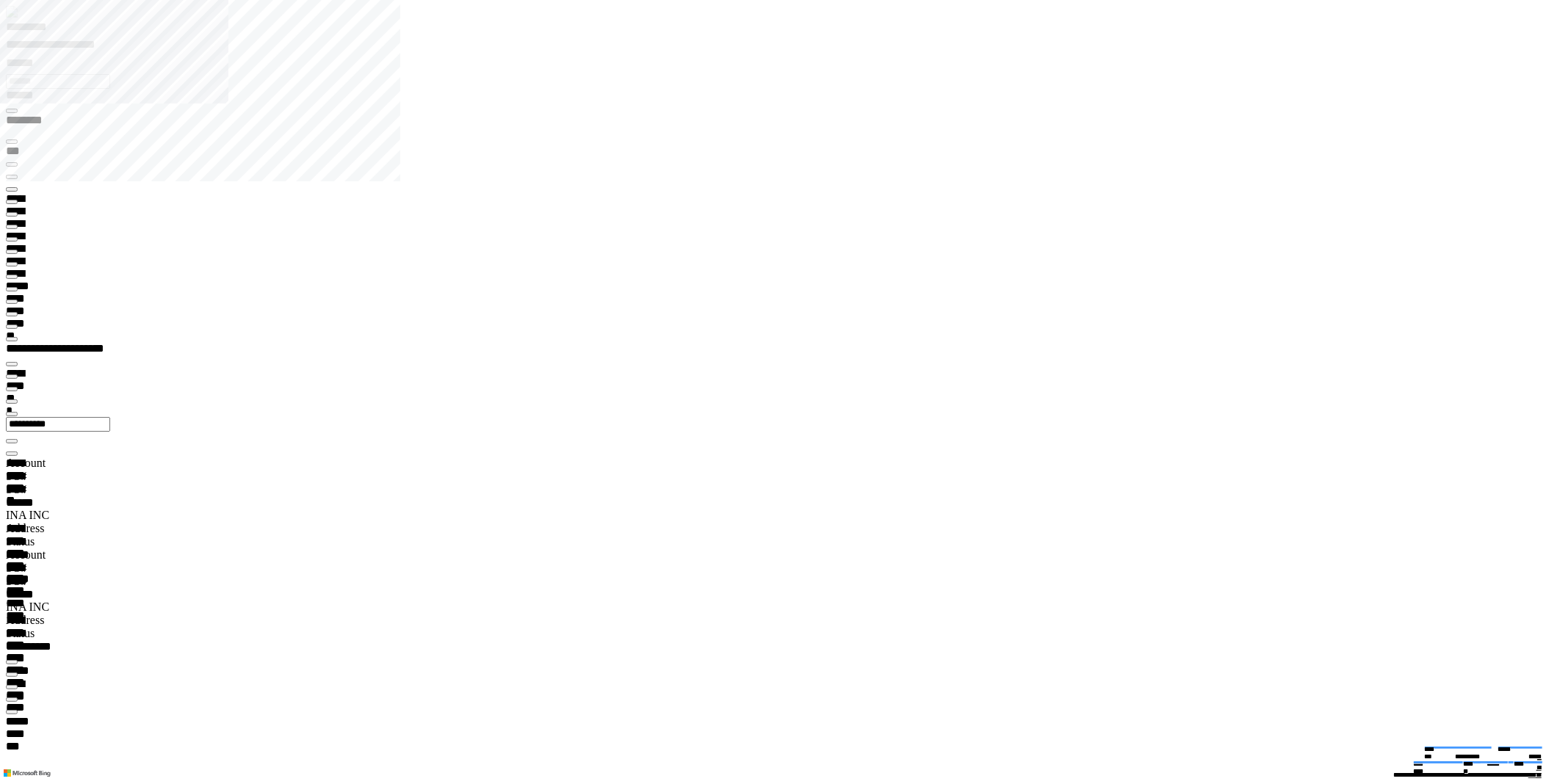 click on "*********" at bounding box center [42, 29] 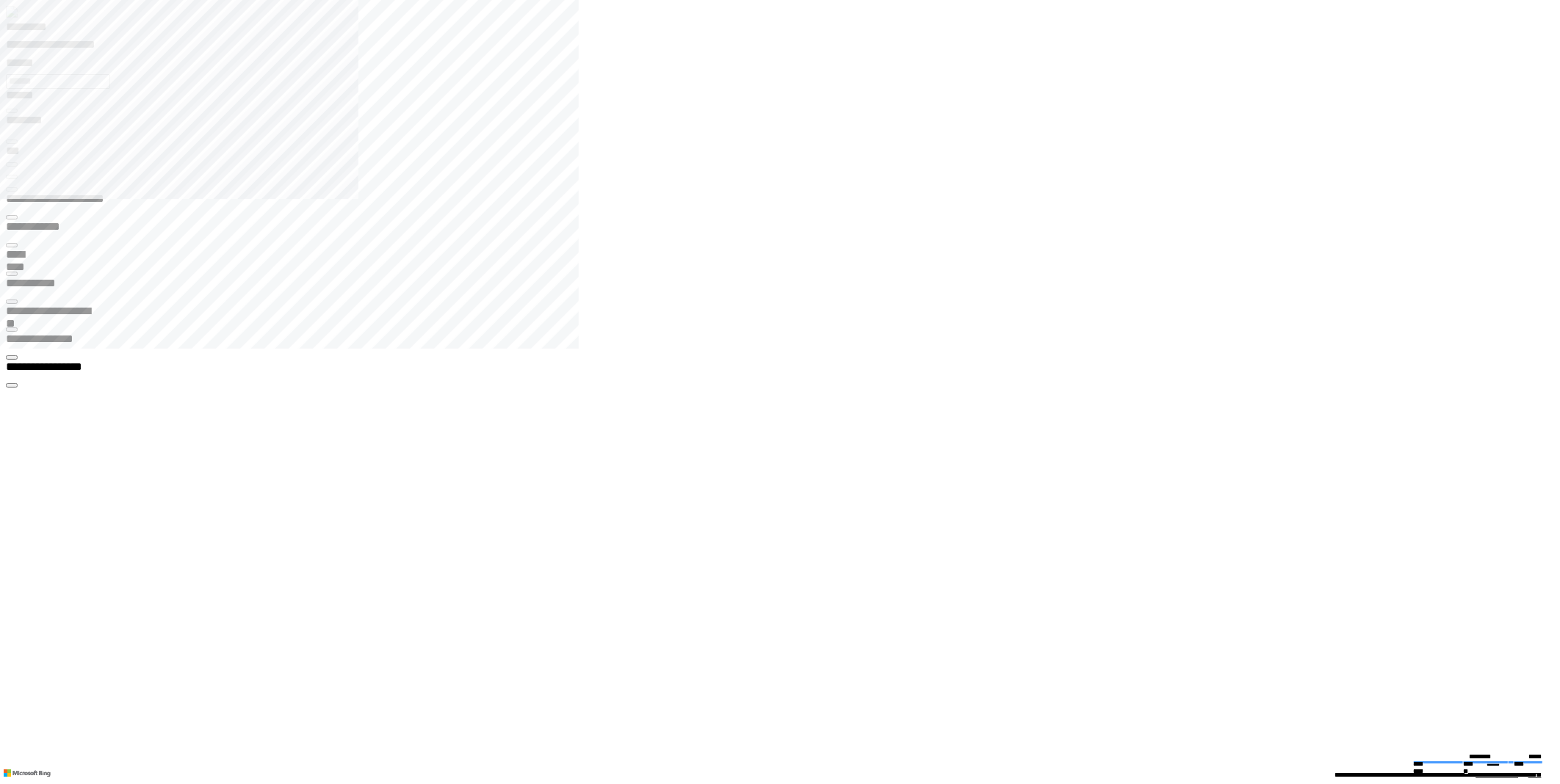 click on "**********" at bounding box center [70, 47] 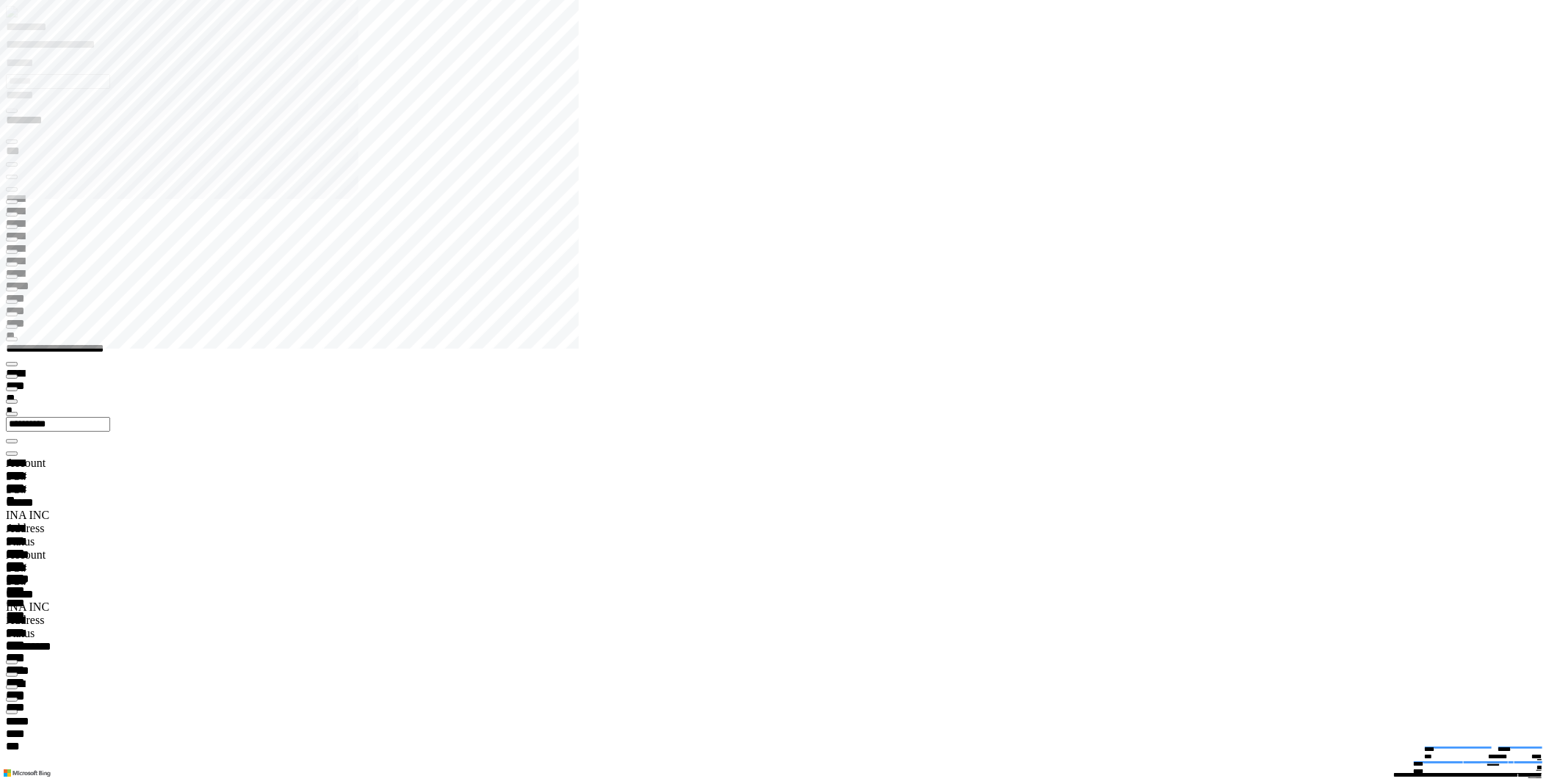 click 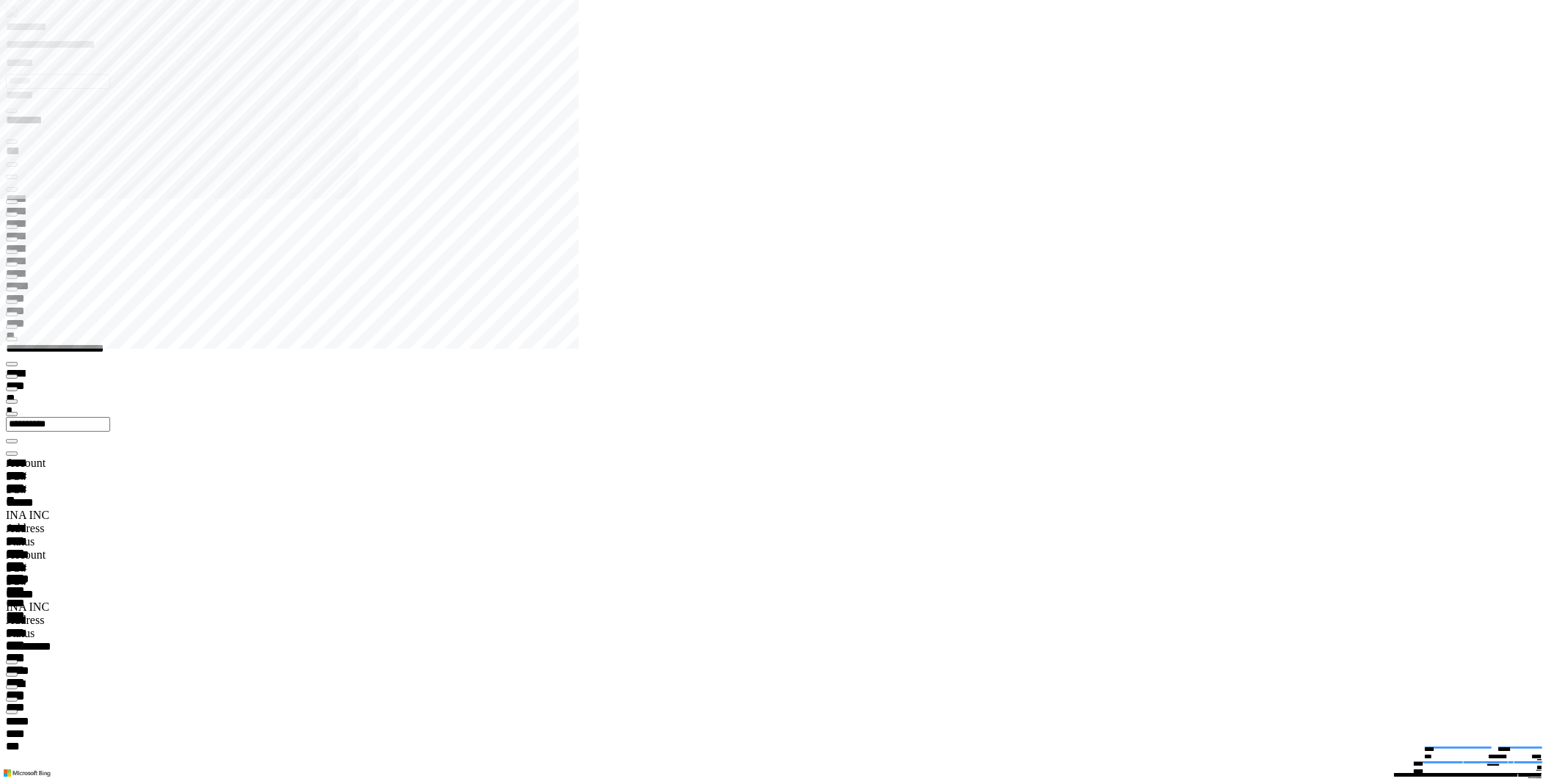 click 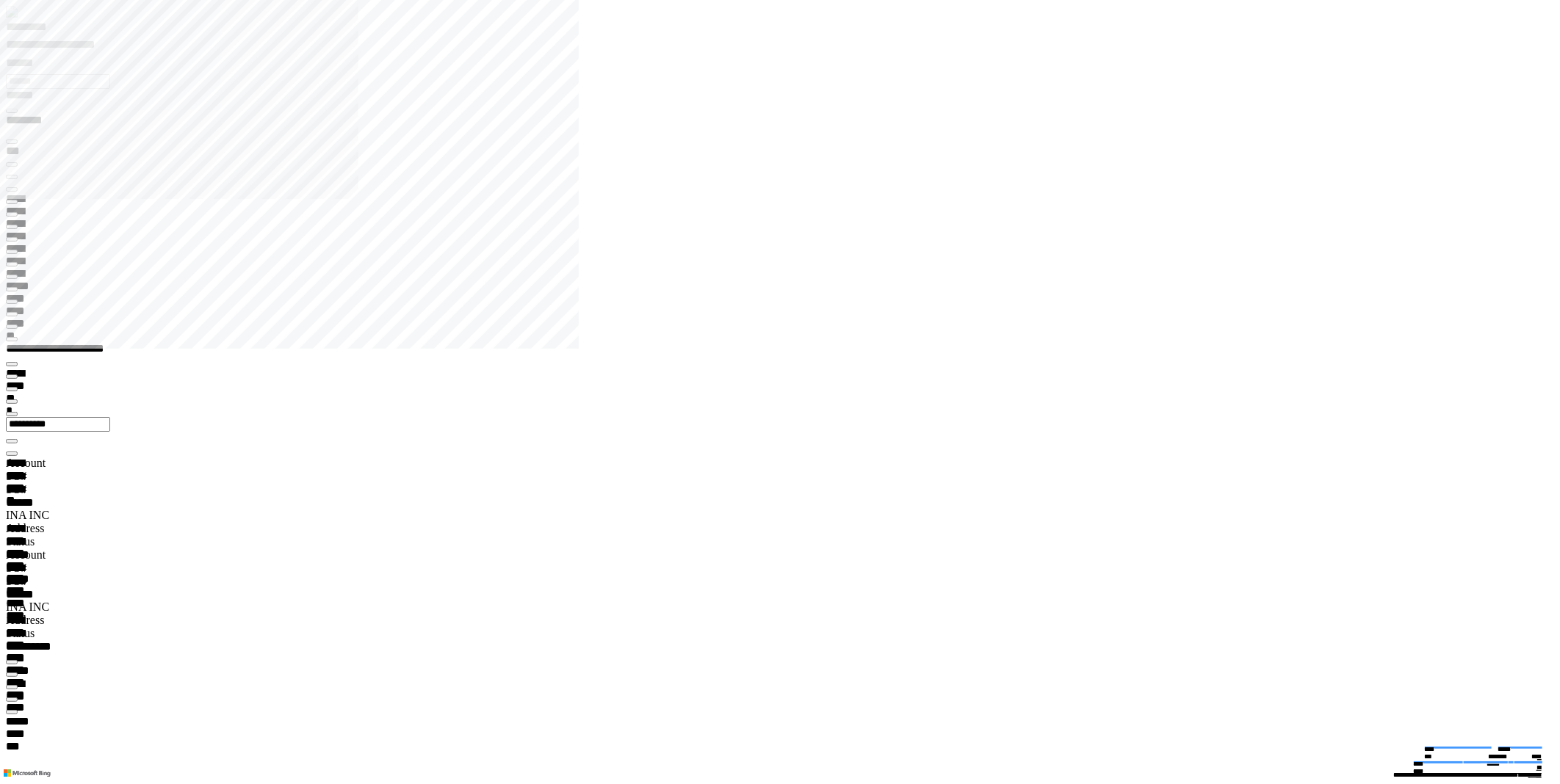 click on "**********" at bounding box center [883, 40516] 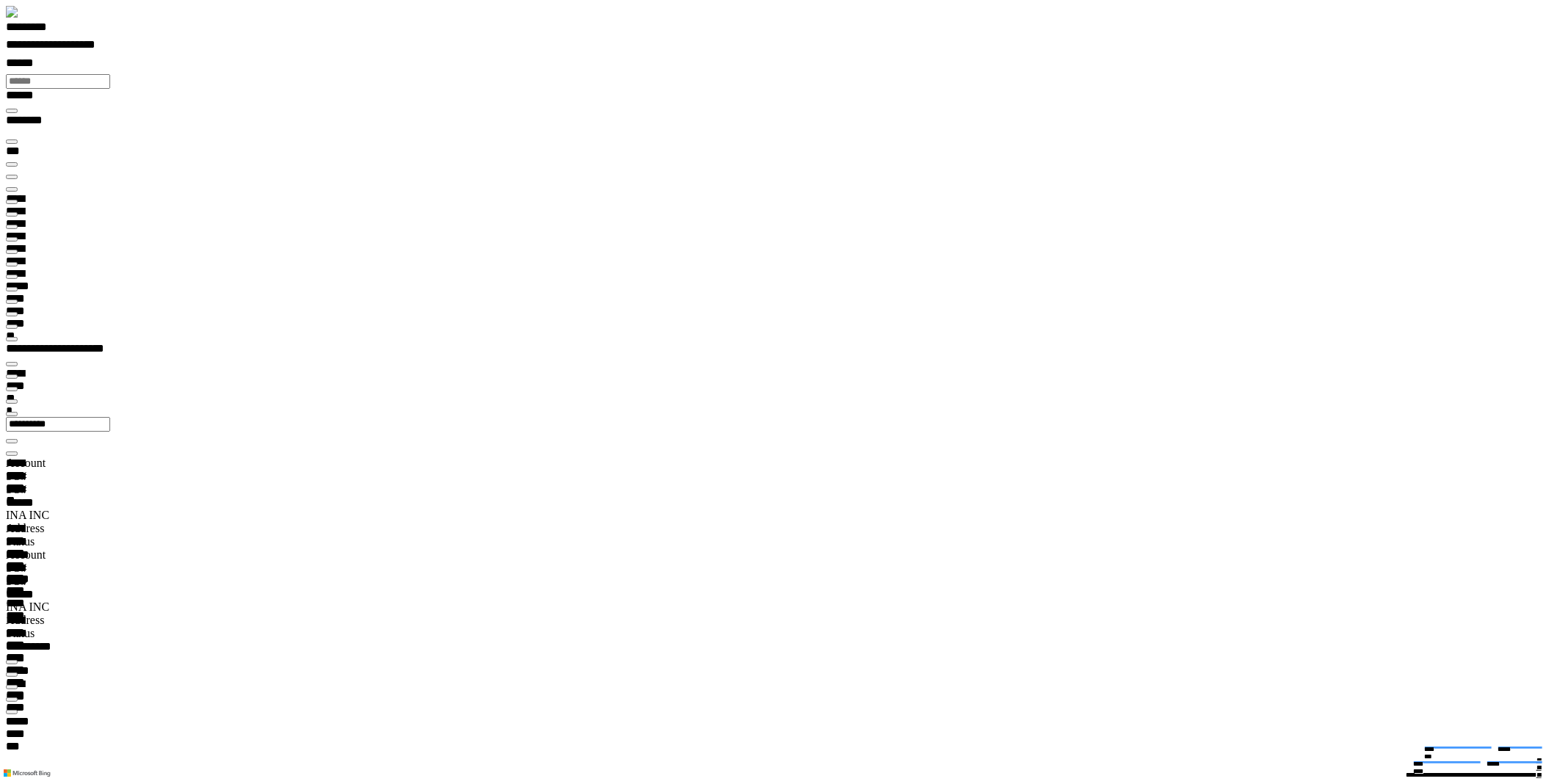 click on "**********" at bounding box center (883, 42929) 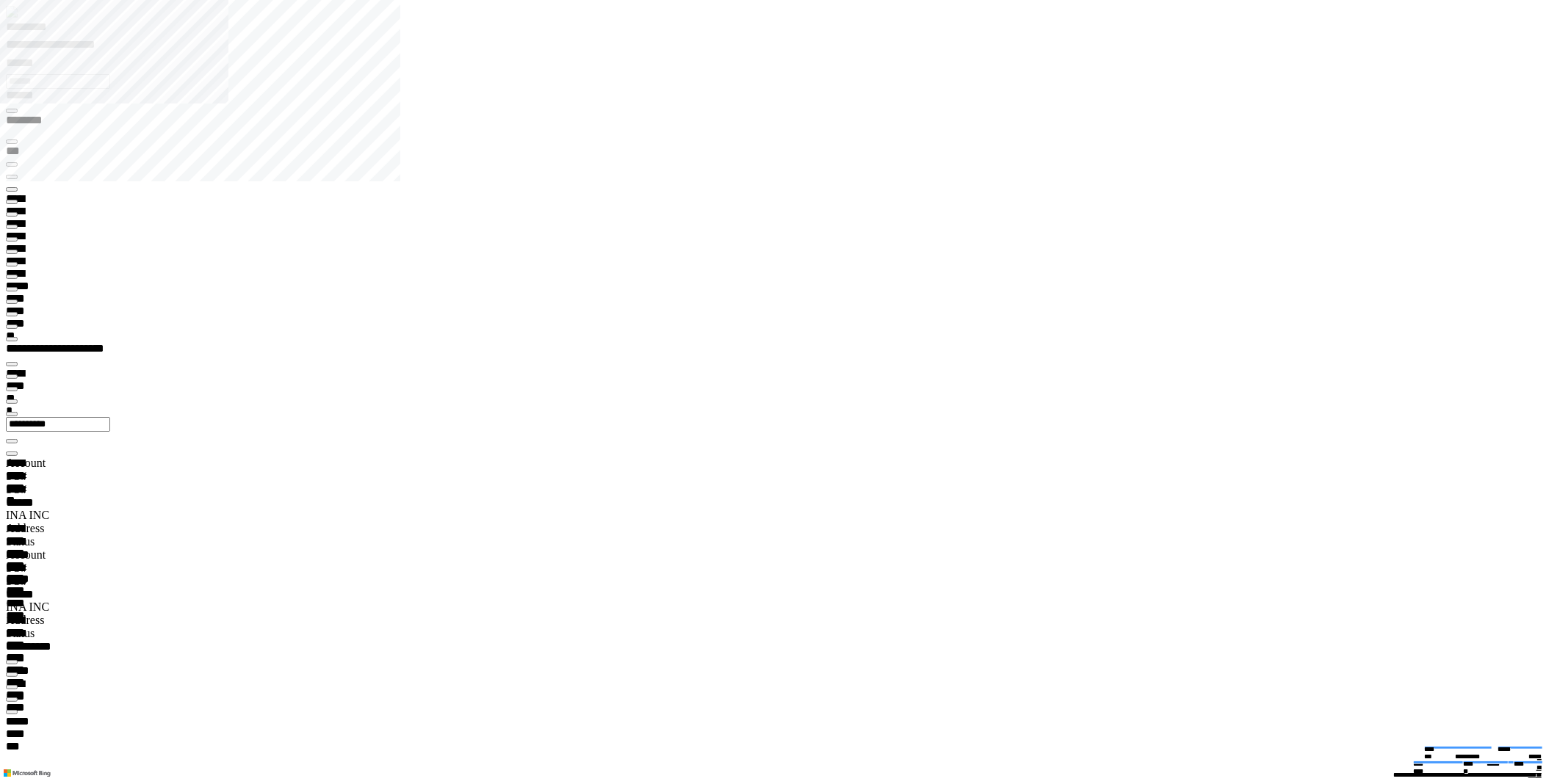 click at bounding box center (12, 23353) 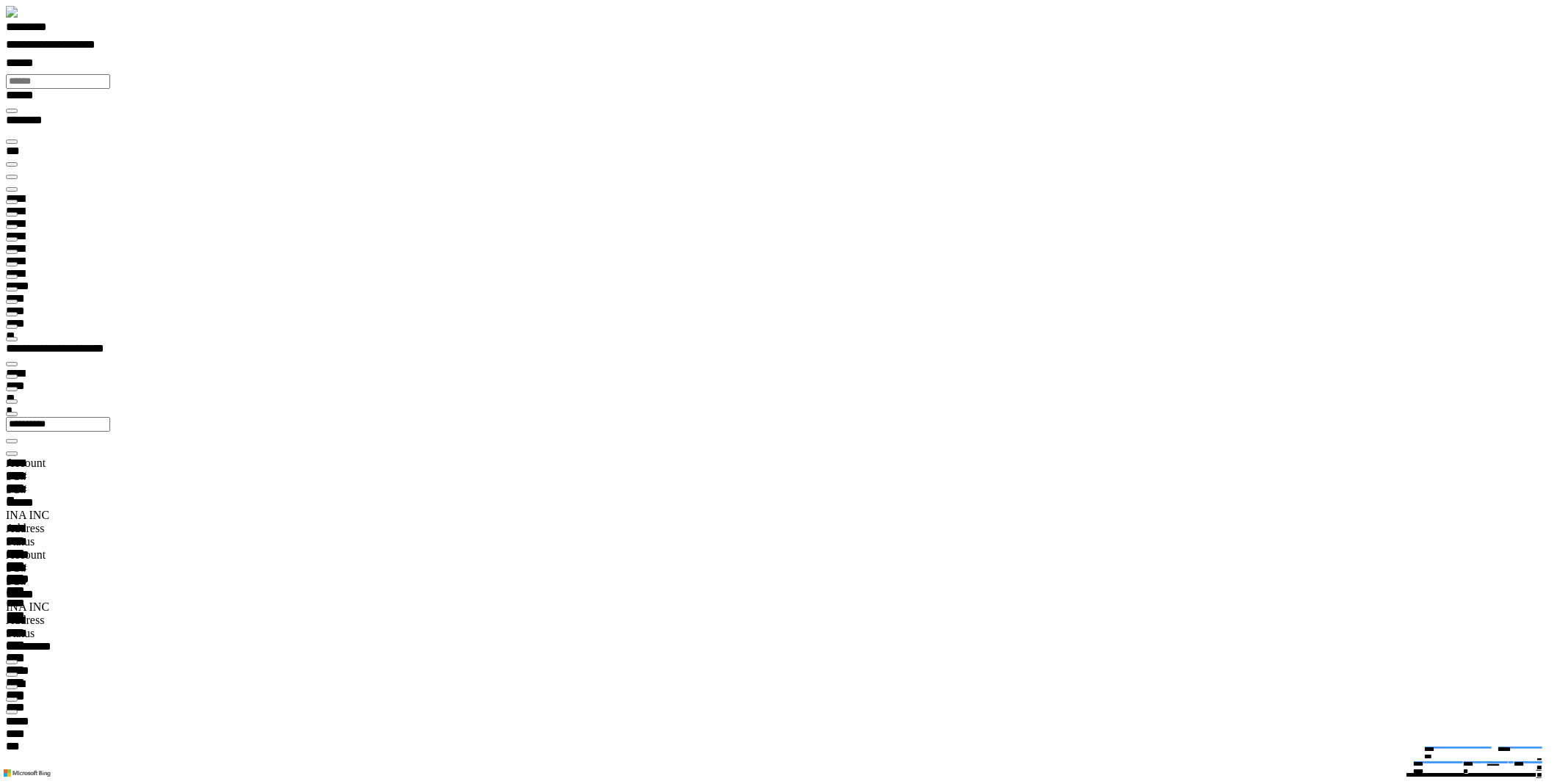 scroll, scrollTop: 537, scrollLeft: 0, axis: vertical 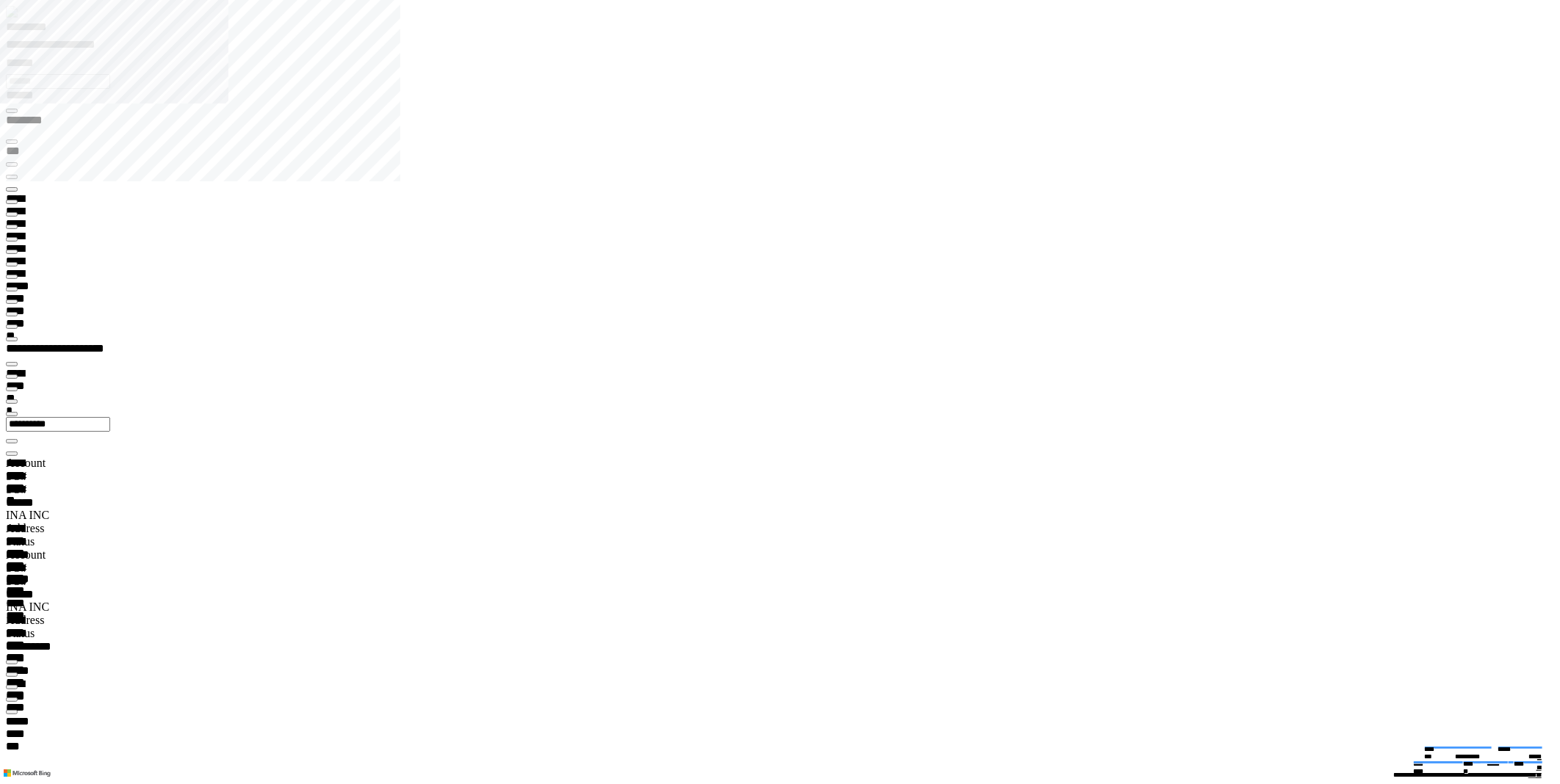 click on "*********" at bounding box center [42, 29] 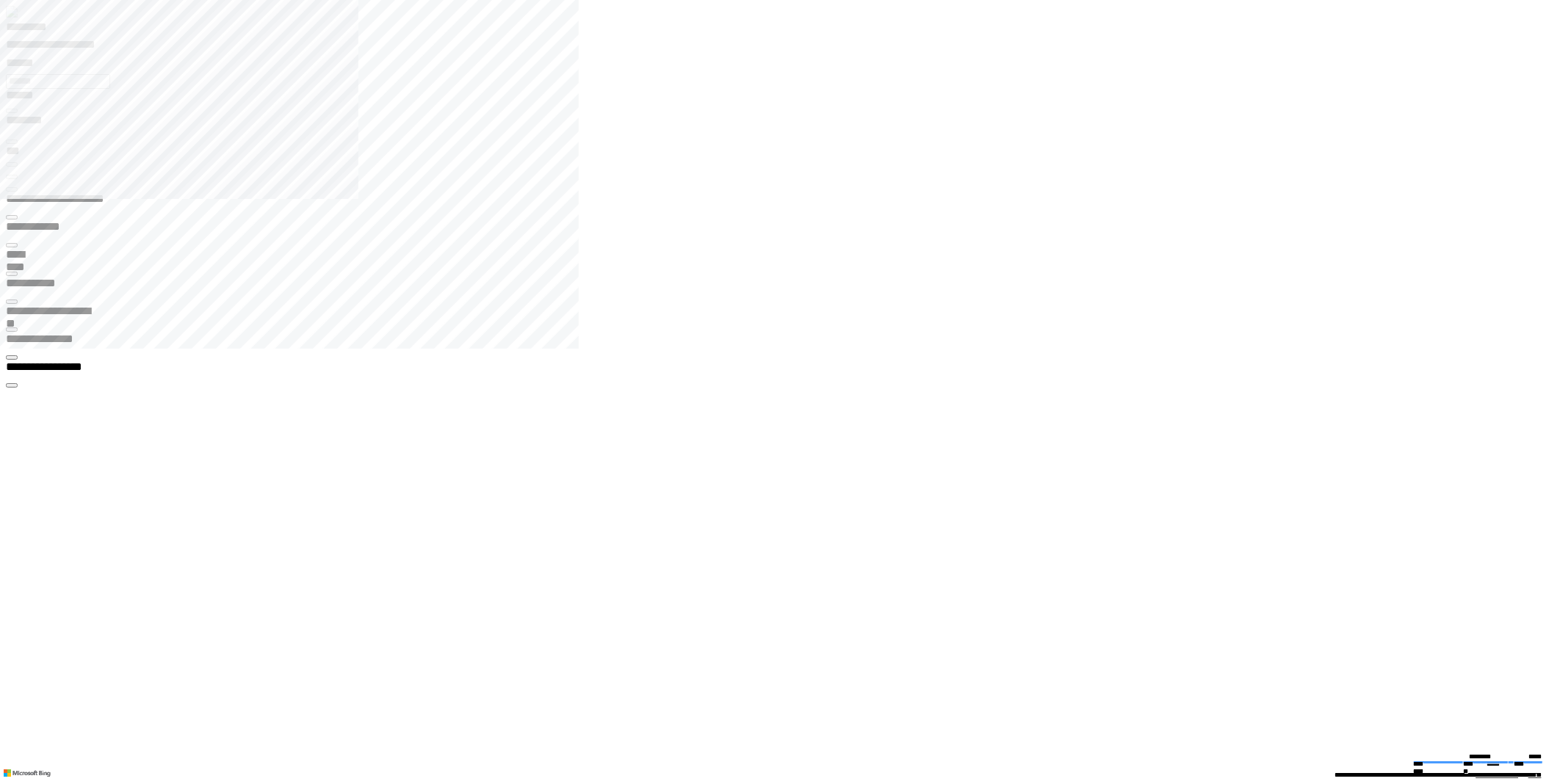 click on "**********" at bounding box center (786, 47) 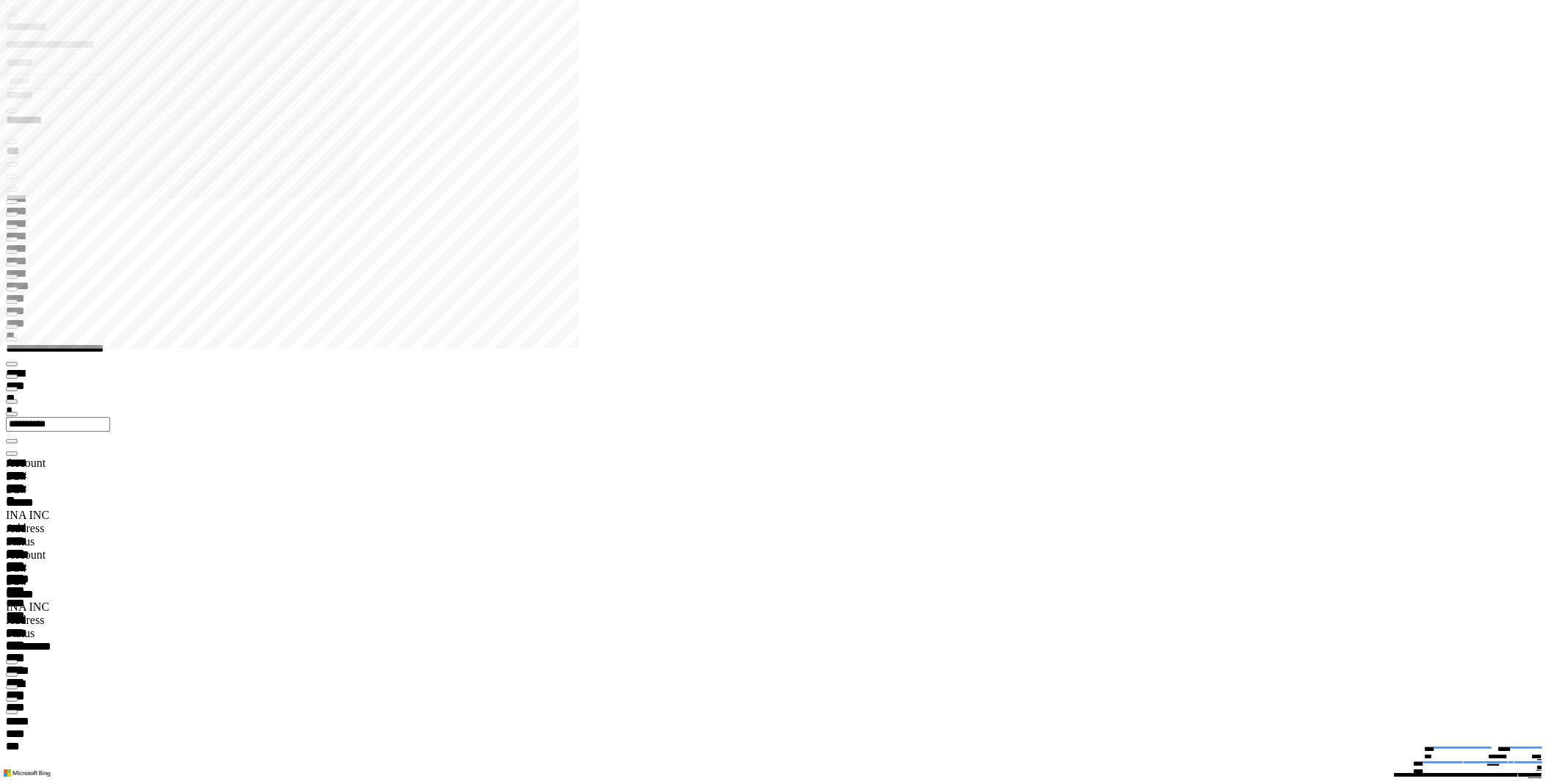 click 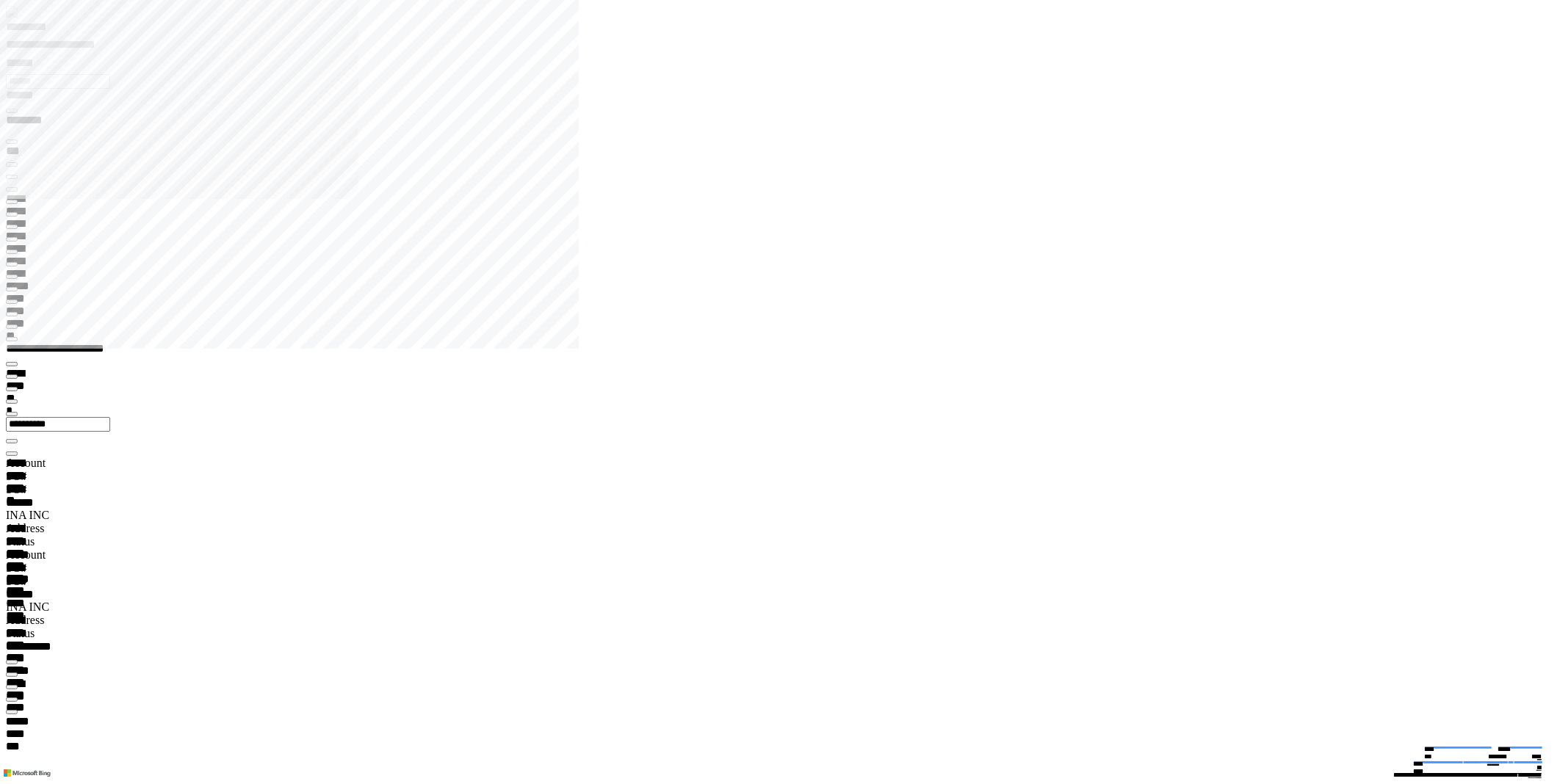 scroll, scrollTop: 73311, scrollLeft: 73346, axis: both 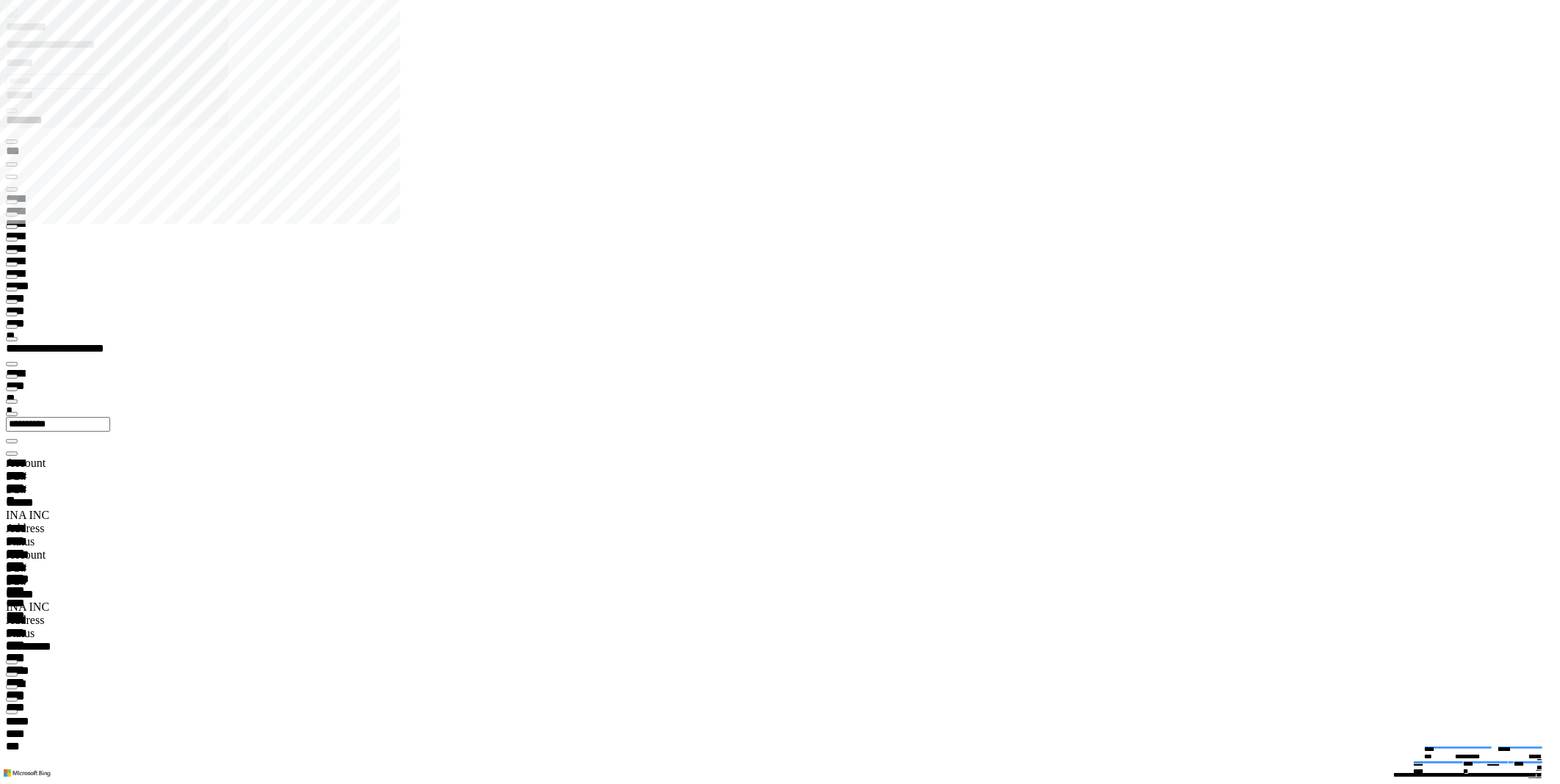type on "*******" 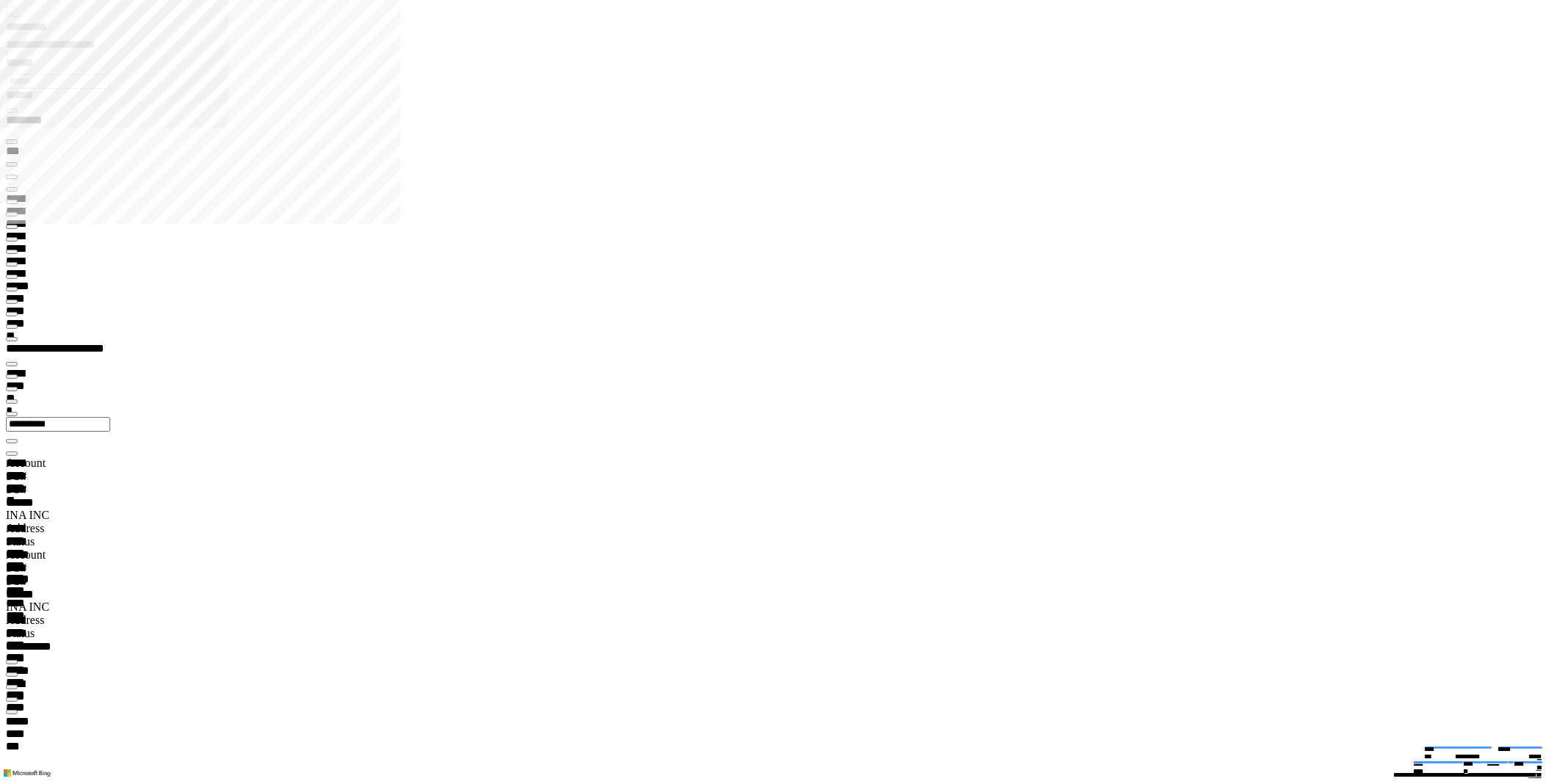 scroll, scrollTop: 23, scrollLeft: 261, axis: both 